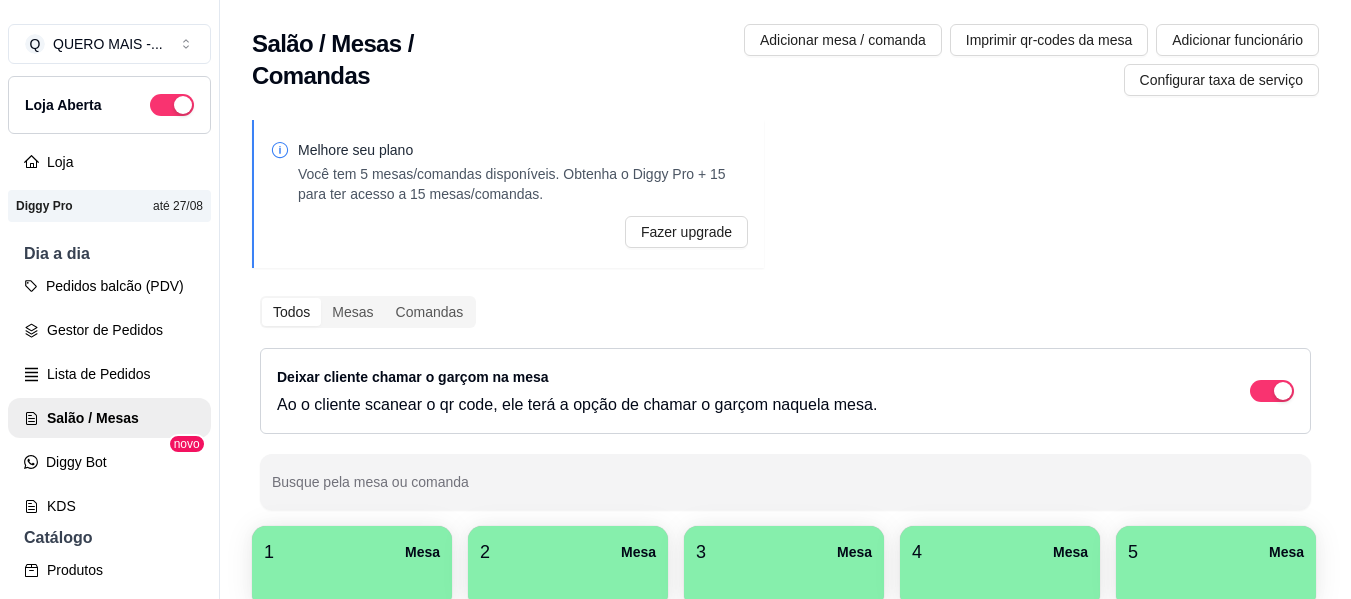 scroll, scrollTop: 0, scrollLeft: 0, axis: both 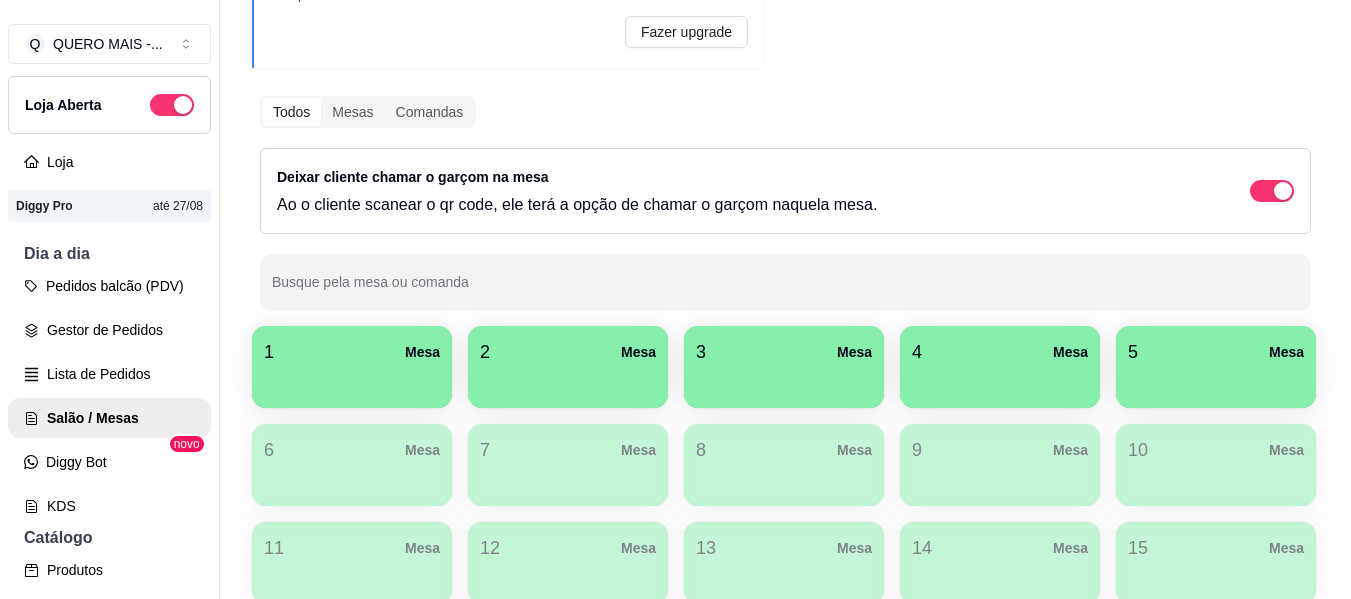 click at bounding box center [352, 381] 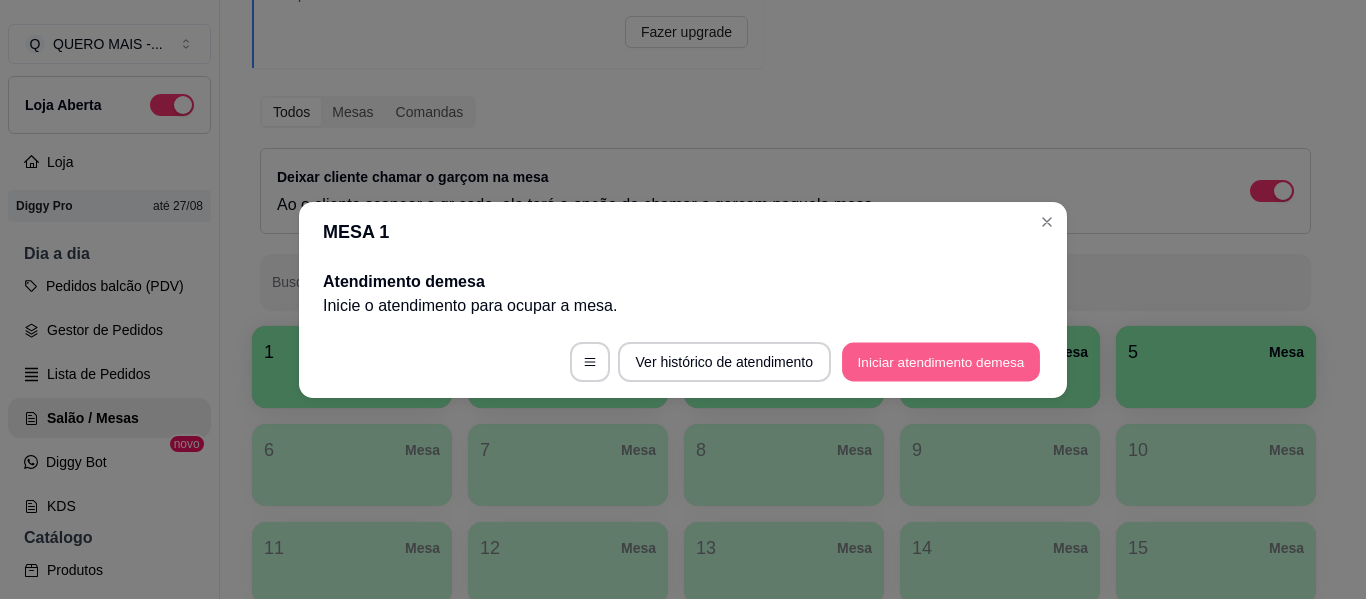 click on "Iniciar atendimento de  mesa" at bounding box center [941, 361] 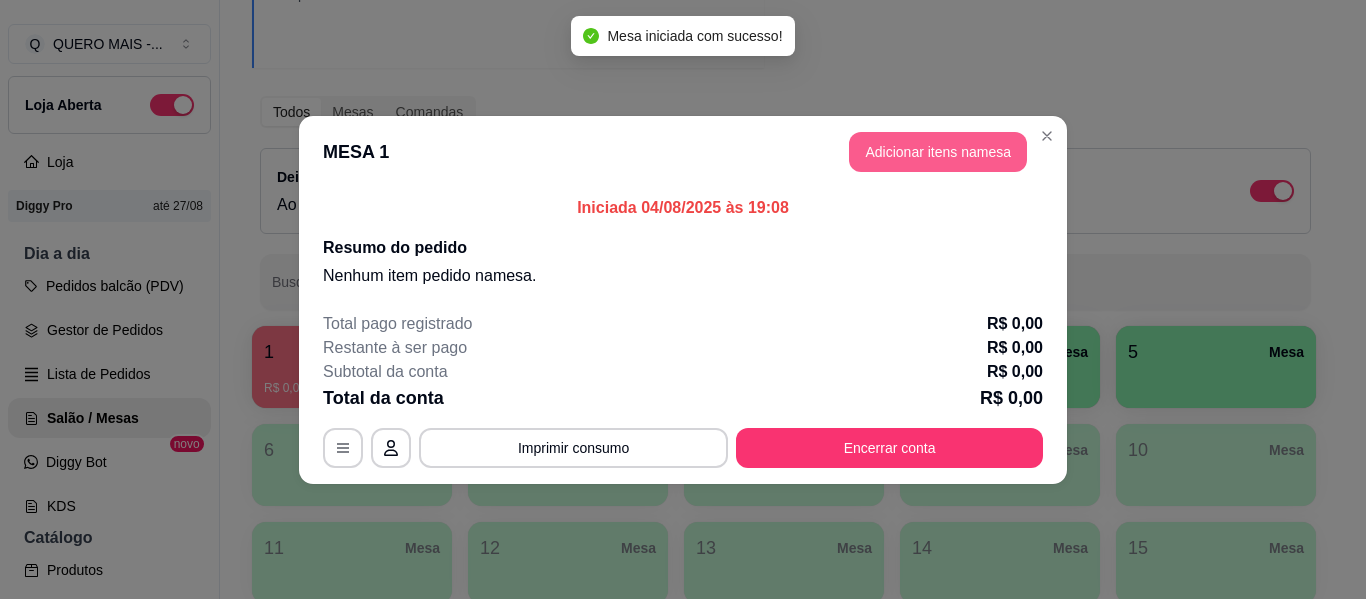click on "Adicionar itens na  mesa" at bounding box center [938, 152] 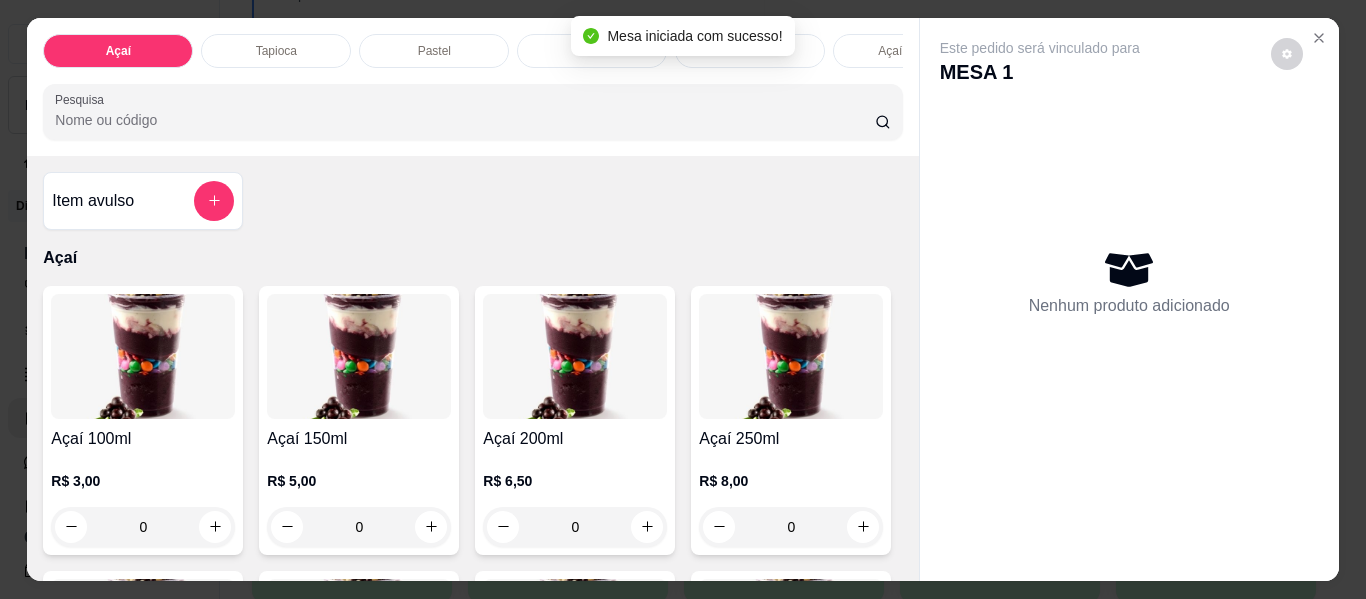 scroll, scrollTop: 300, scrollLeft: 0, axis: vertical 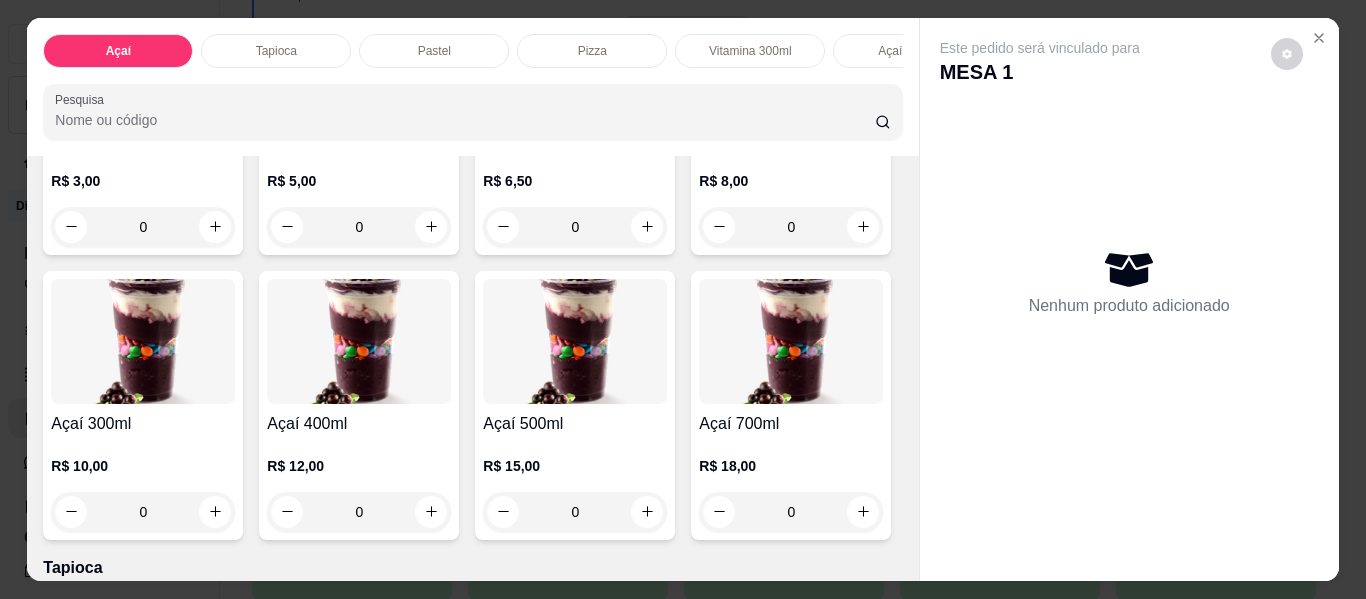 click on "0" at bounding box center [359, 512] 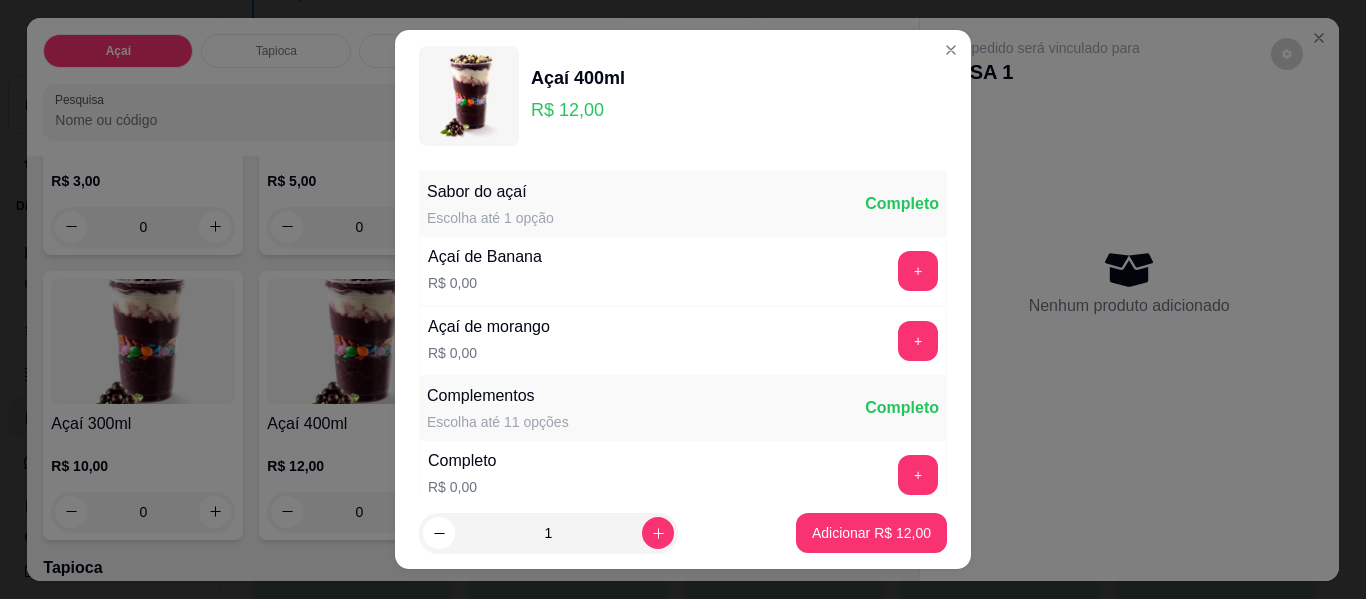 scroll, scrollTop: 100, scrollLeft: 0, axis: vertical 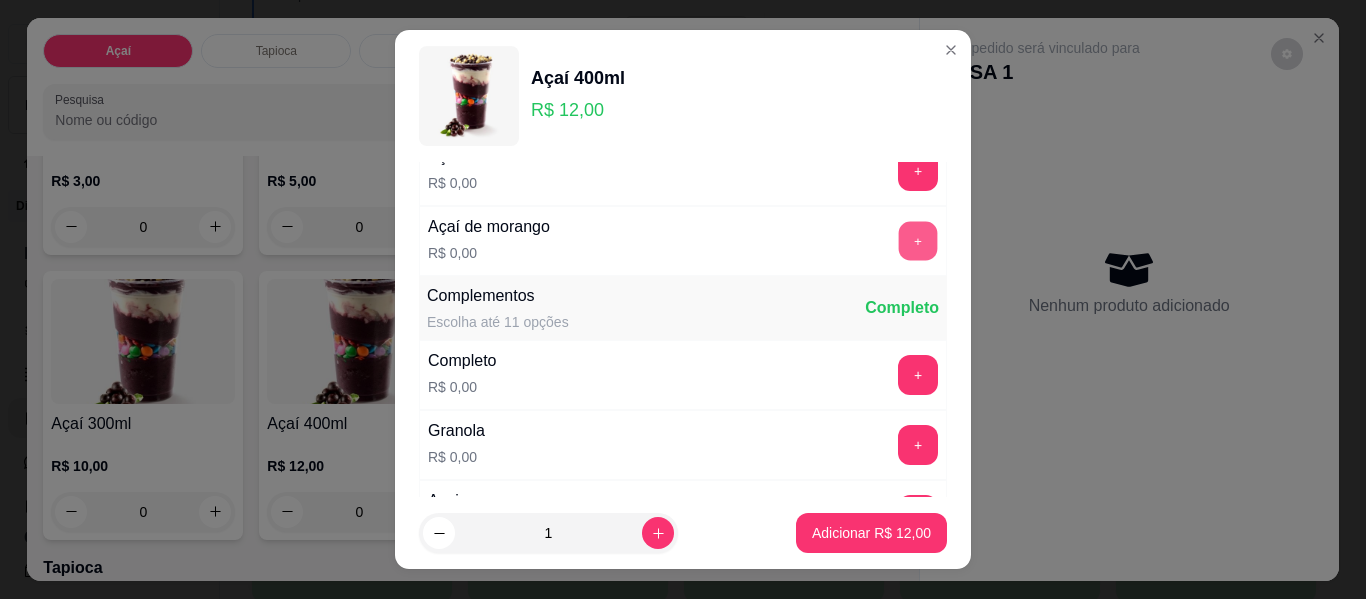 click on "+" at bounding box center [918, 241] 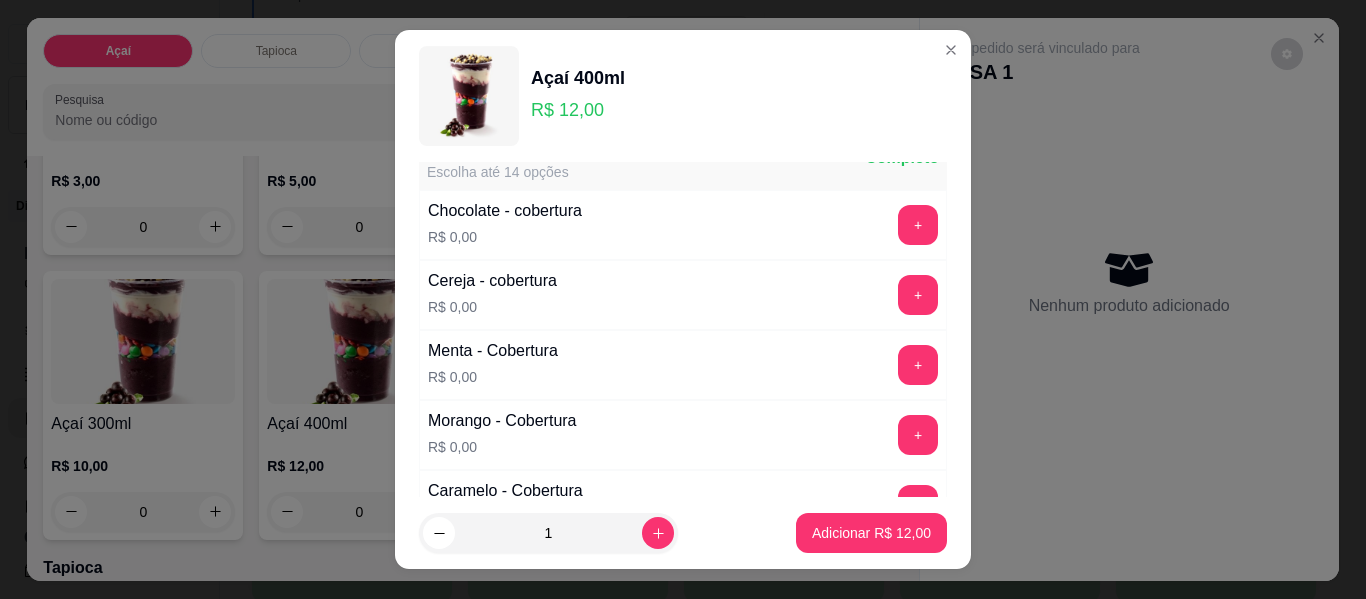scroll, scrollTop: 1200, scrollLeft: 0, axis: vertical 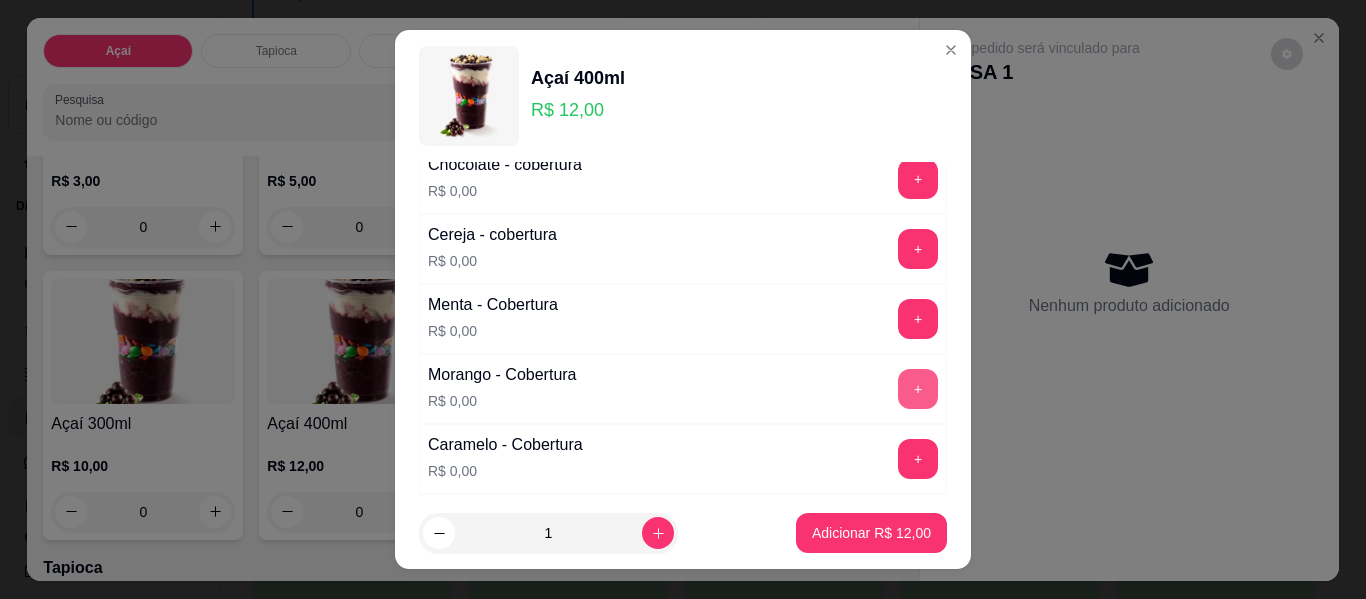 click on "+" at bounding box center (918, 389) 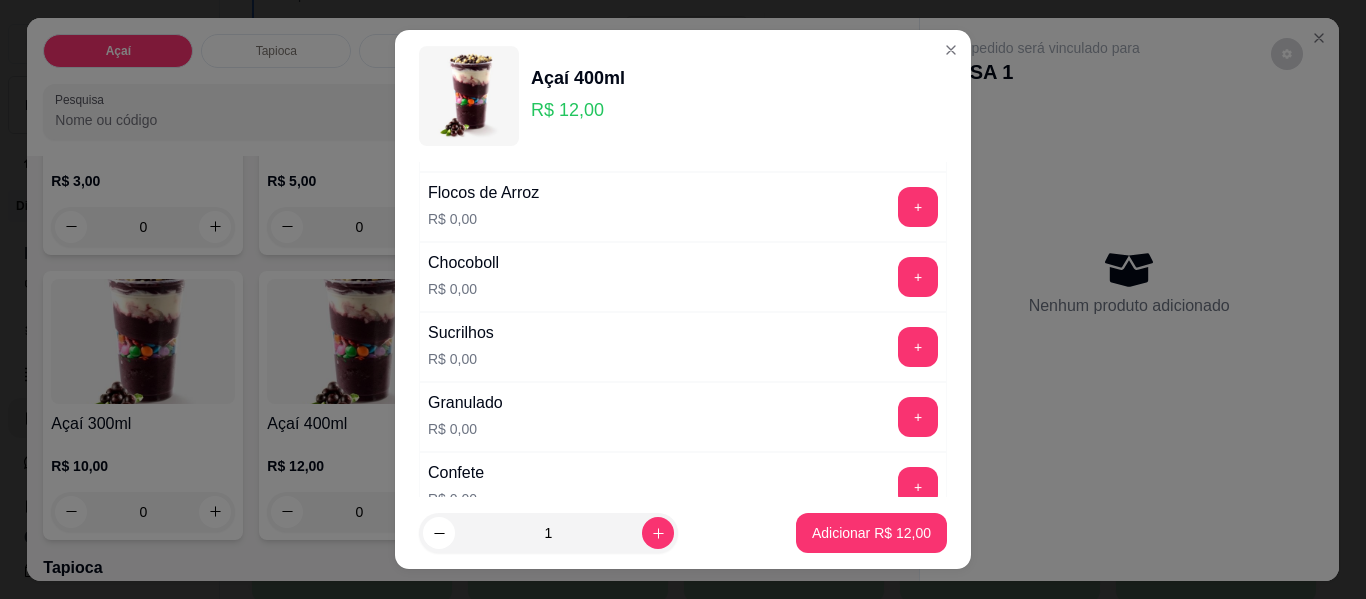 scroll, scrollTop: 600, scrollLeft: 0, axis: vertical 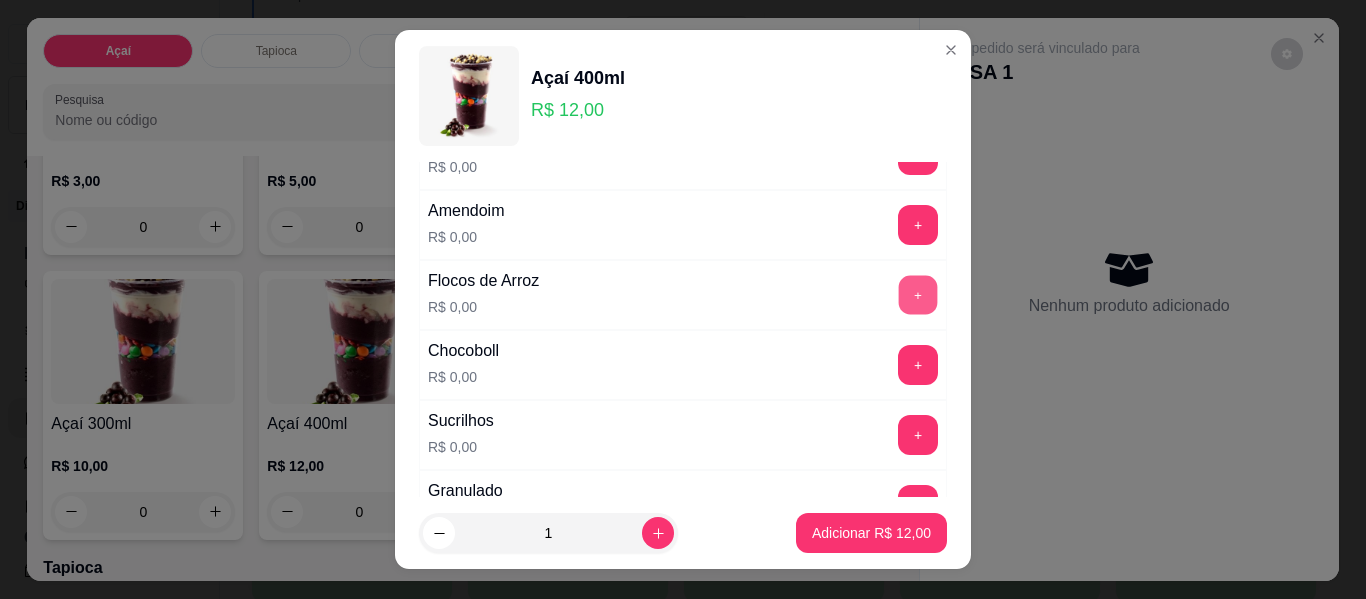 click on "+" at bounding box center [918, 295] 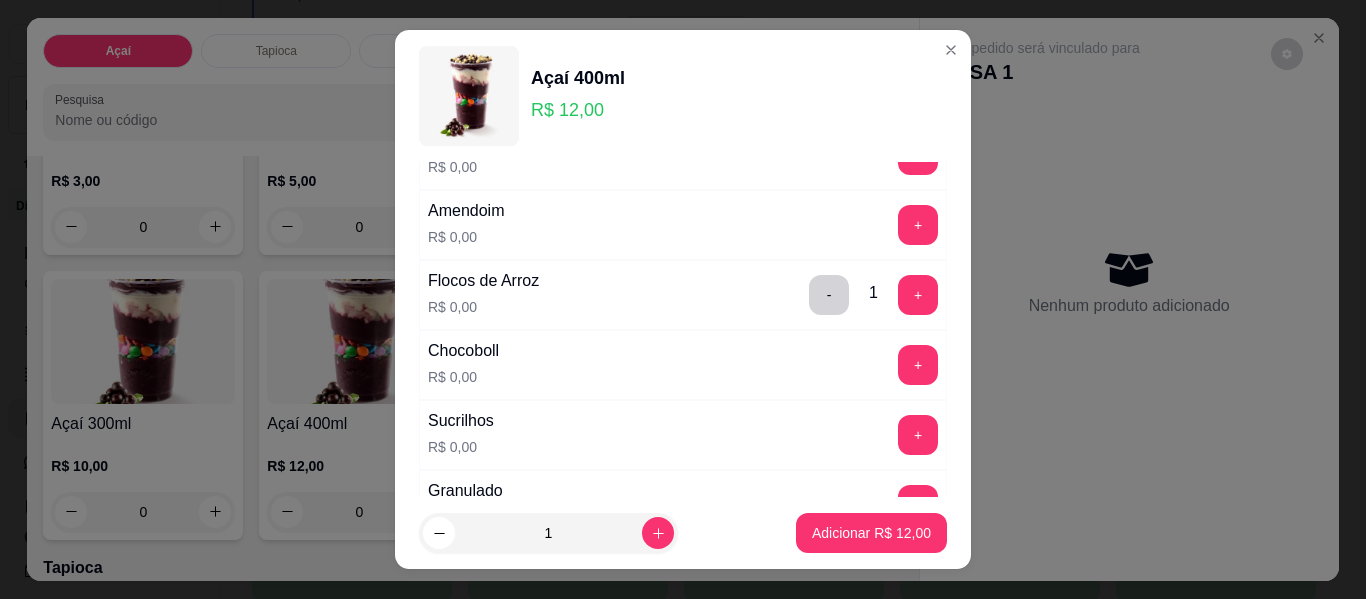 scroll, scrollTop: 500, scrollLeft: 0, axis: vertical 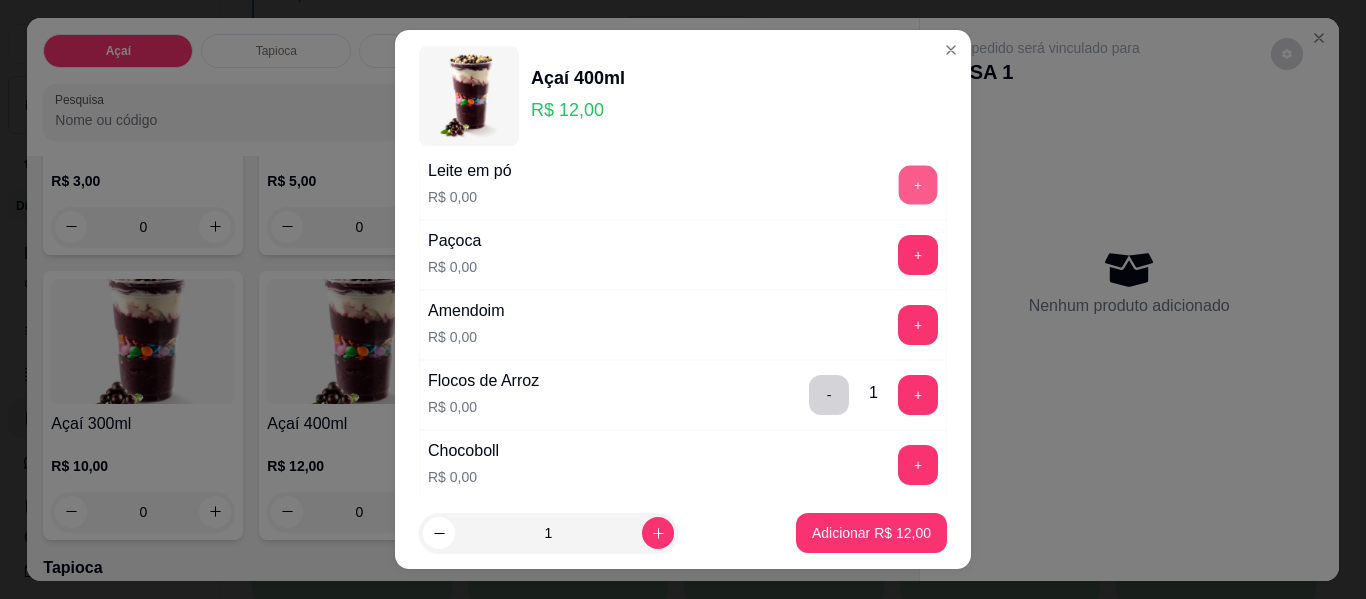 click on "+" at bounding box center [918, 185] 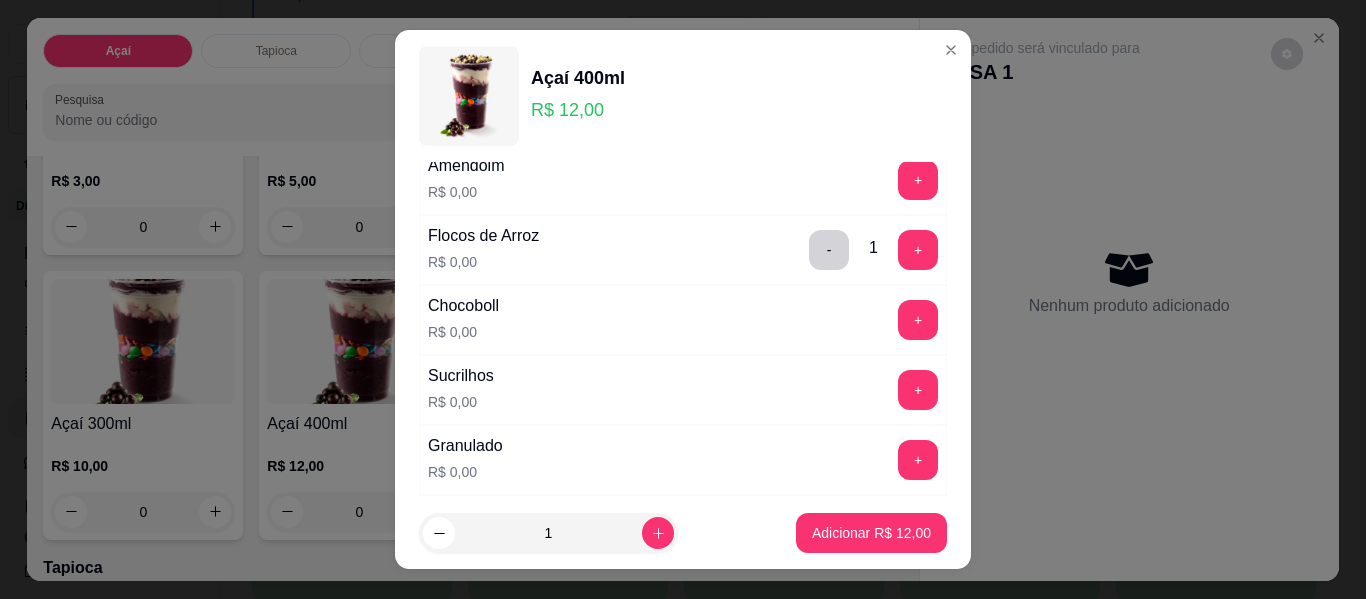 scroll, scrollTop: 700, scrollLeft: 0, axis: vertical 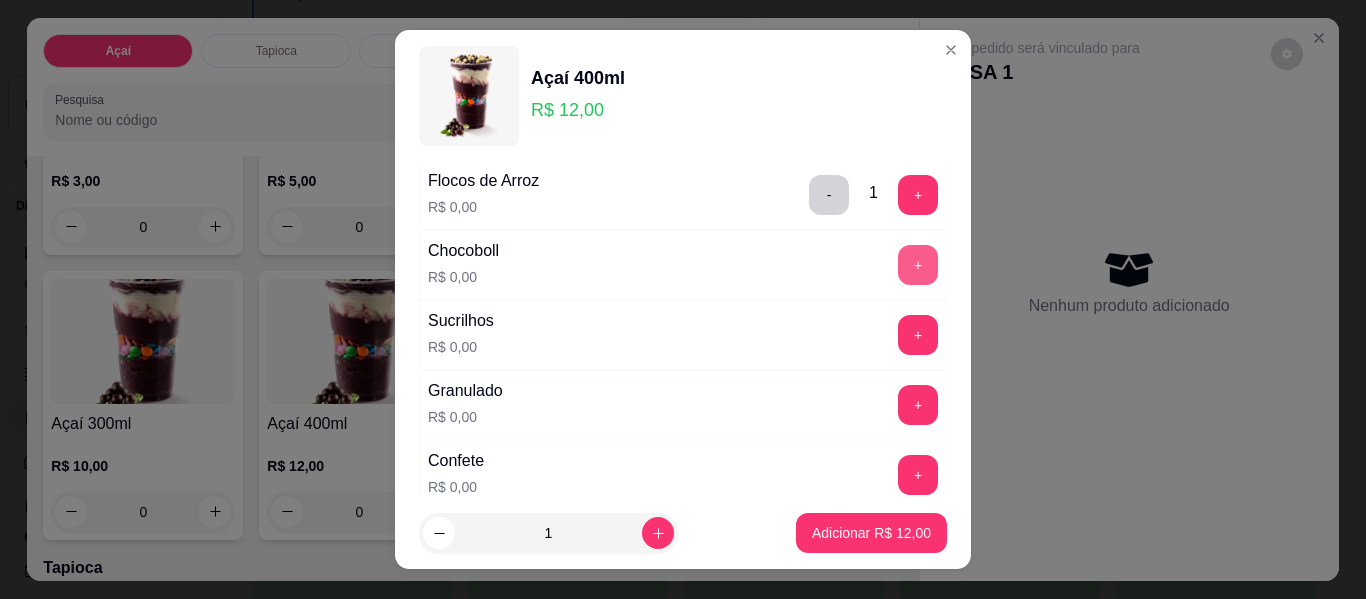 click on "+" at bounding box center (918, 265) 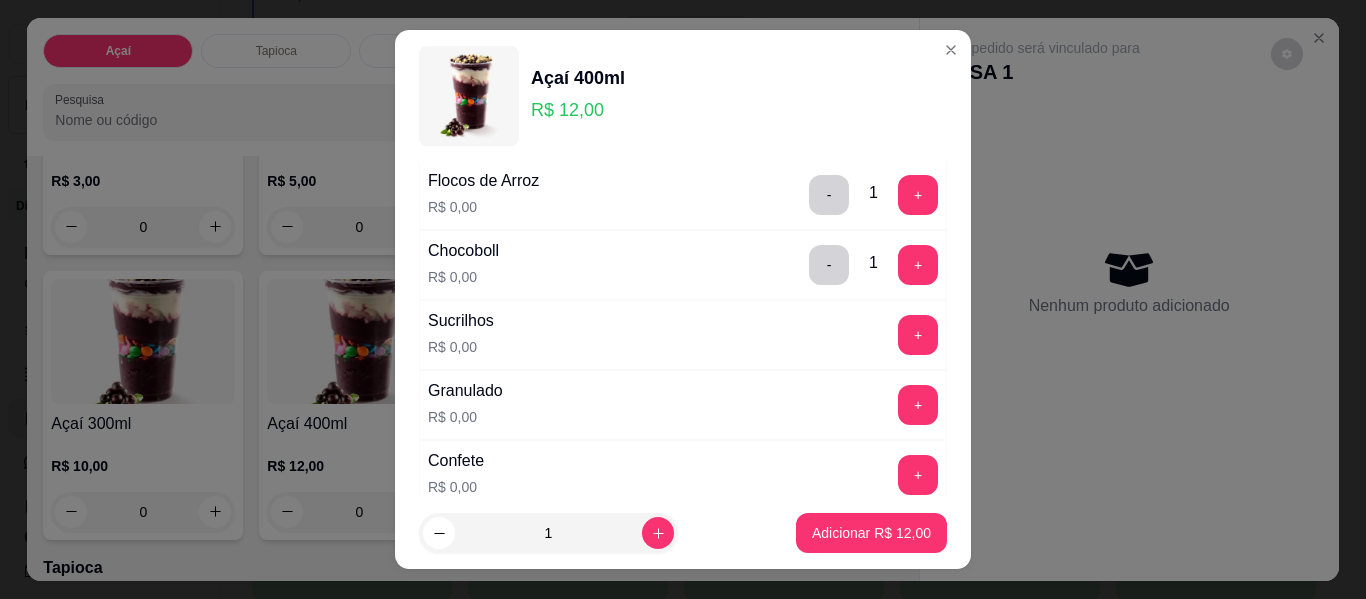 scroll, scrollTop: 800, scrollLeft: 0, axis: vertical 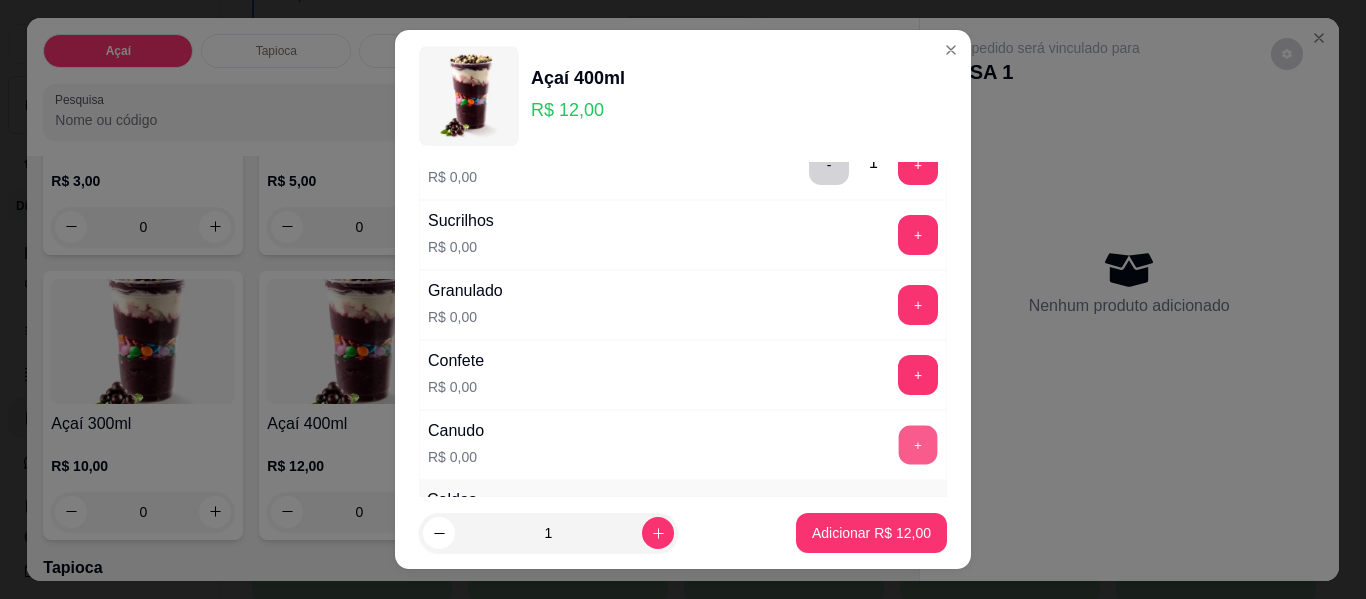 click on "+" at bounding box center (918, 445) 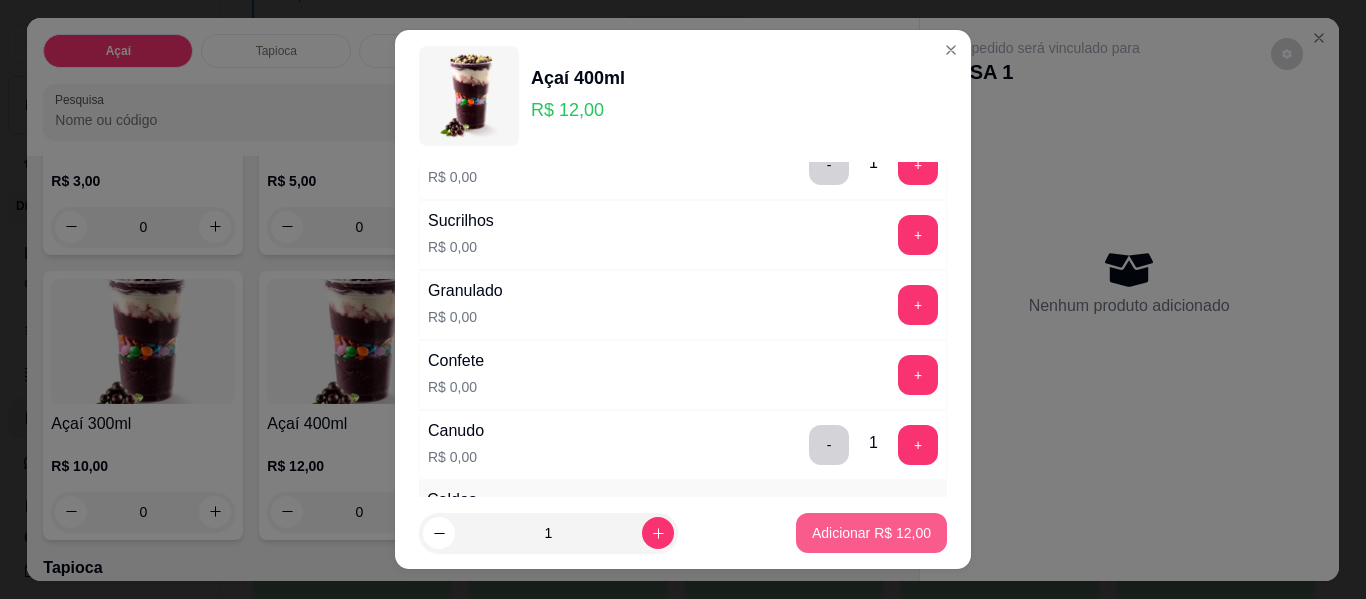click on "Adicionar   R$ 12,00" at bounding box center (871, 533) 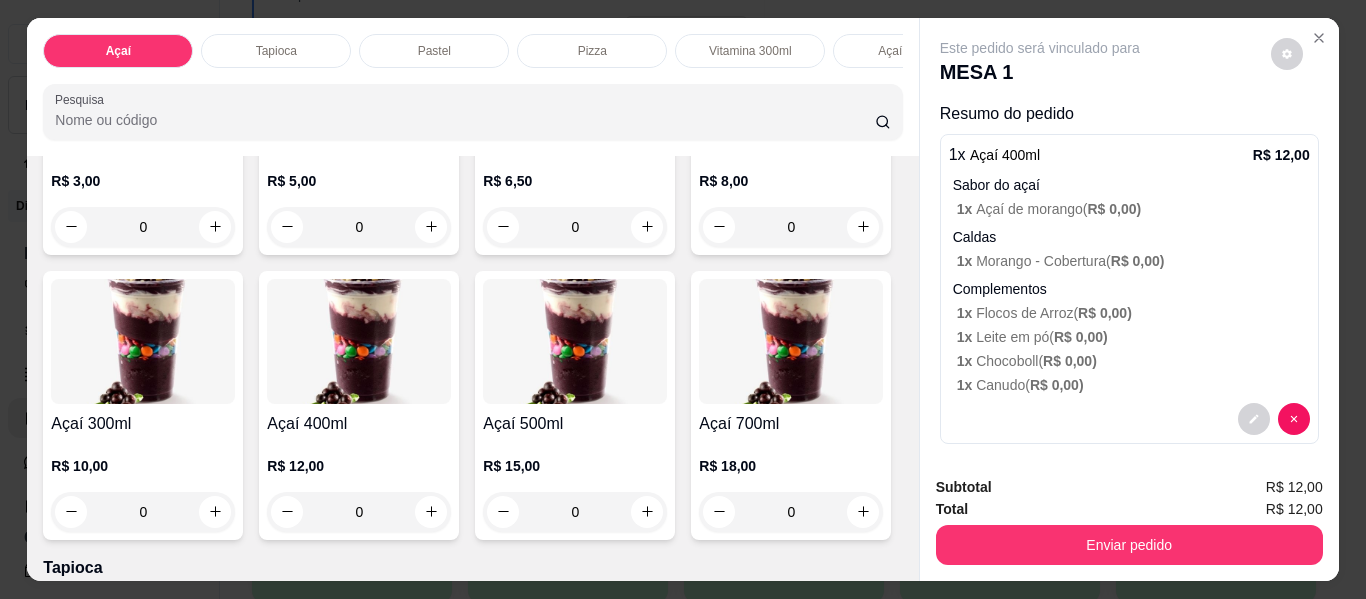 click on "0" at bounding box center [359, 512] 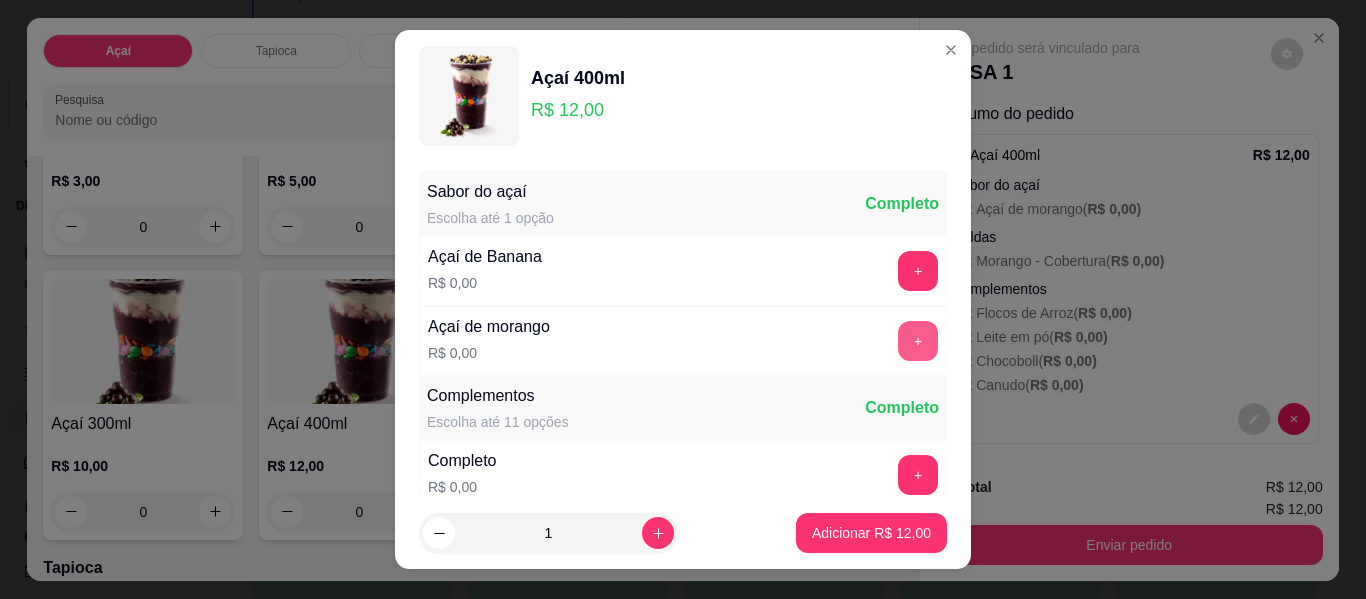 click on "+" at bounding box center [918, 341] 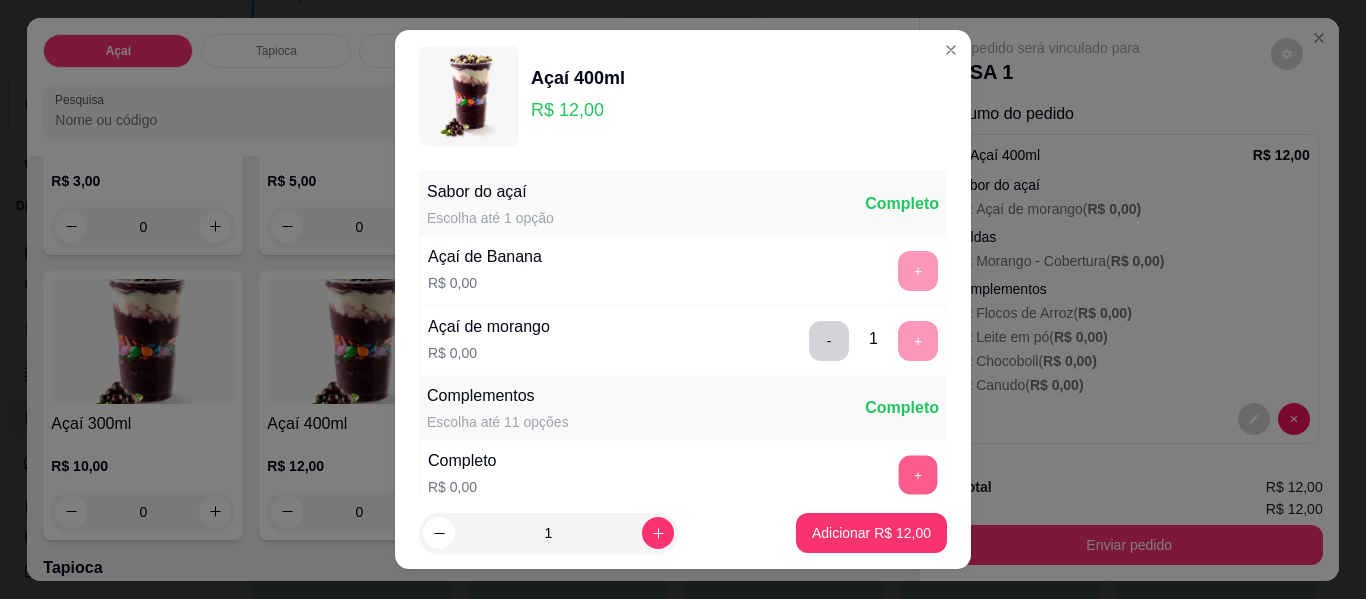 click on "+" at bounding box center [918, 475] 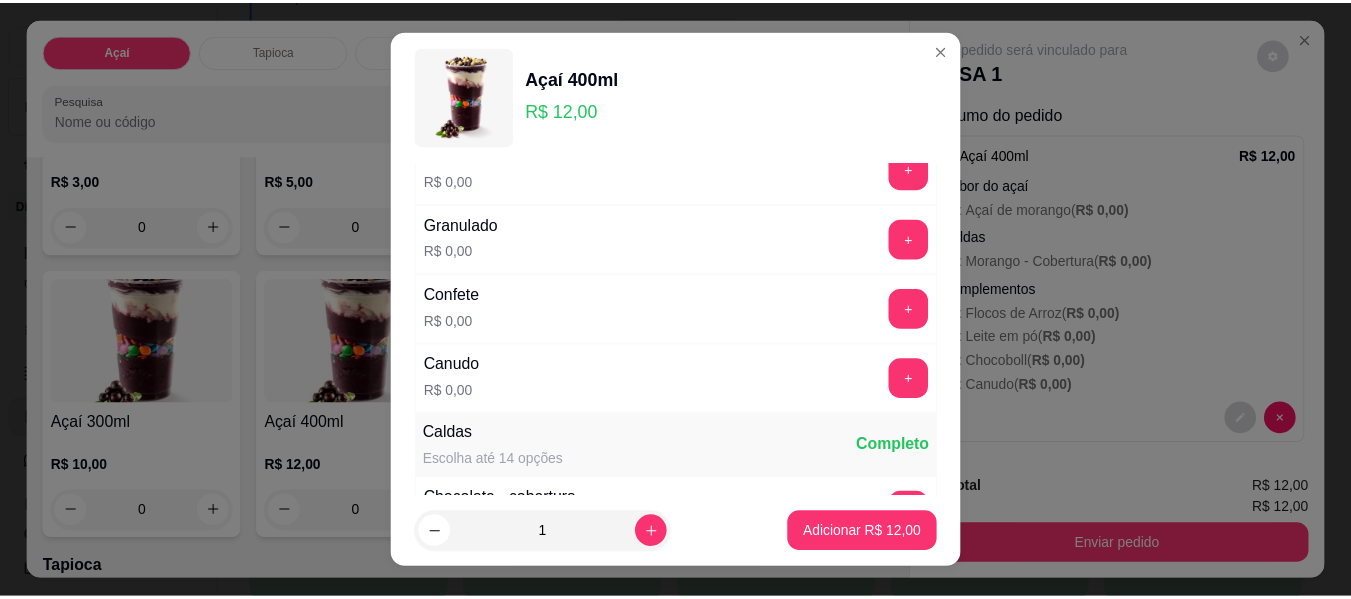 scroll, scrollTop: 900, scrollLeft: 0, axis: vertical 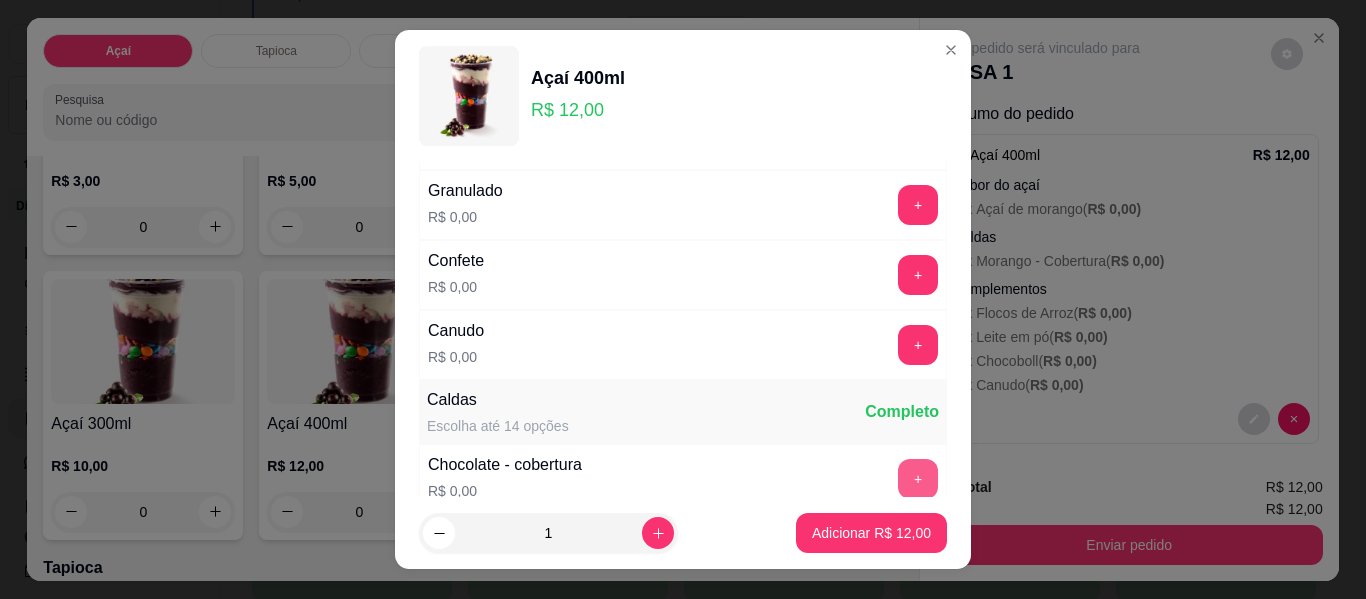 click on "+" at bounding box center [918, 479] 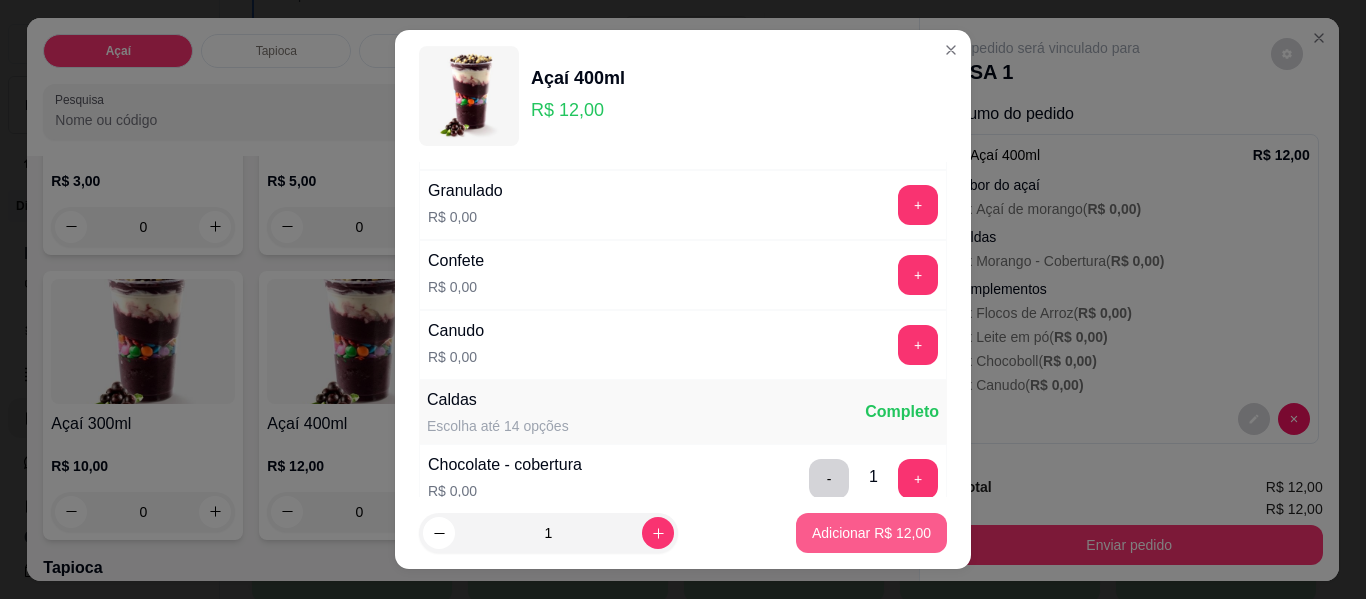 click on "Adicionar   R$ 12,00" at bounding box center (871, 533) 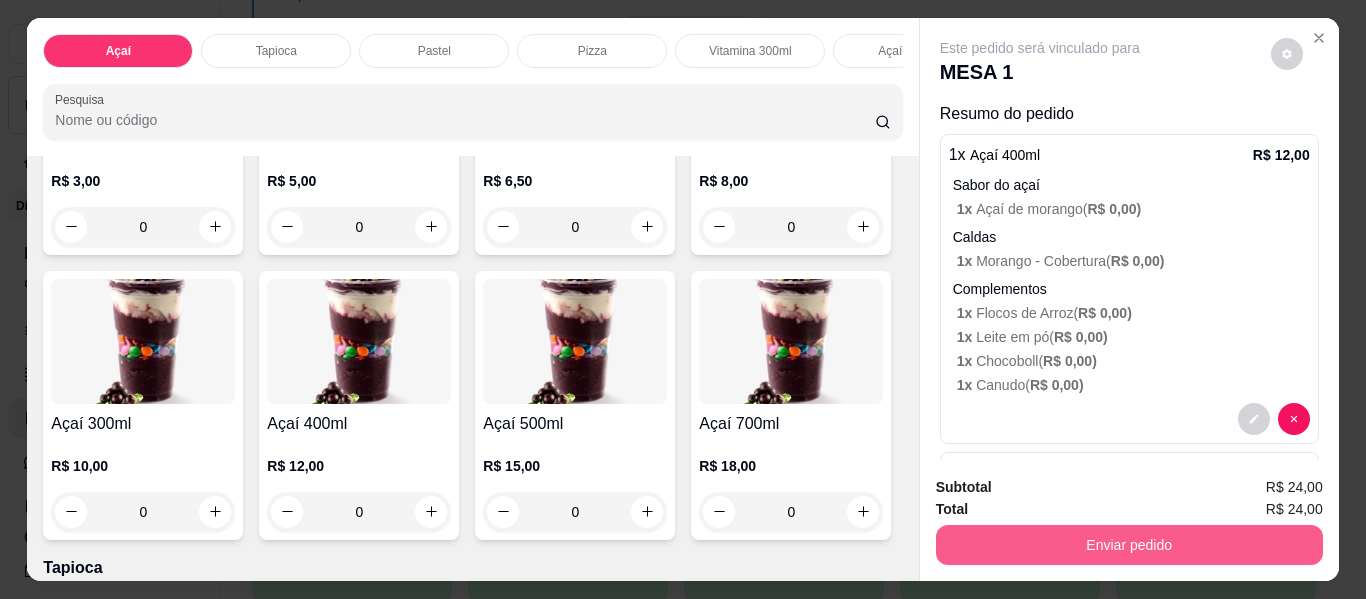 click on "Enviar pedido" at bounding box center [1129, 545] 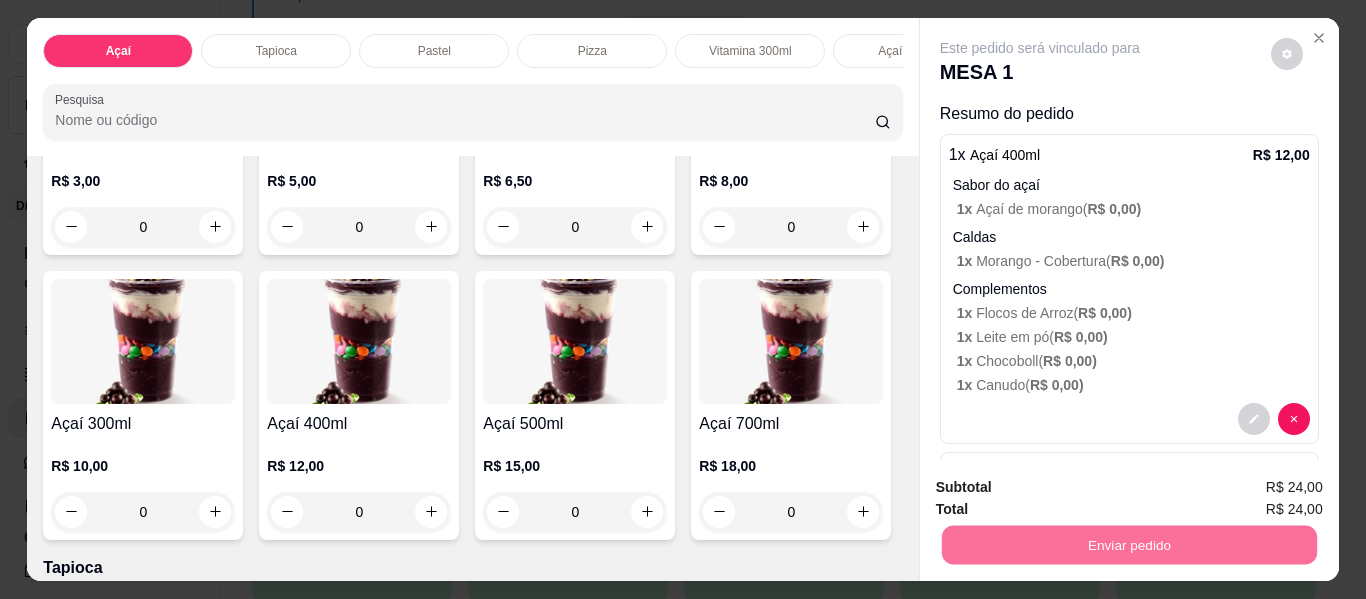 click on "Não registrar e enviar pedido" at bounding box center [1063, 489] 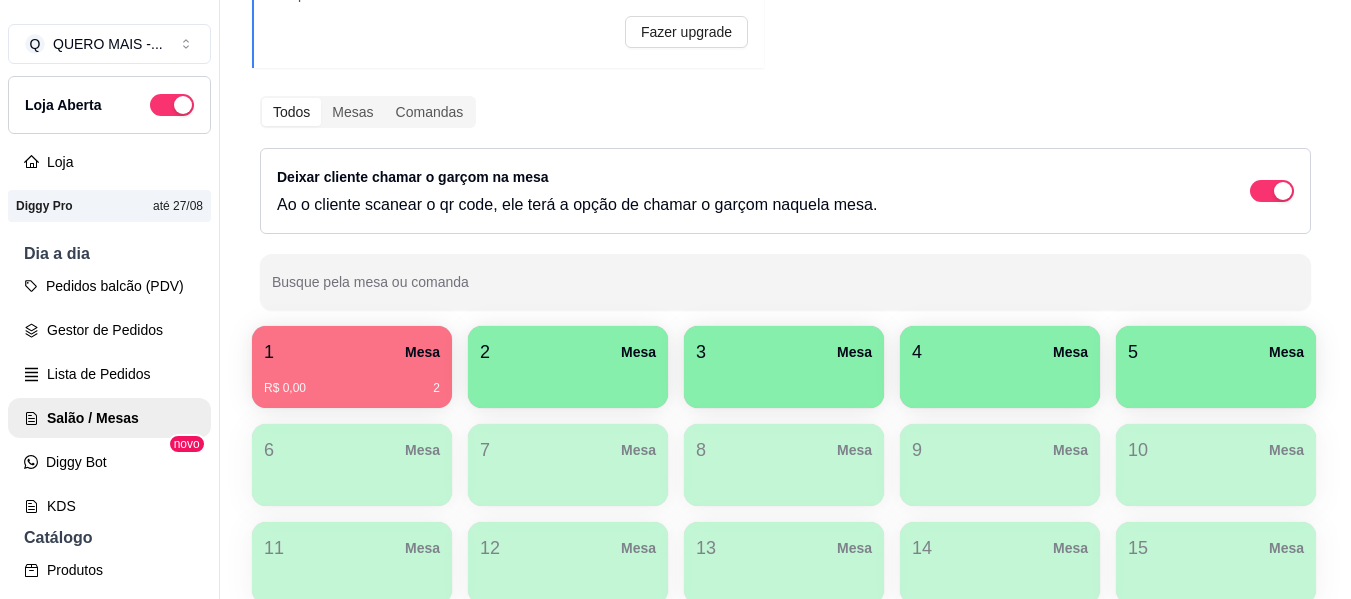click on "R$ 0,00 2" at bounding box center [352, 381] 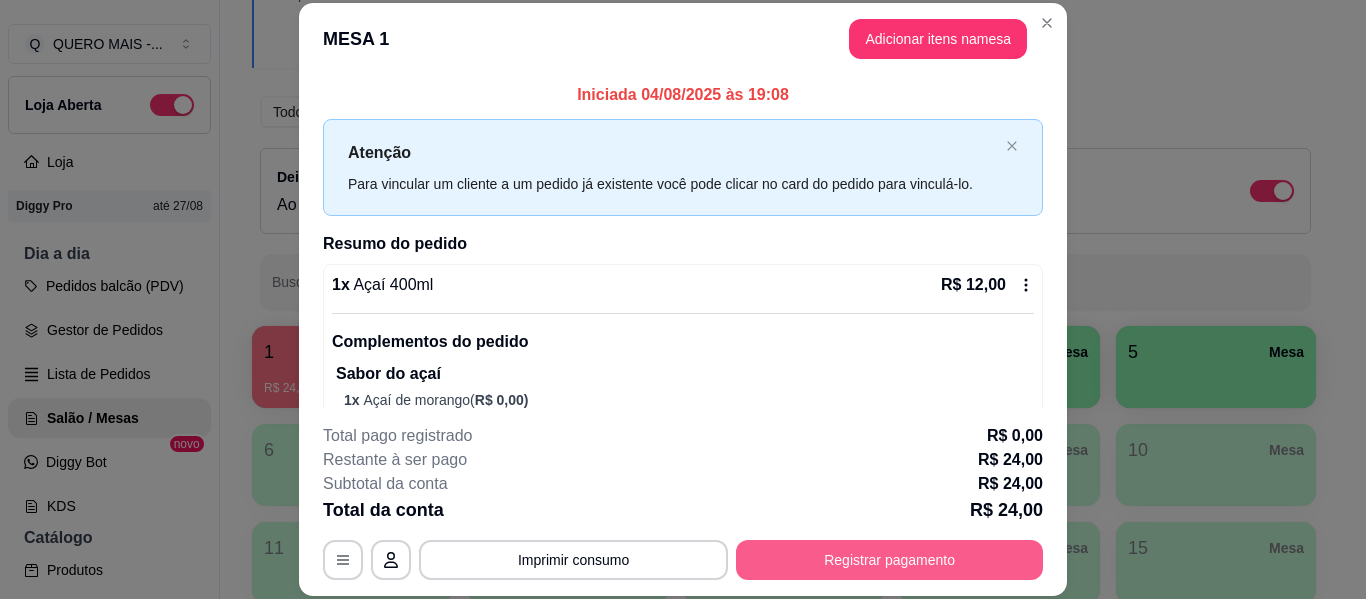 click on "Registrar pagamento" at bounding box center [889, 560] 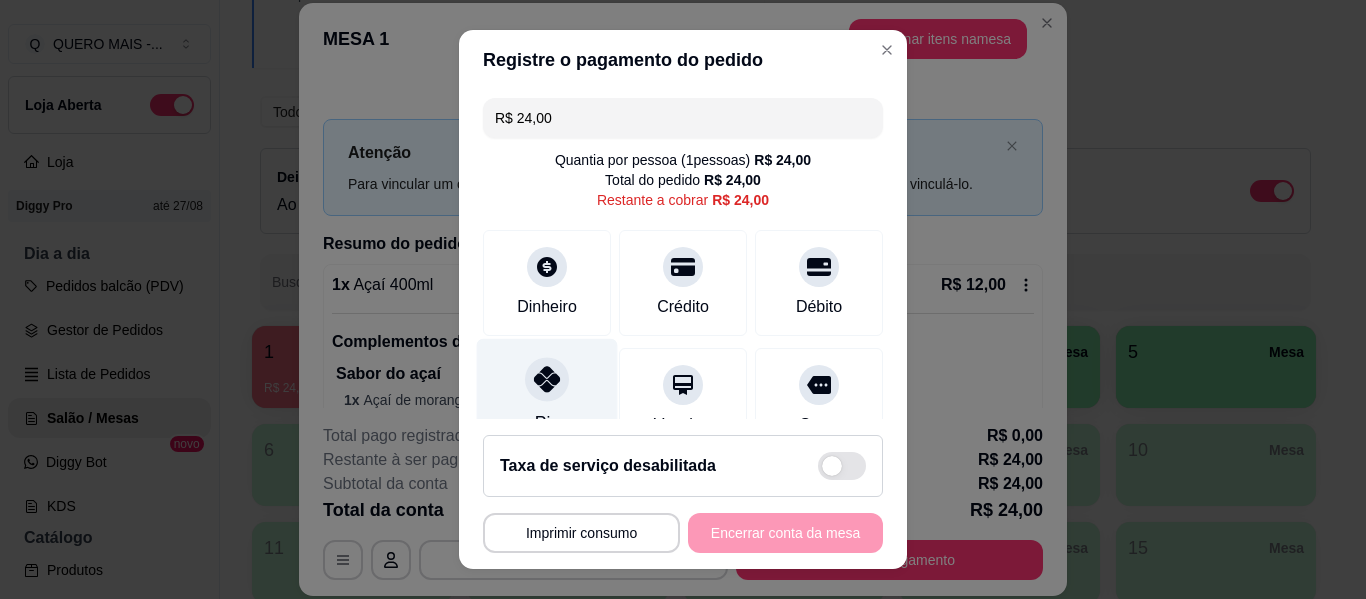 click 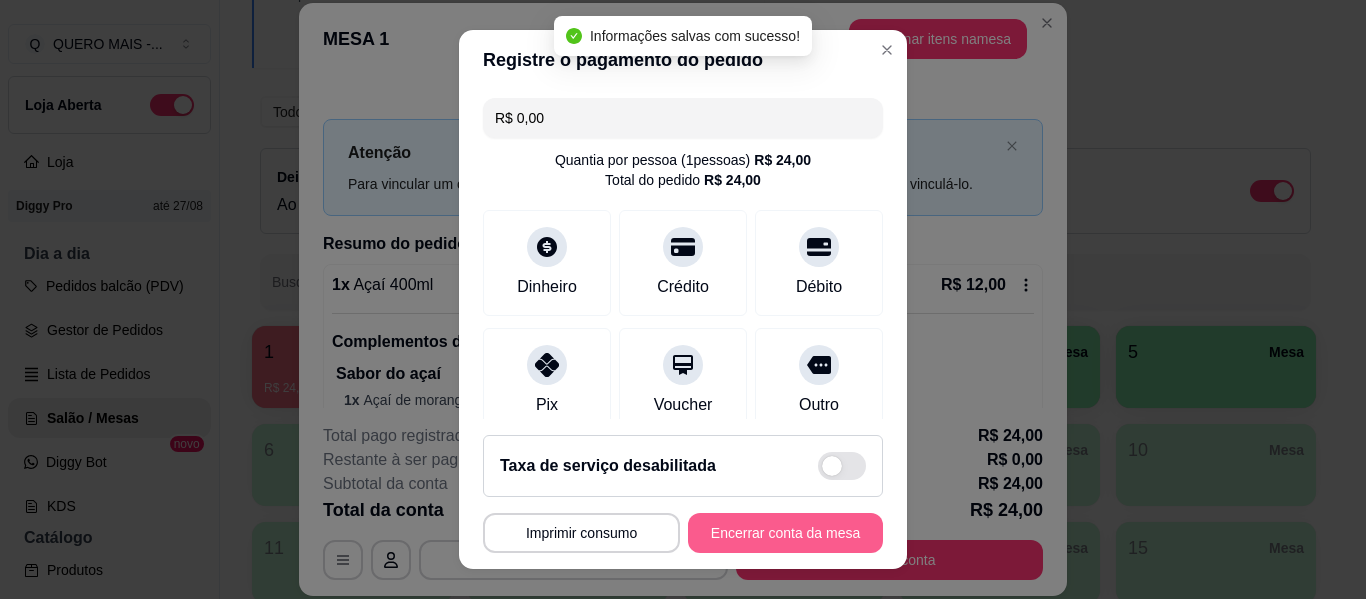 type on "R$ 0,00" 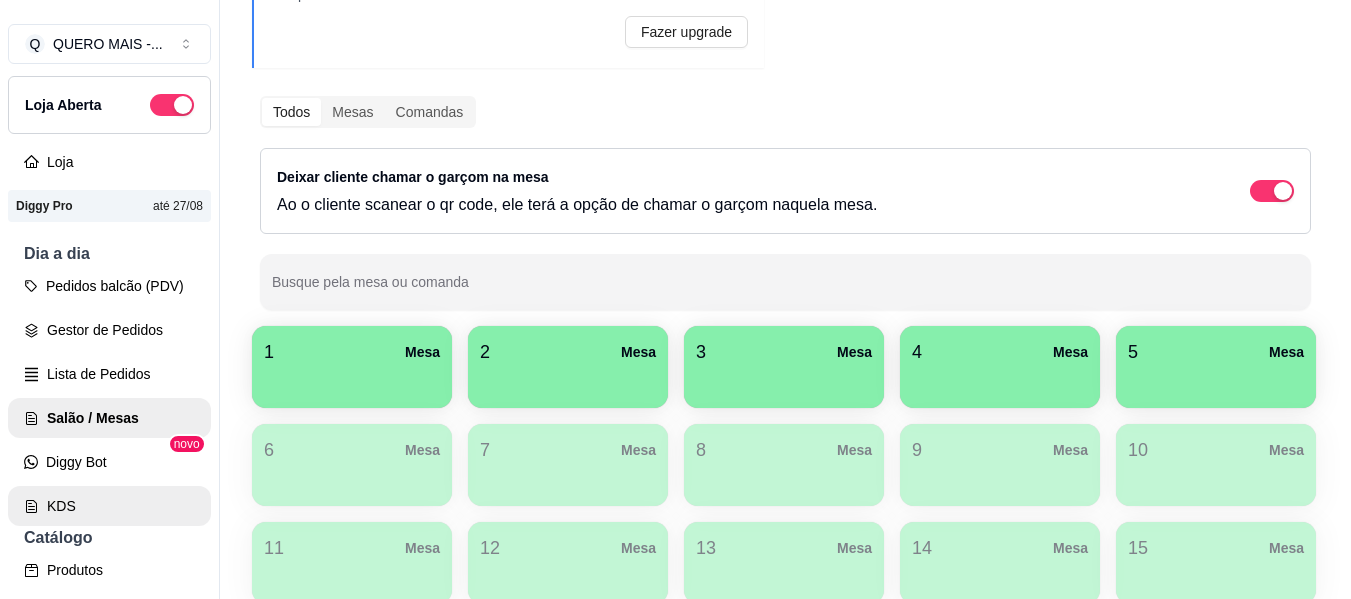 click on "Gestor de Pedidos" at bounding box center [109, 330] 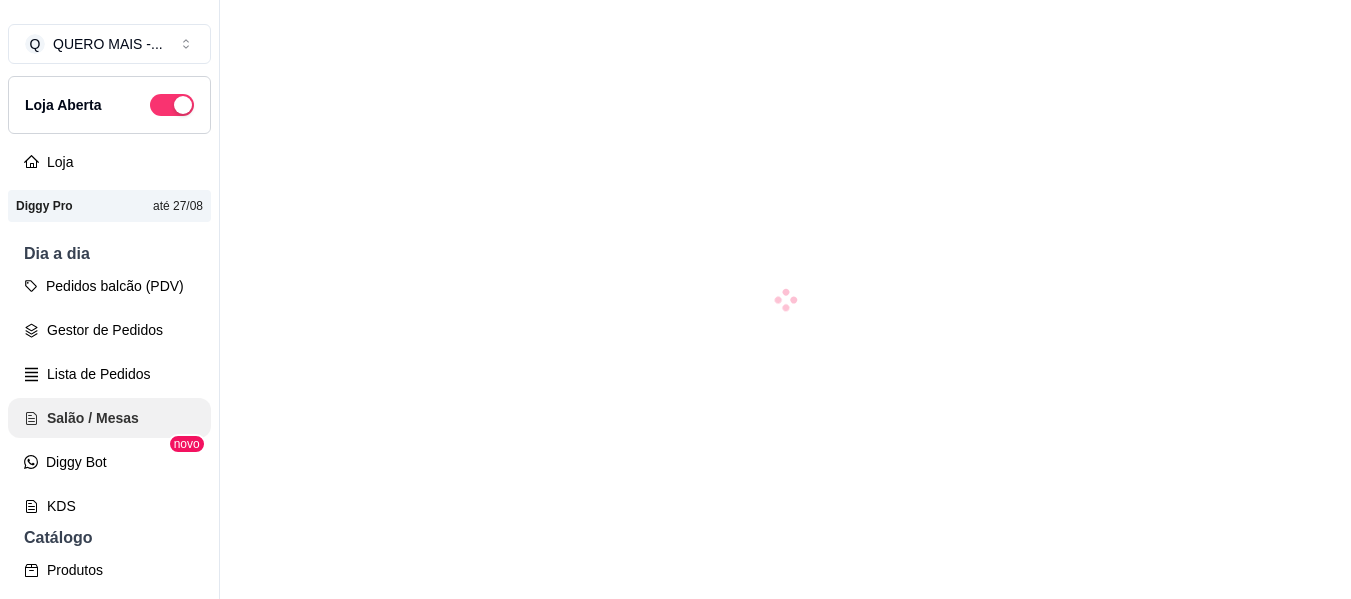scroll, scrollTop: 0, scrollLeft: 0, axis: both 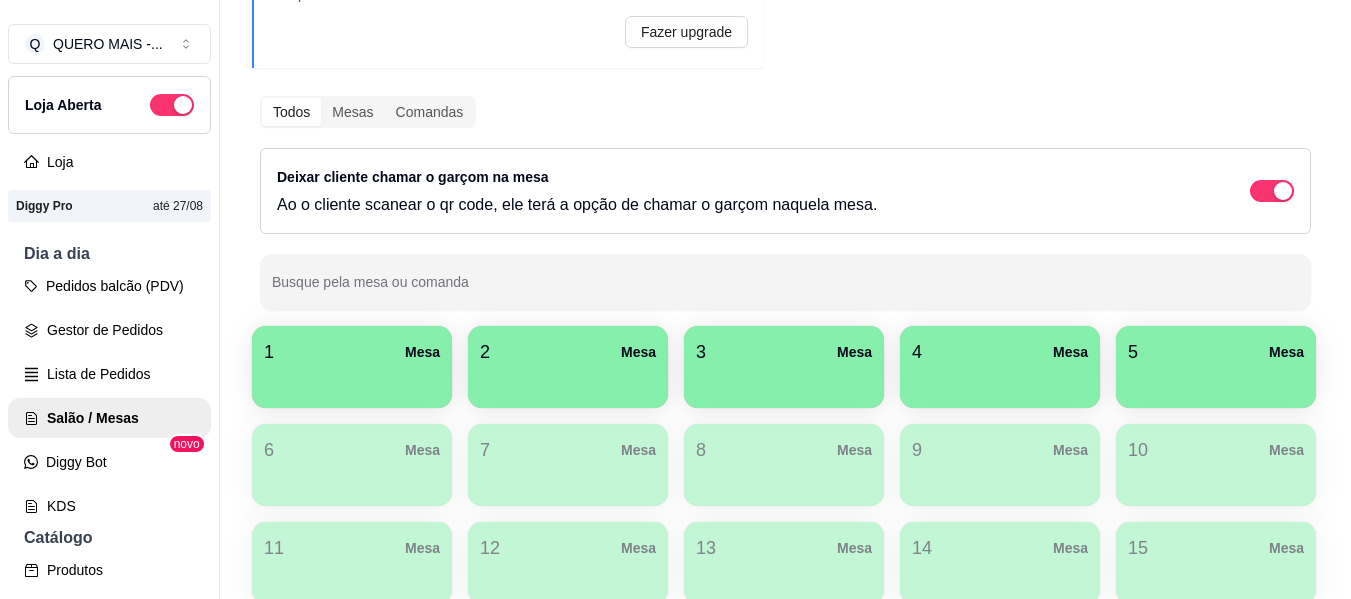 click at bounding box center (352, 381) 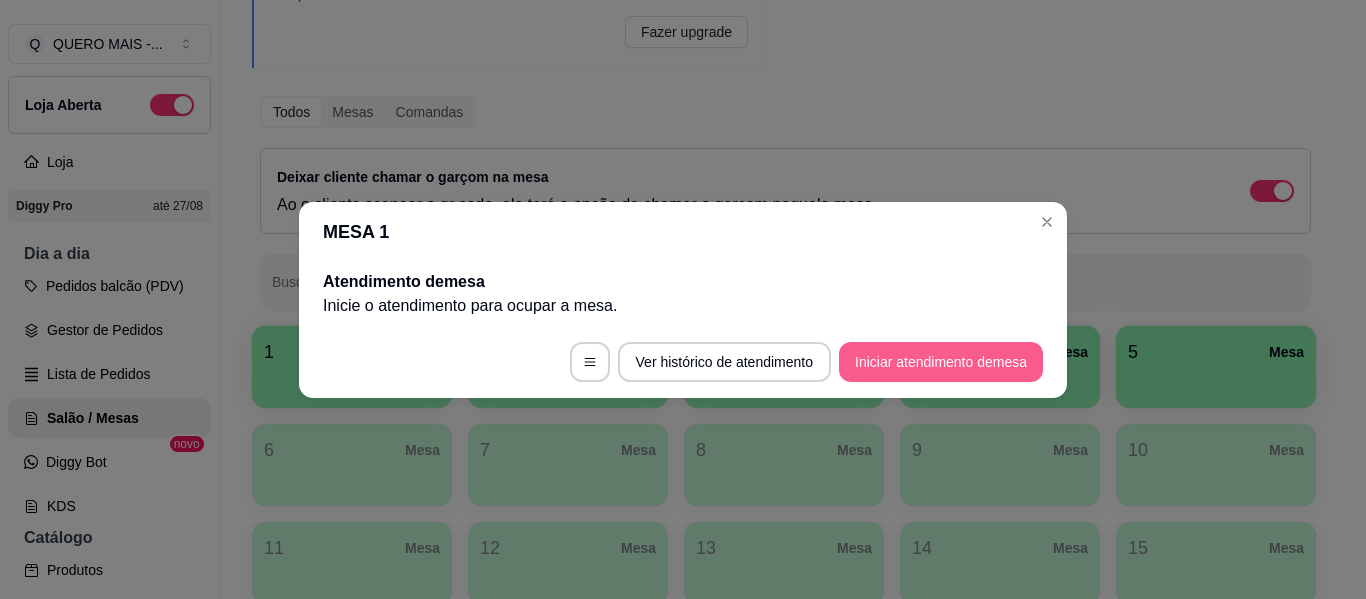 click on "Iniciar atendimento de  mesa" at bounding box center [941, 362] 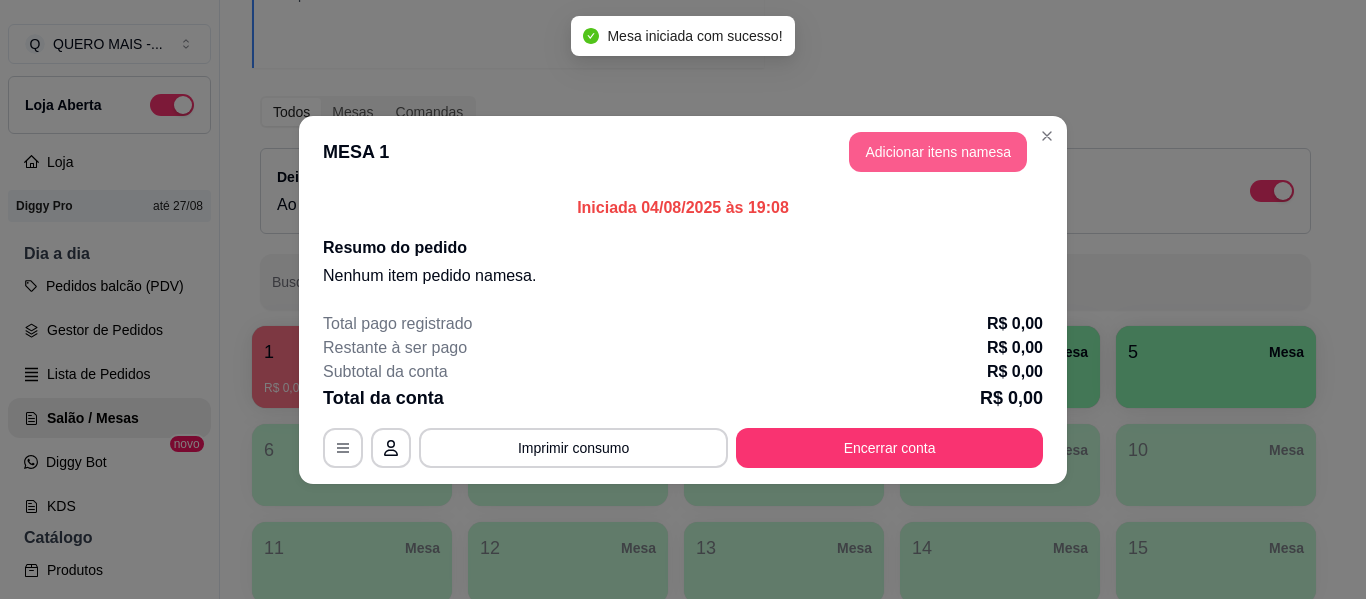 click on "Adicionar itens na  mesa" at bounding box center (938, 152) 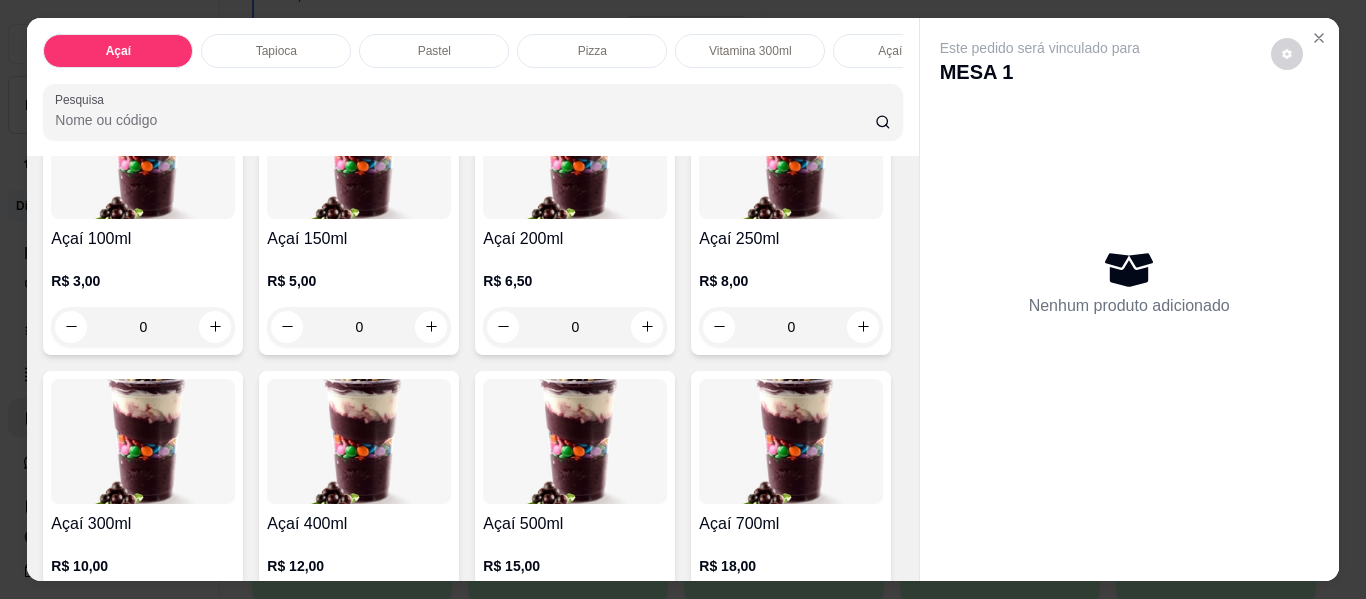 scroll, scrollTop: 300, scrollLeft: 0, axis: vertical 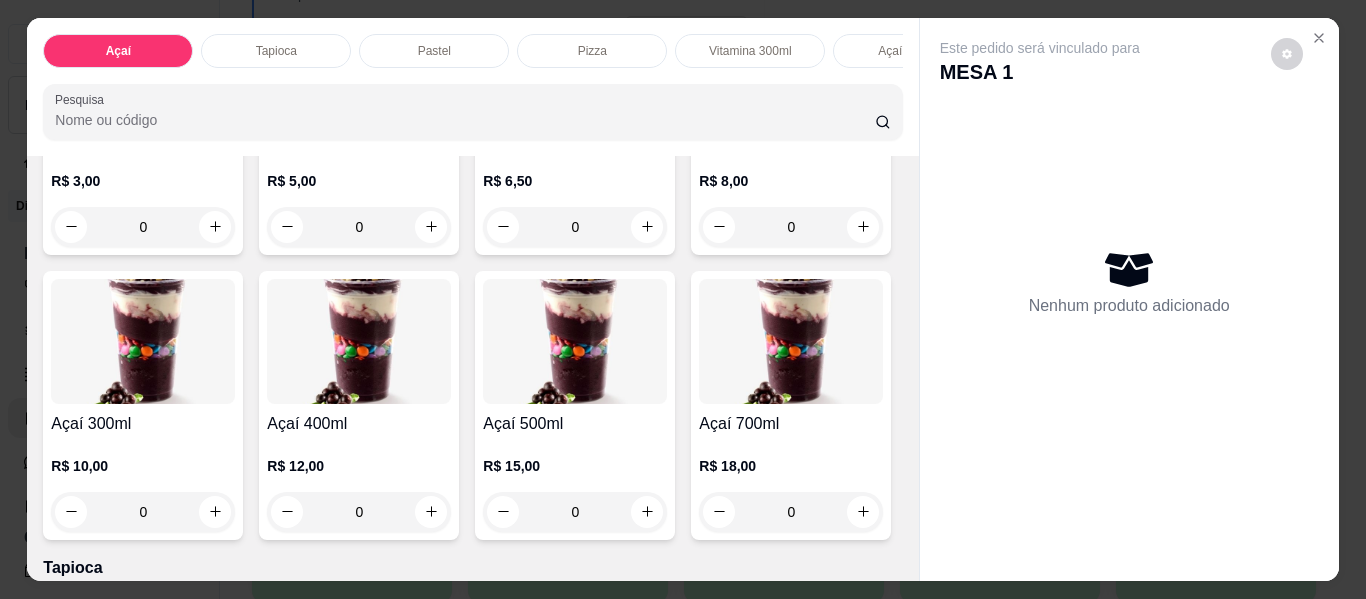 click on "0" at bounding box center (143, 512) 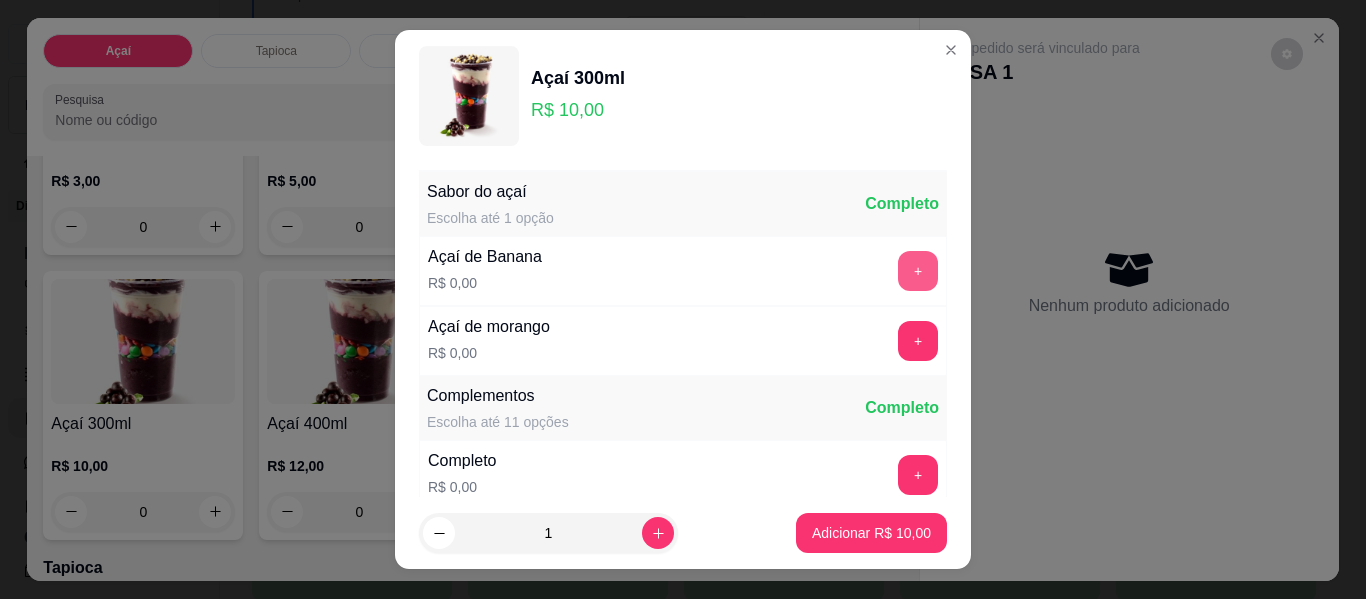 click on "+" at bounding box center (918, 271) 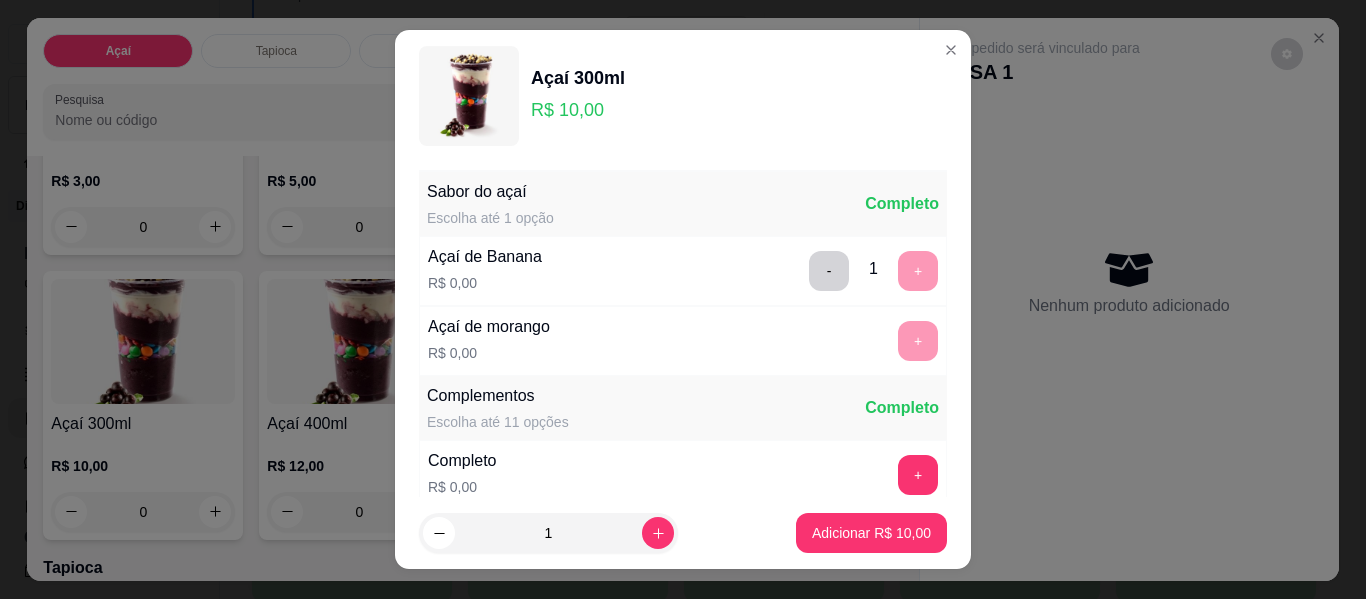 scroll, scrollTop: 200, scrollLeft: 0, axis: vertical 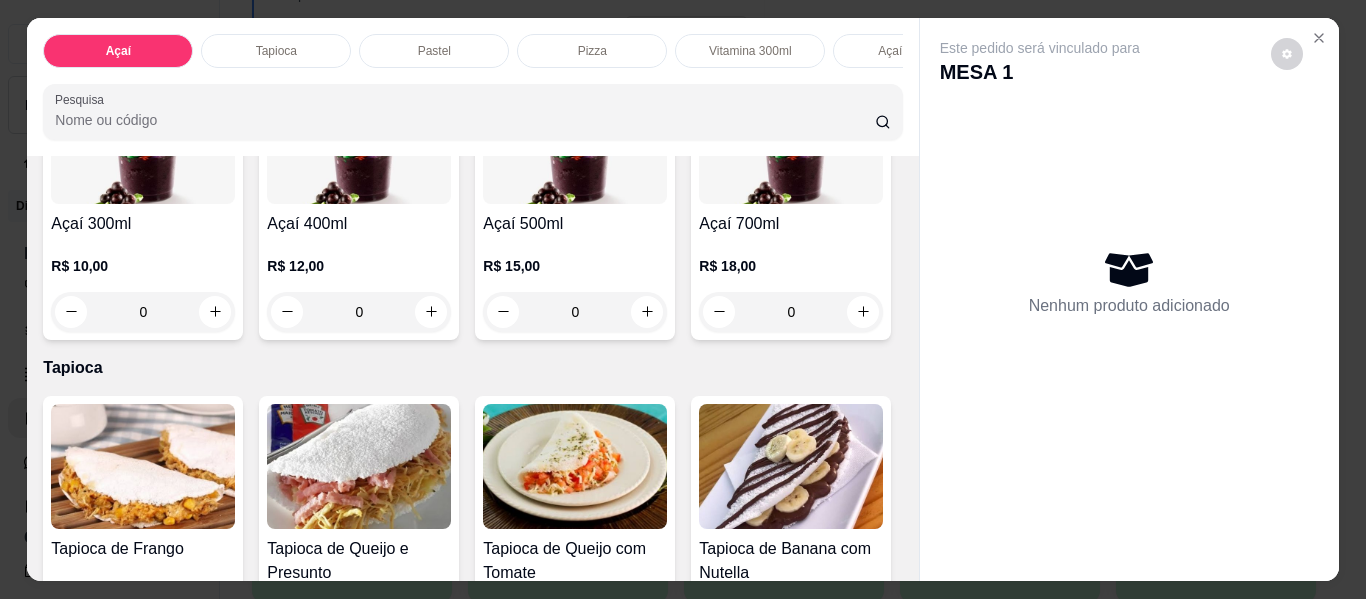 click on "0" at bounding box center (359, 312) 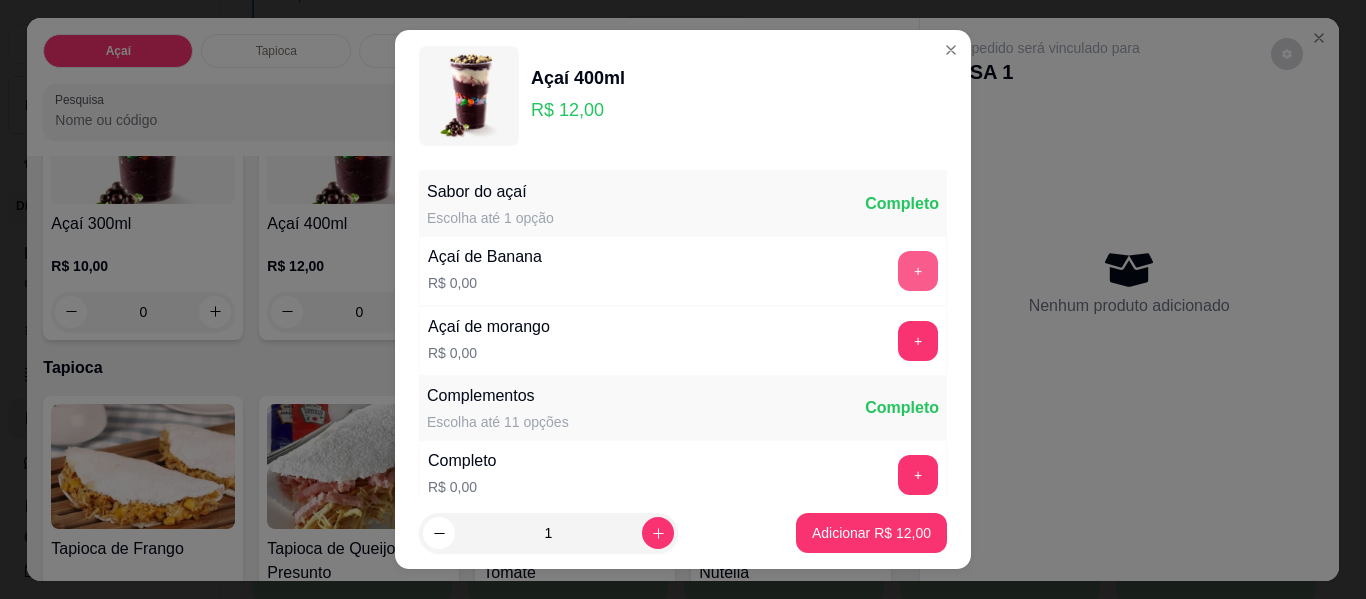 click on "+" at bounding box center [918, 271] 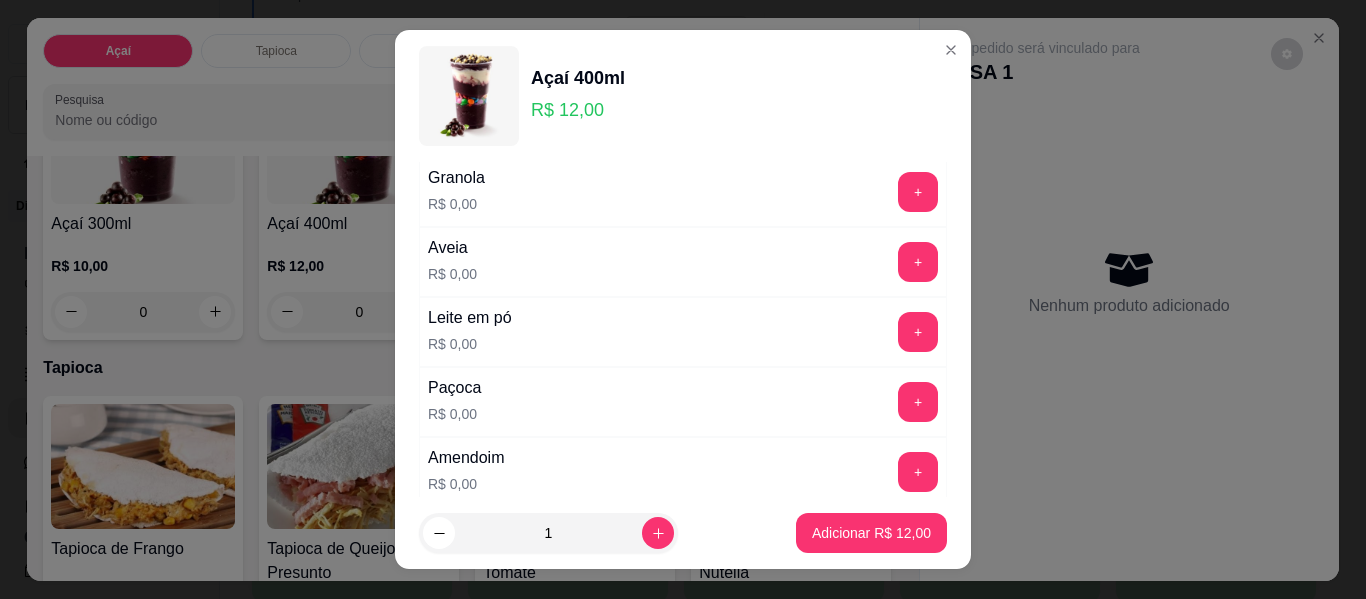 scroll, scrollTop: 400, scrollLeft: 0, axis: vertical 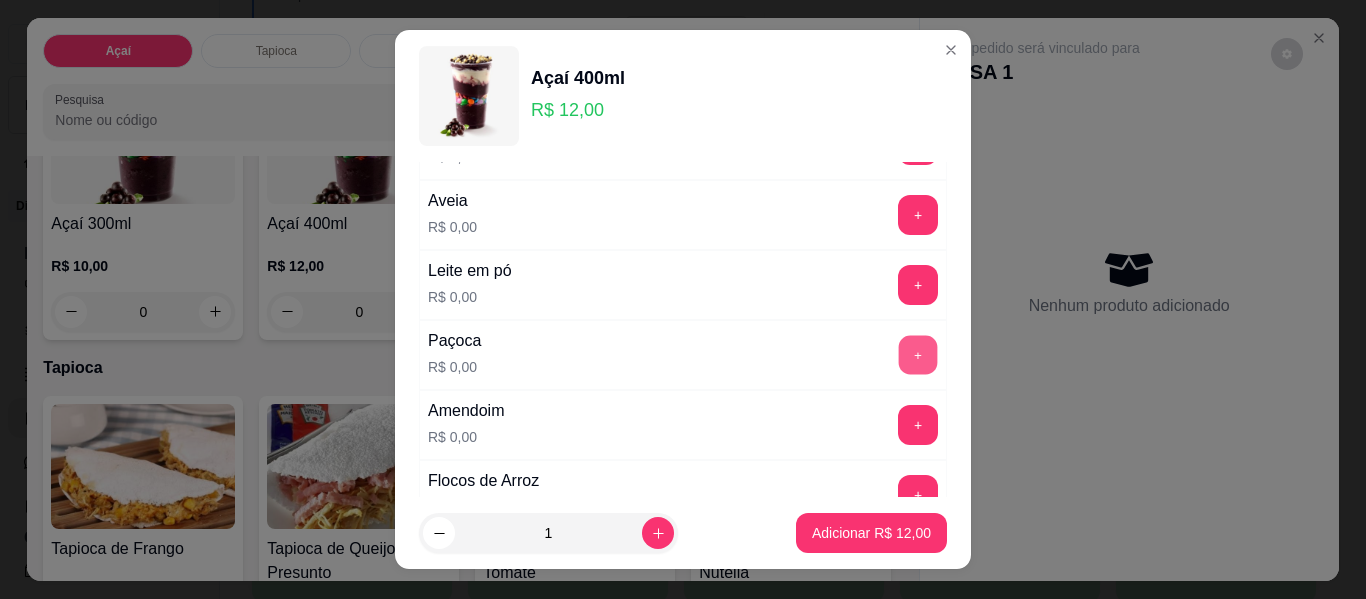 click on "+" at bounding box center [918, 355] 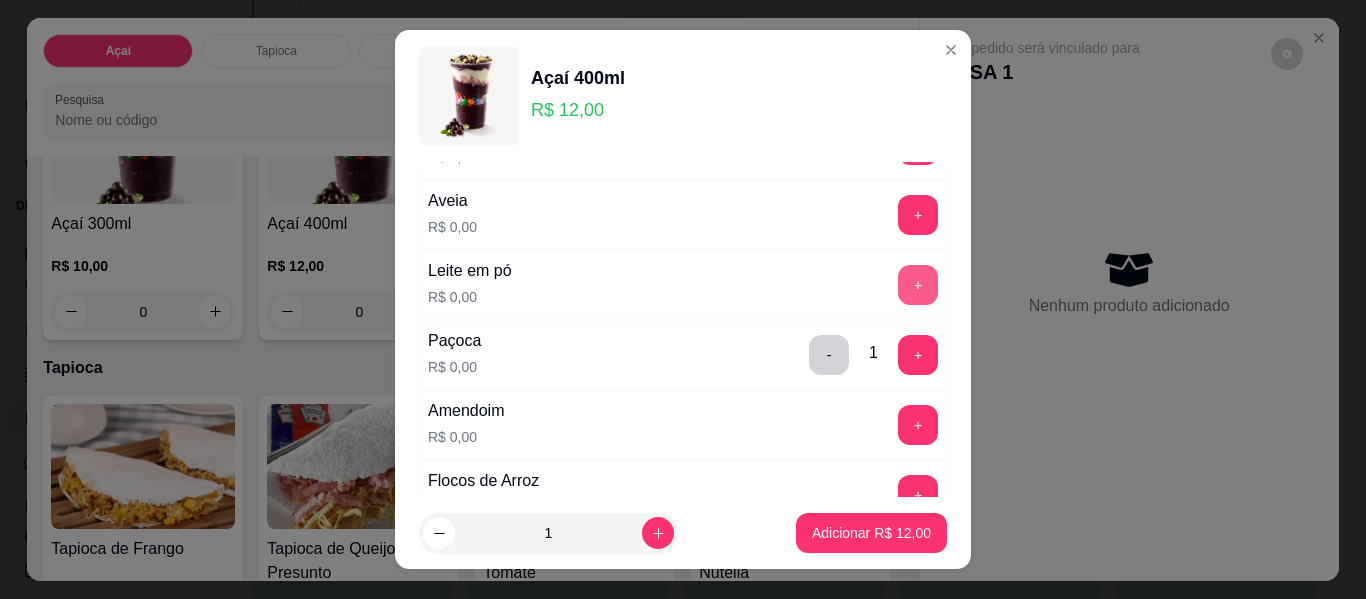 click on "+" at bounding box center (918, 285) 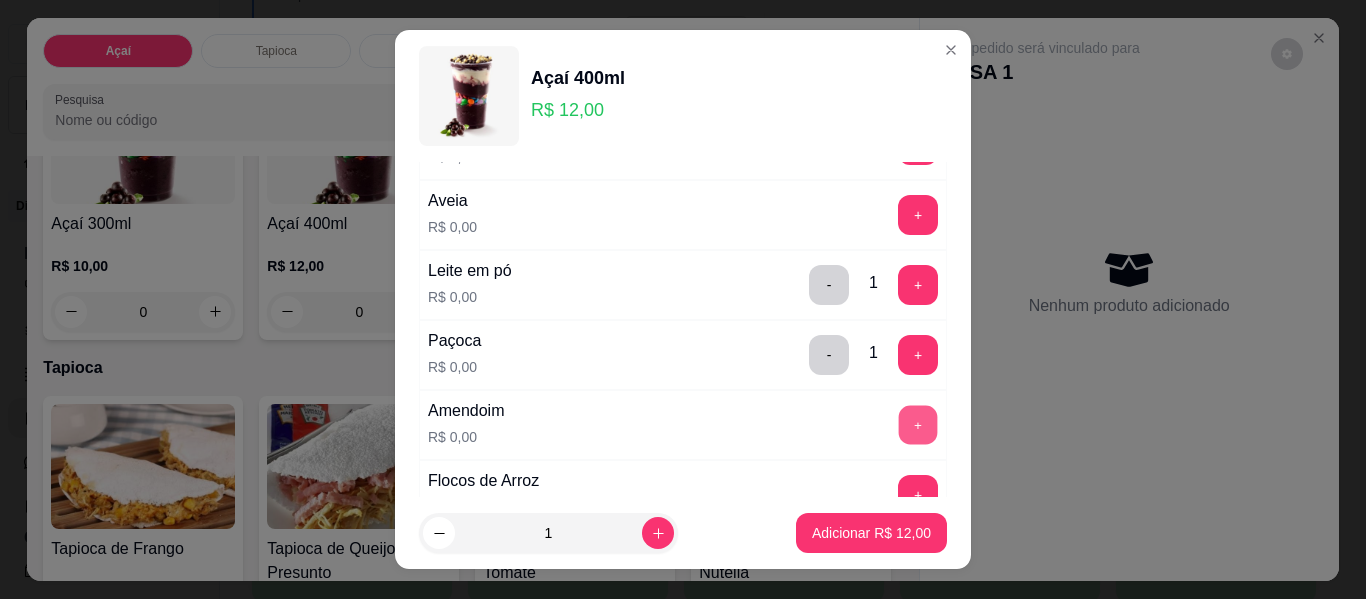 click on "+" at bounding box center (918, 425) 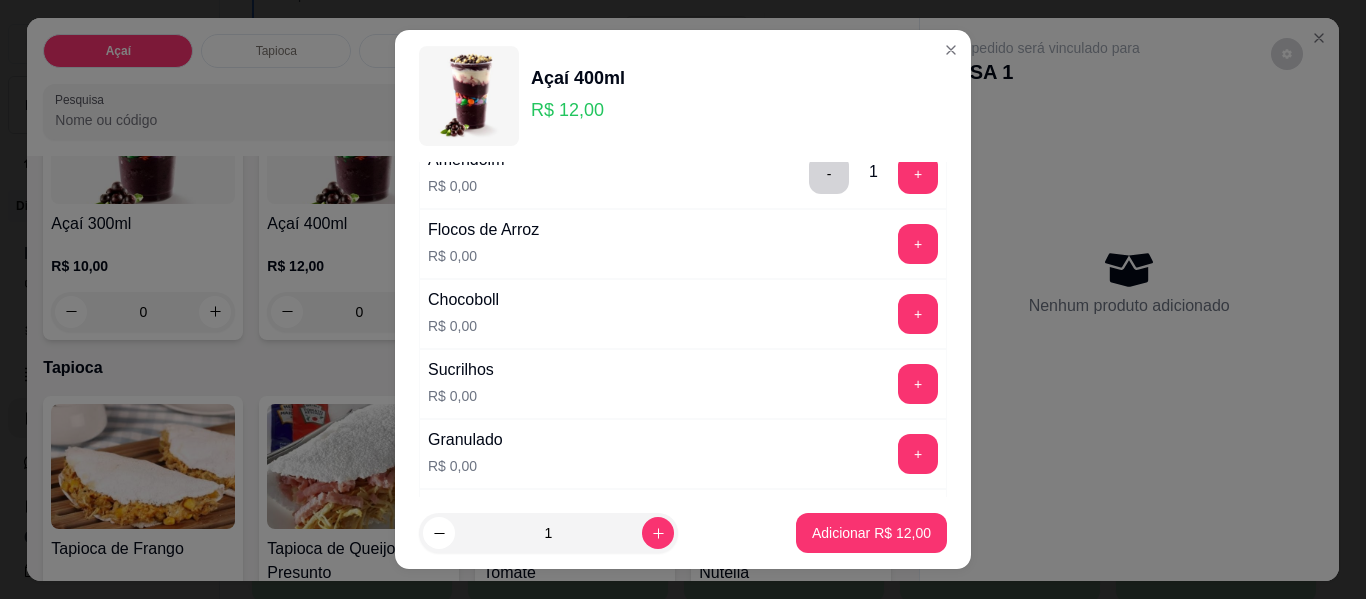 scroll, scrollTop: 700, scrollLeft: 0, axis: vertical 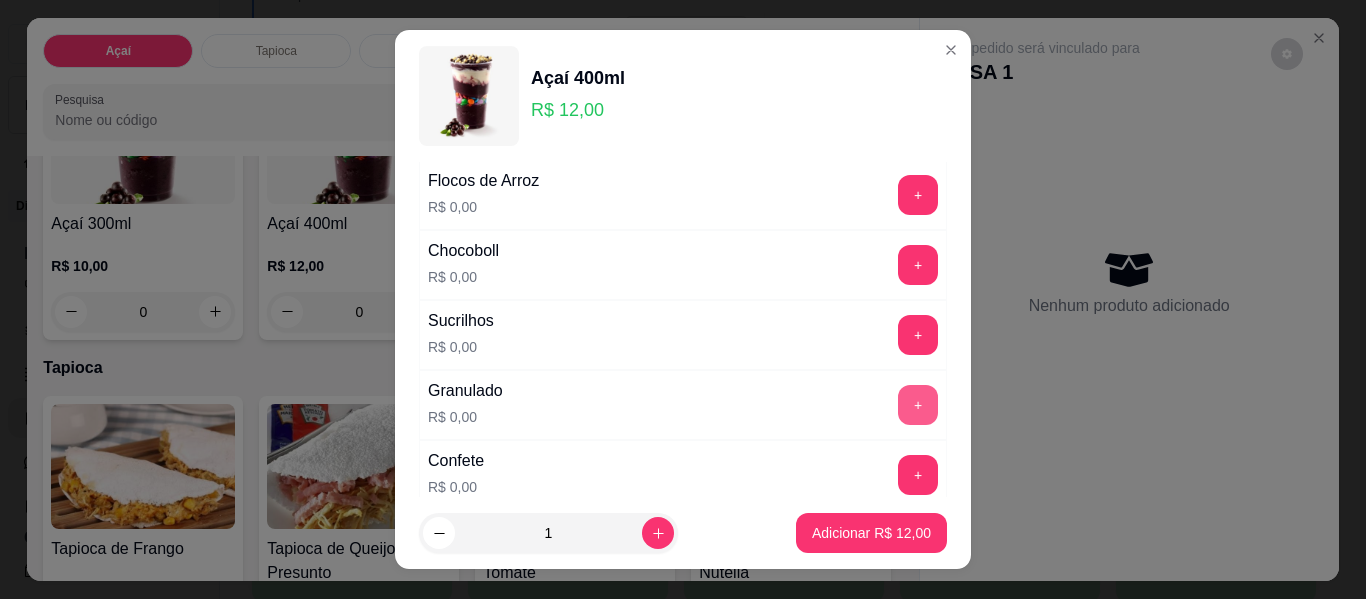 click on "+" at bounding box center [918, 405] 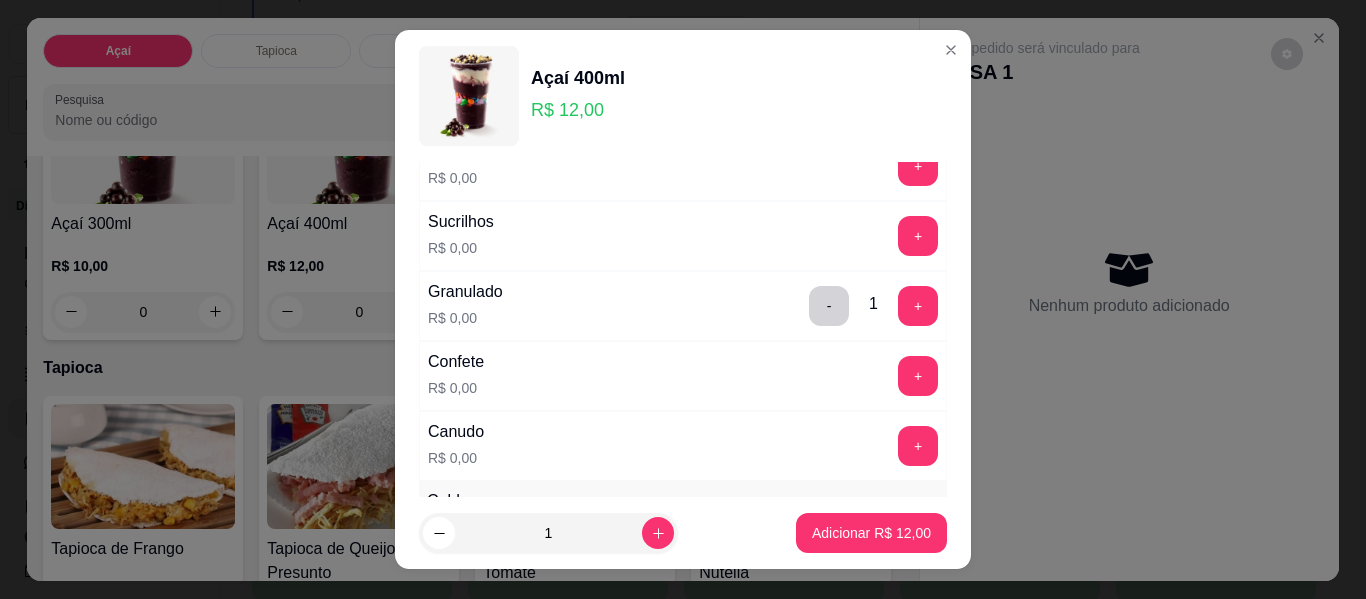 scroll, scrollTop: 800, scrollLeft: 0, axis: vertical 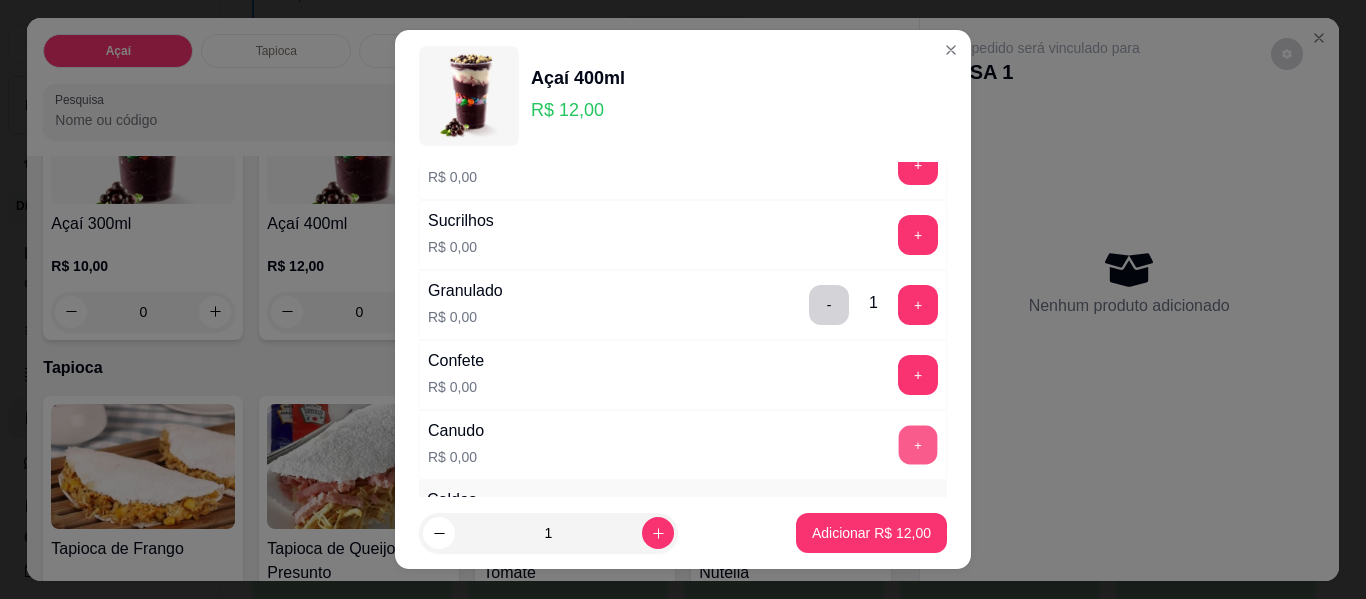 click on "+" at bounding box center (918, 445) 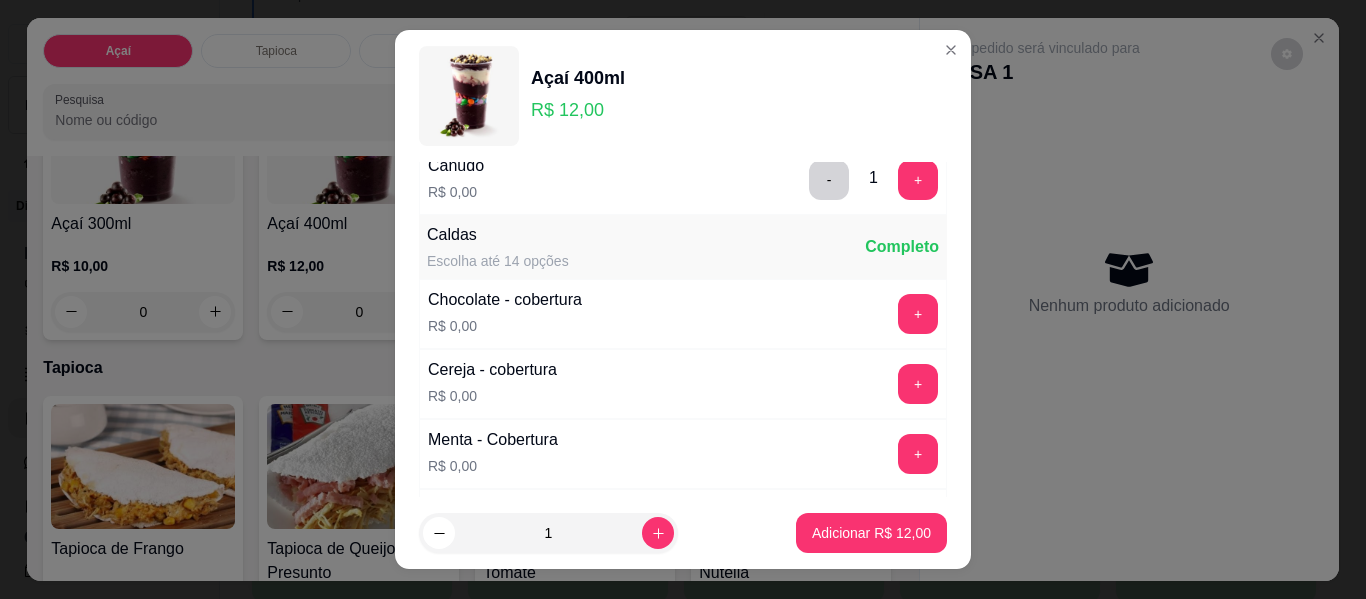 scroll, scrollTop: 1100, scrollLeft: 0, axis: vertical 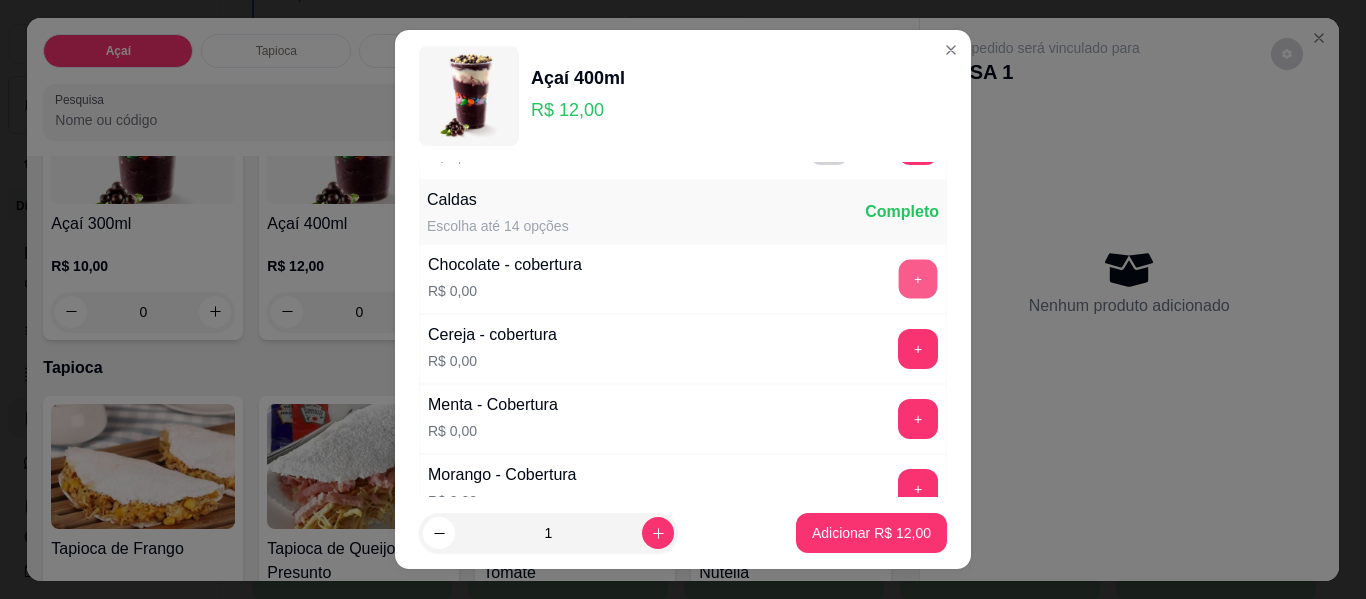 click on "+" at bounding box center (918, 279) 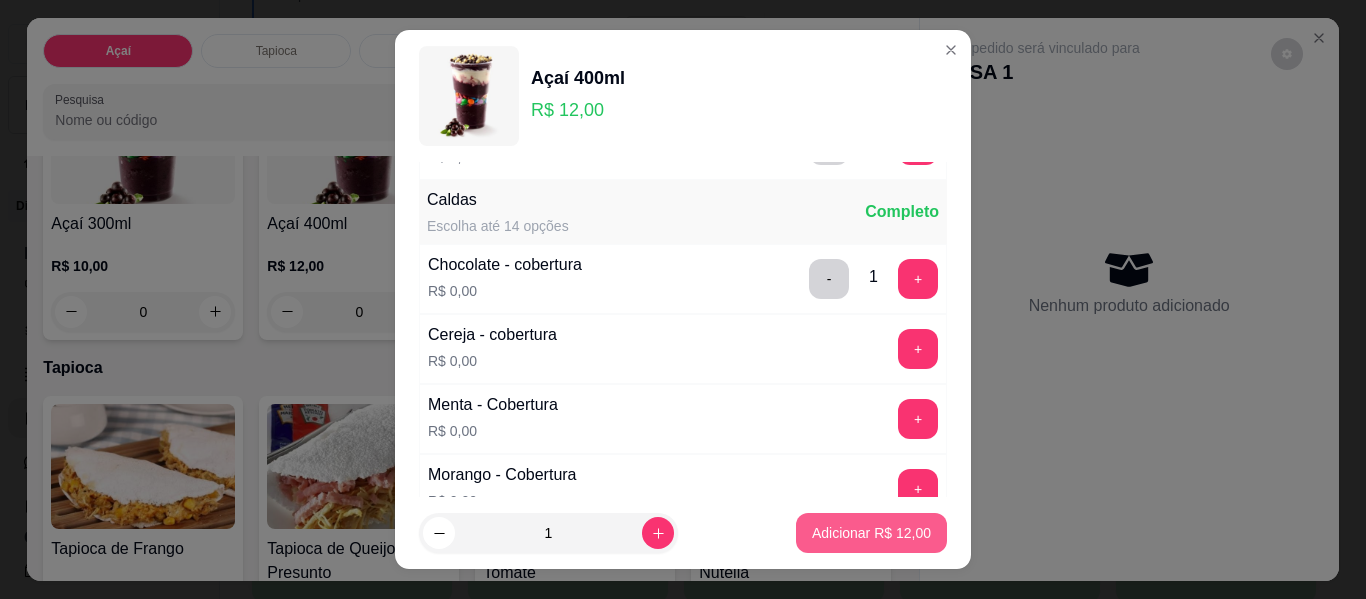 click on "Adicionar   R$ 12,00" at bounding box center (871, 533) 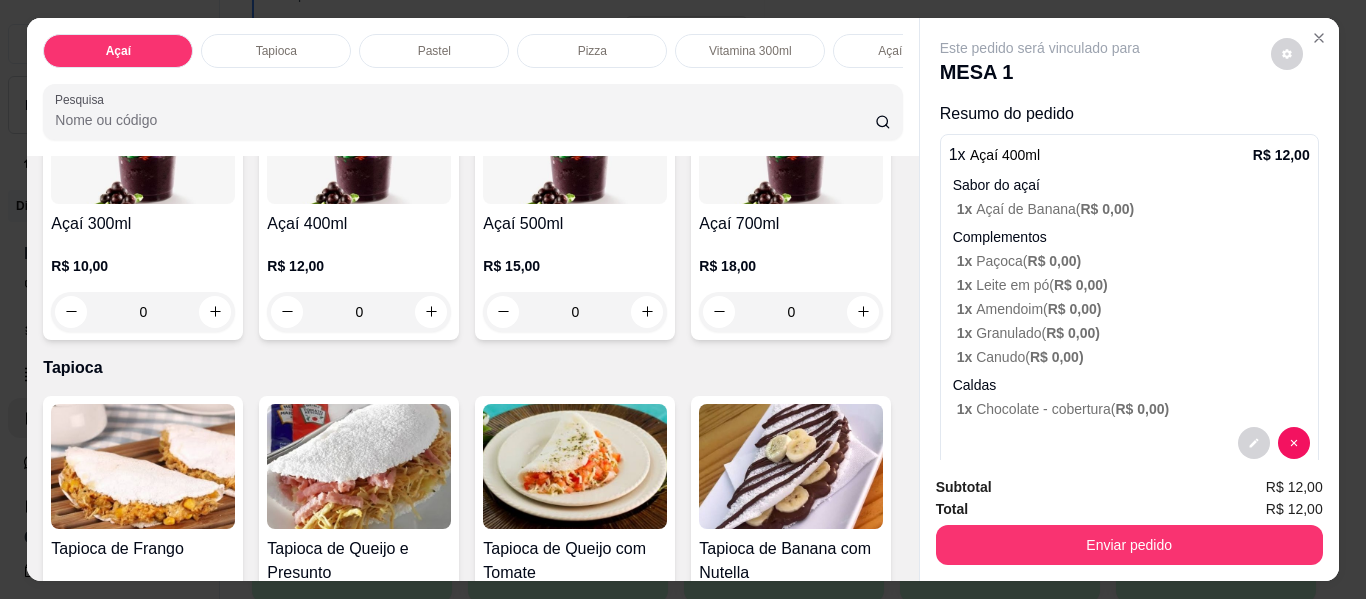 click on "0" at bounding box center [143, 312] 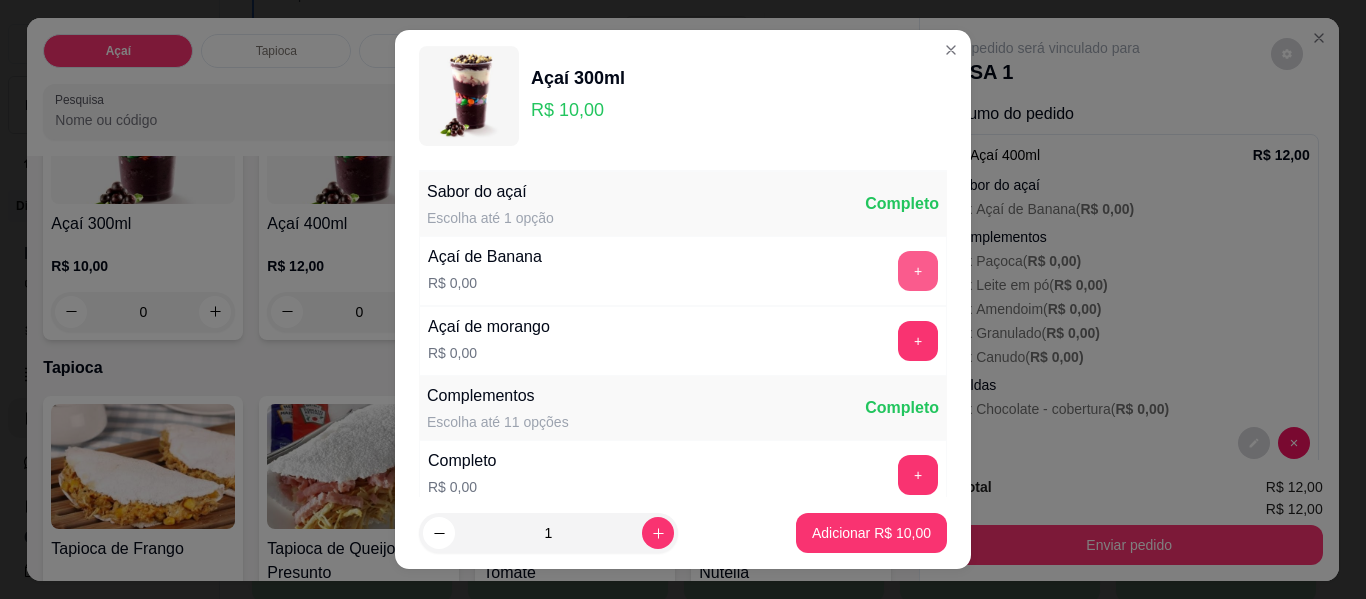 click on "+" at bounding box center [918, 271] 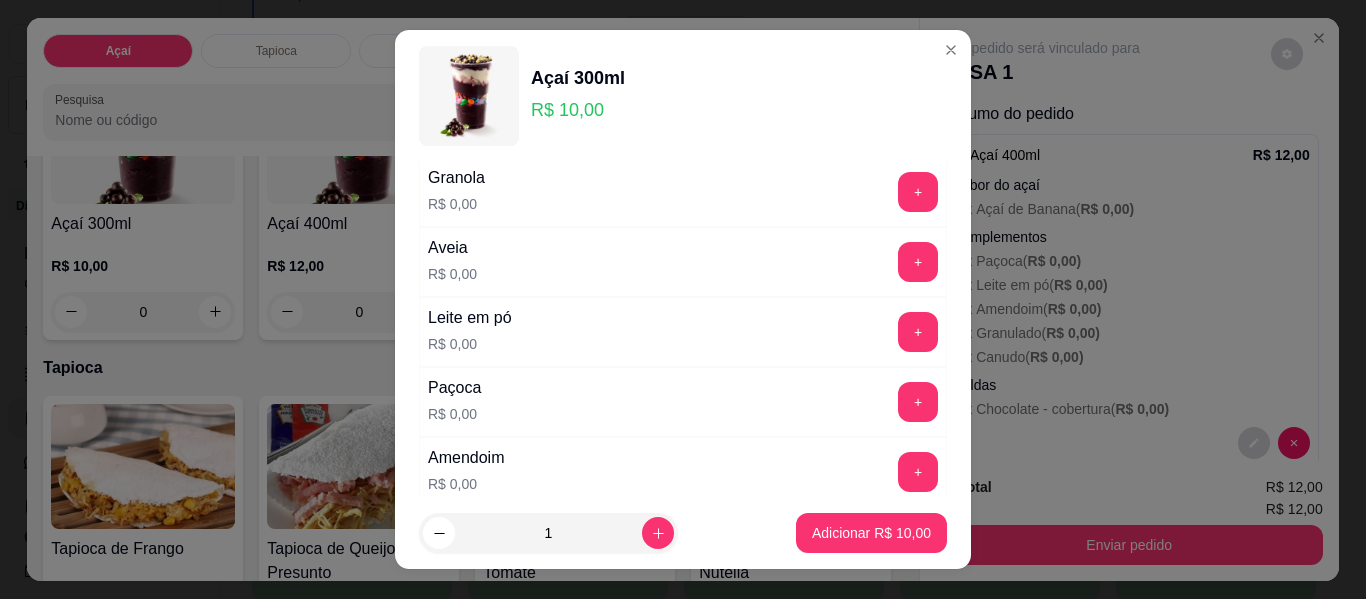 scroll, scrollTop: 400, scrollLeft: 0, axis: vertical 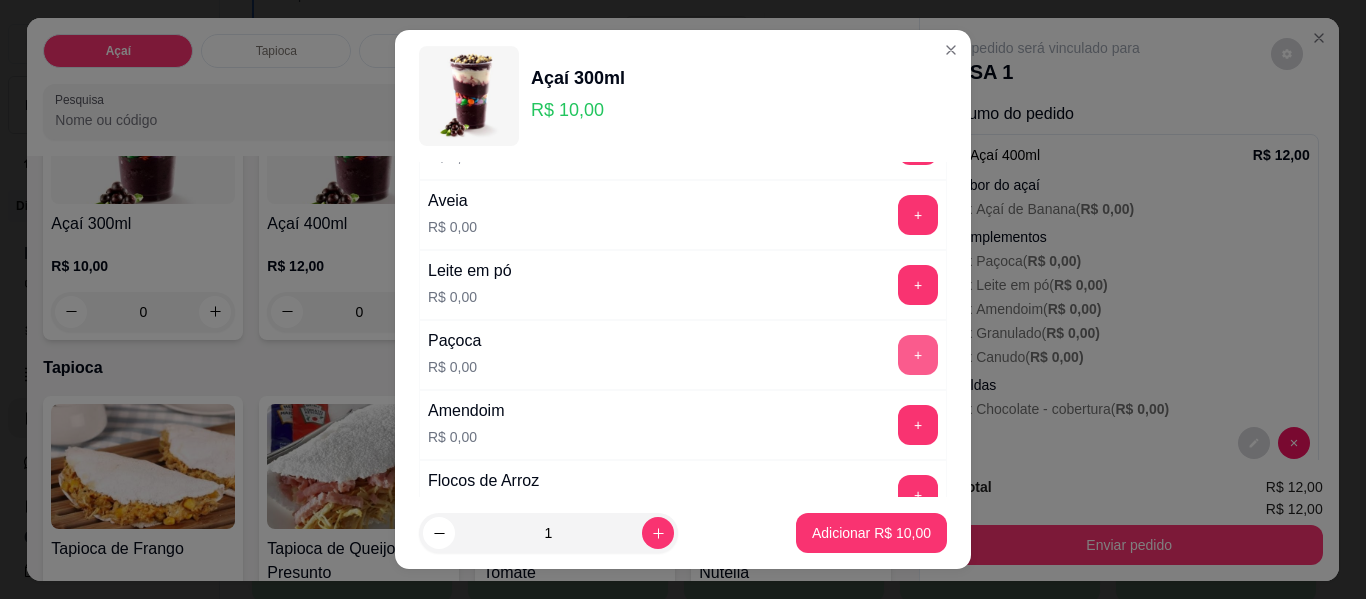 click on "+" at bounding box center (918, 355) 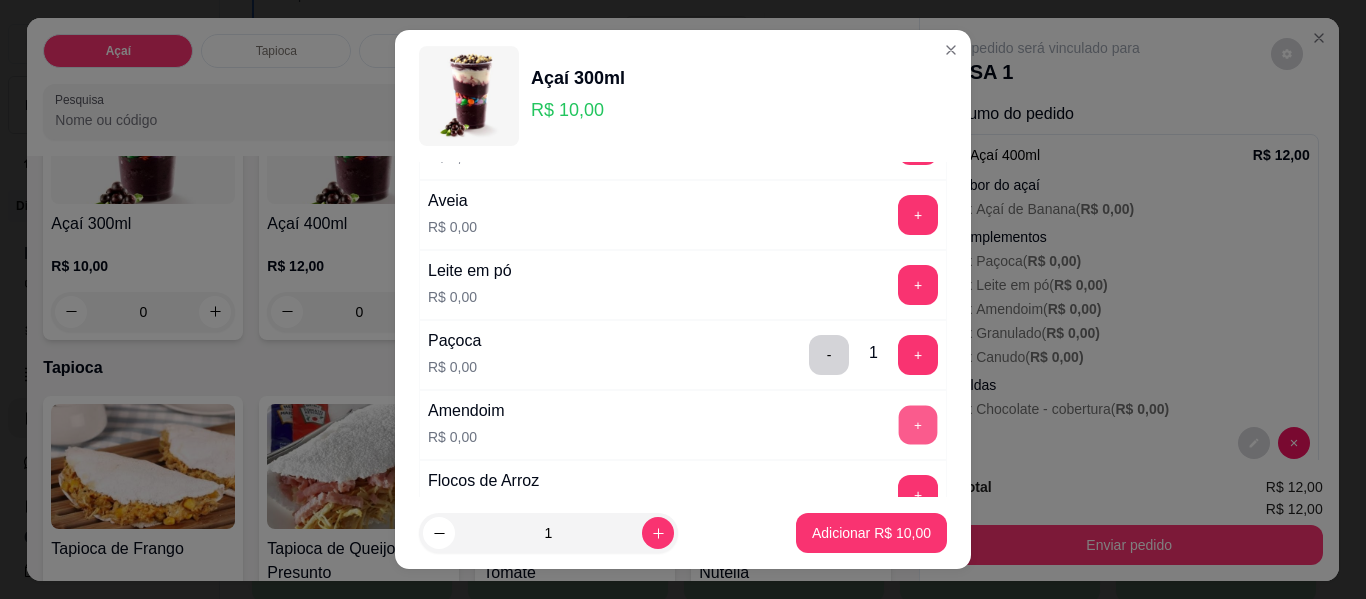 click on "+" at bounding box center (918, 425) 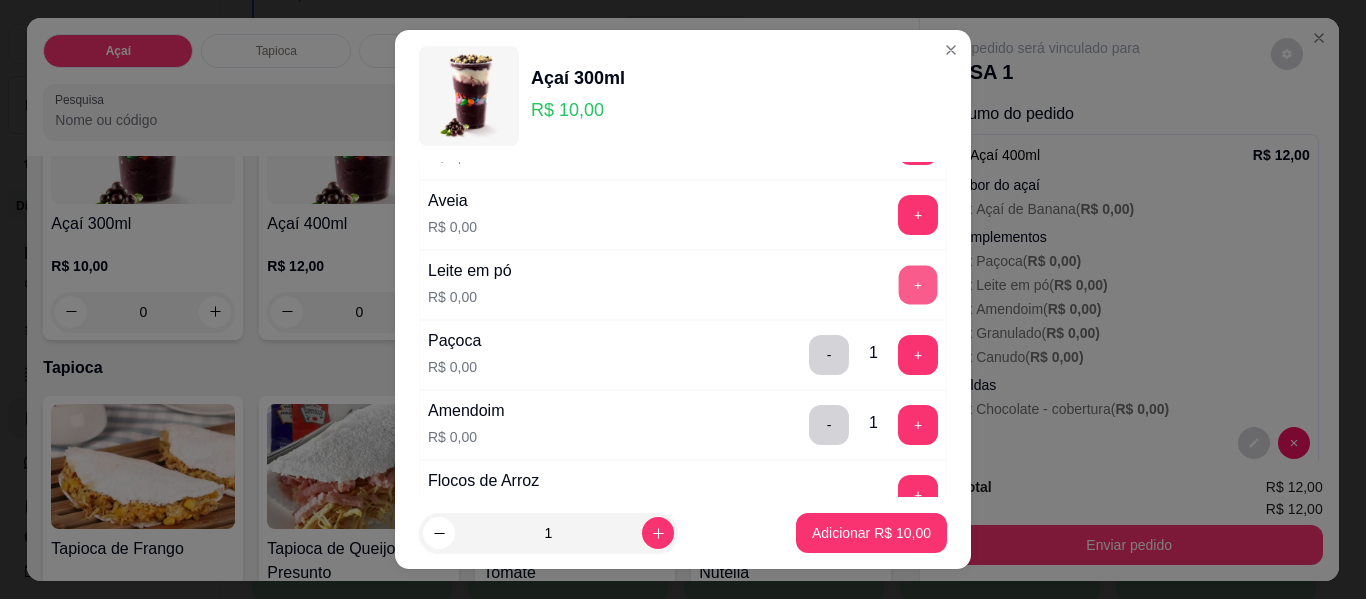 click on "+" at bounding box center [918, 285] 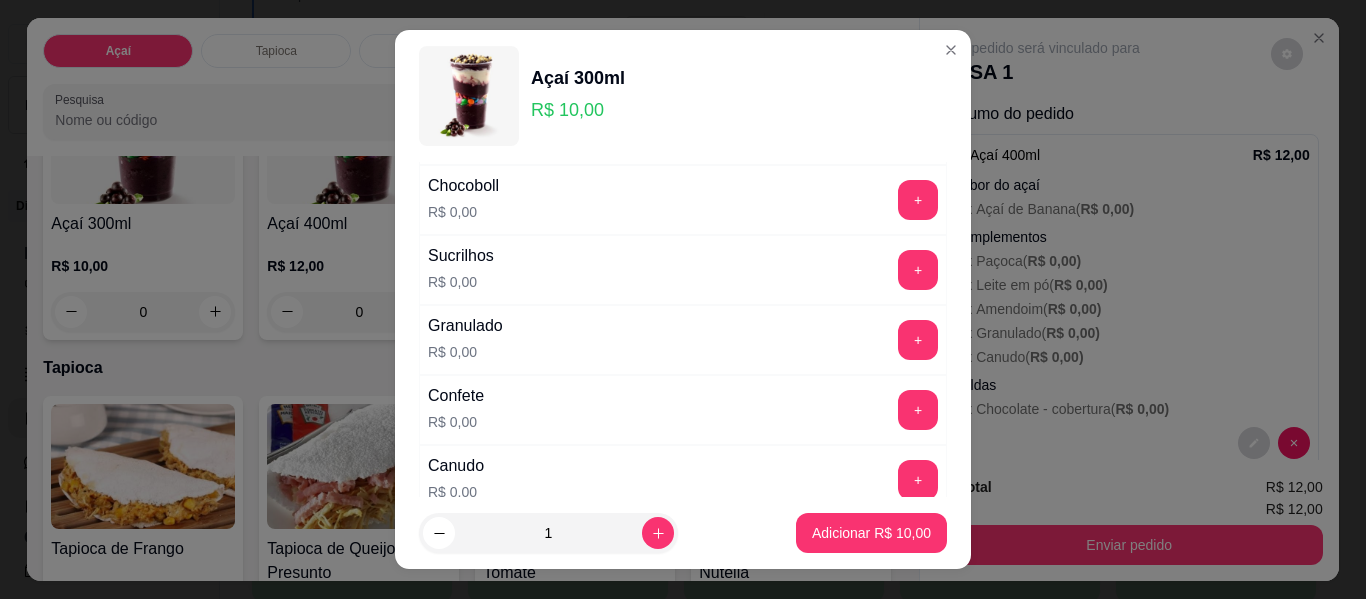 scroll, scrollTop: 800, scrollLeft: 0, axis: vertical 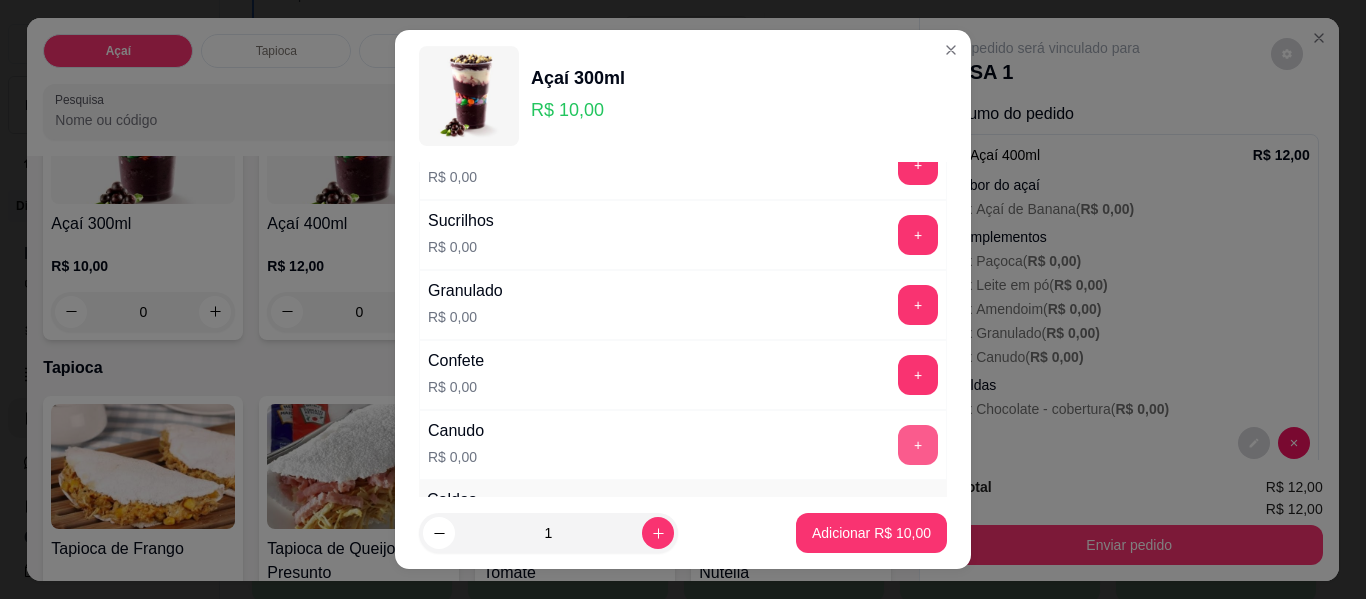 click on "+" at bounding box center (918, 445) 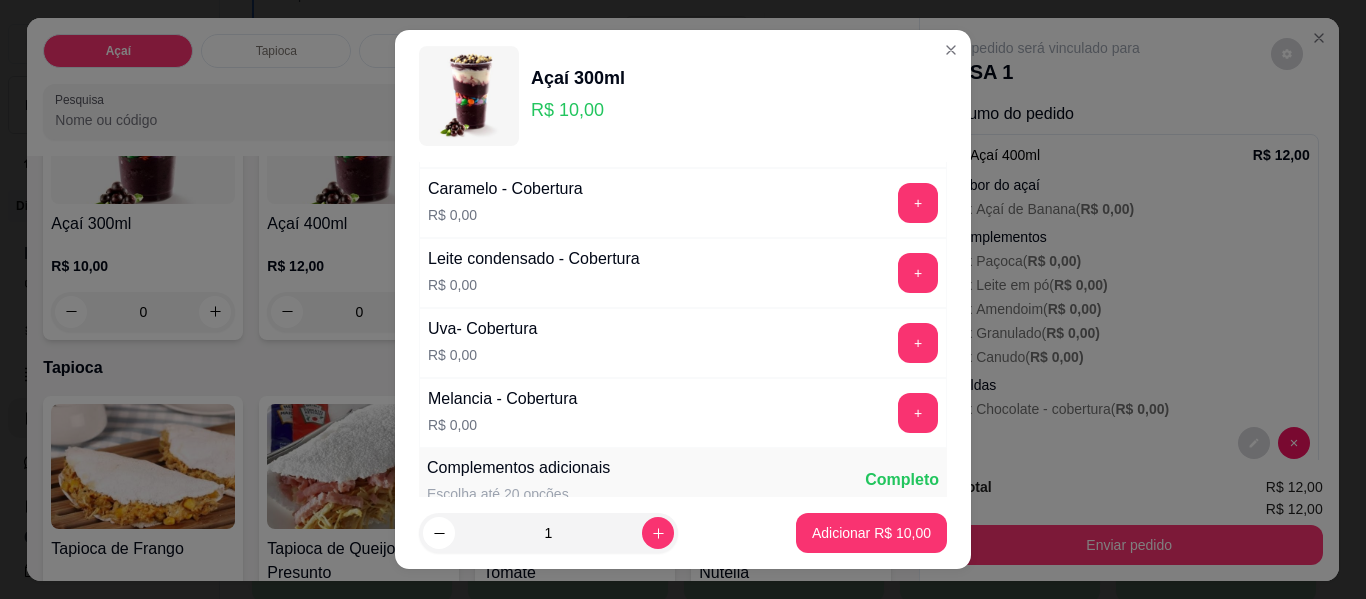 scroll, scrollTop: 1500, scrollLeft: 0, axis: vertical 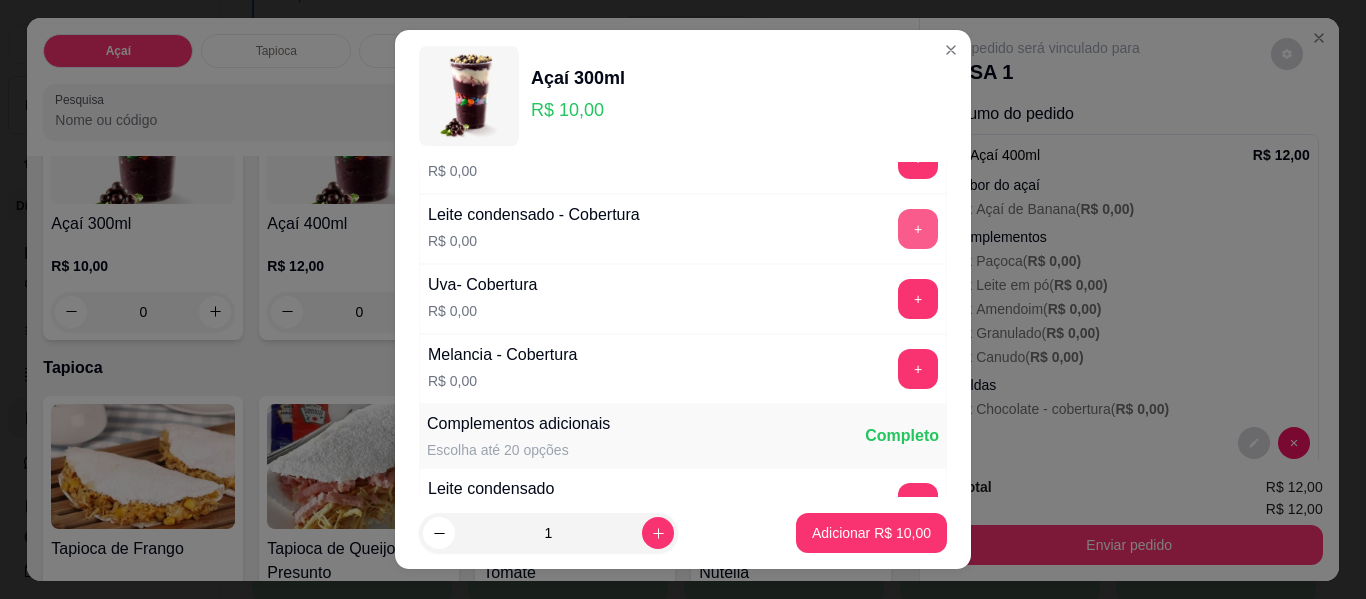 click on "+" at bounding box center [918, 229] 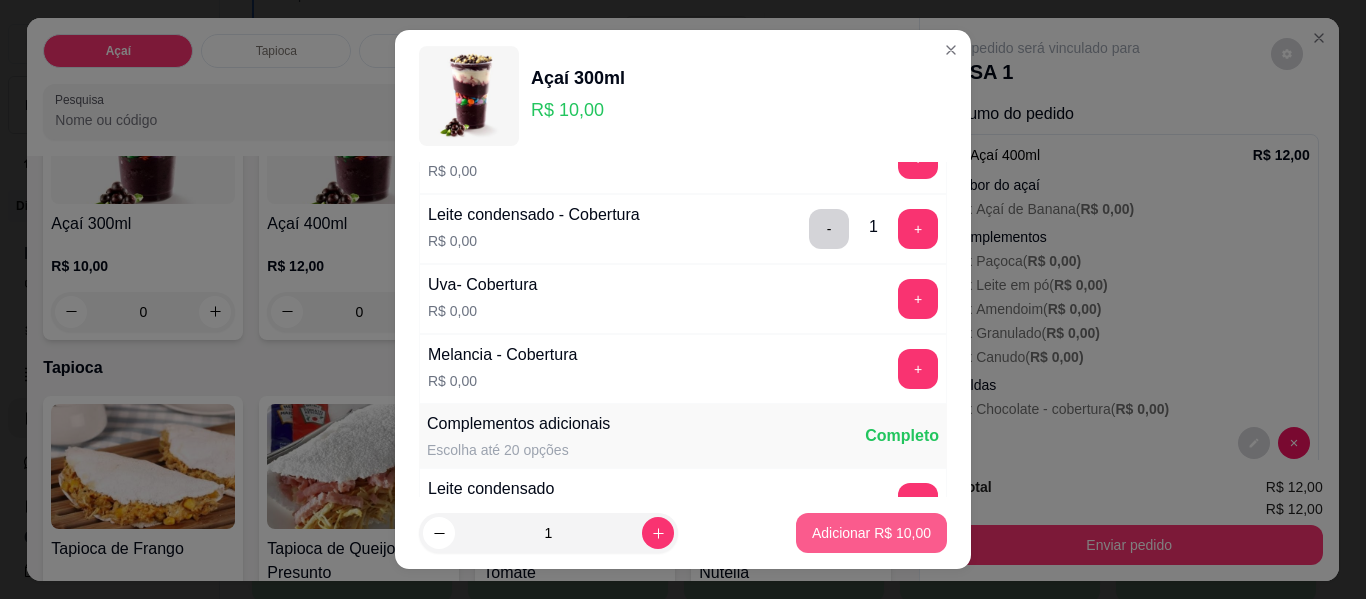 click on "Adicionar   R$ 10,00" at bounding box center [871, 533] 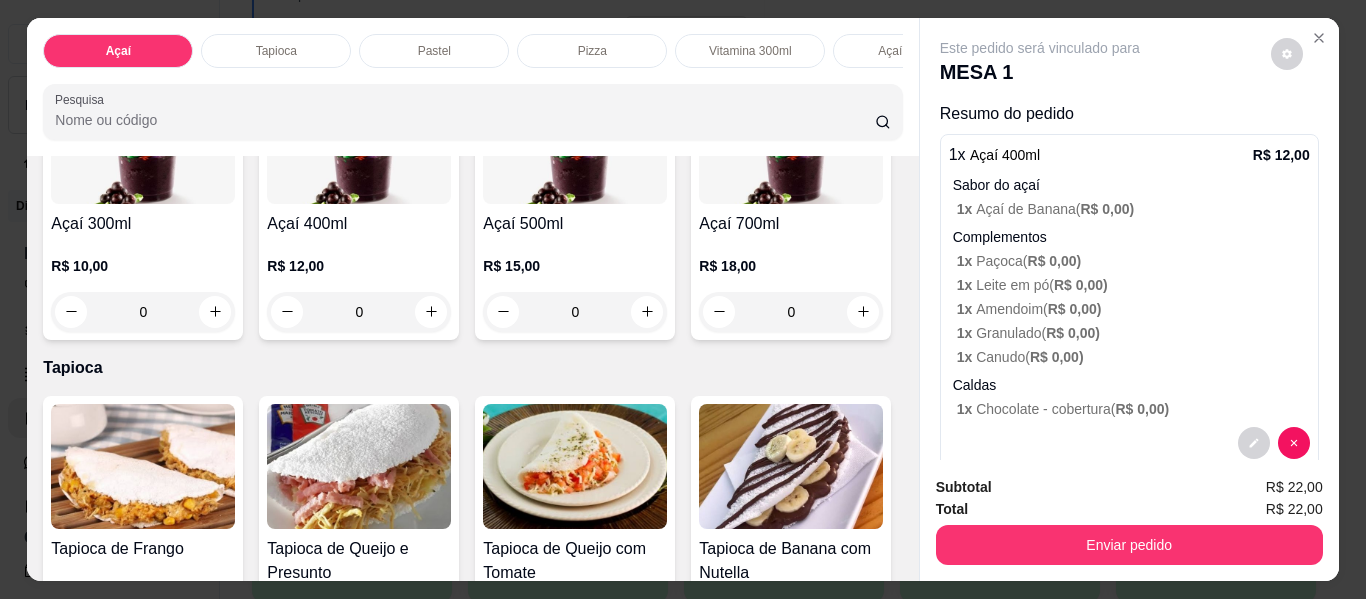 click on "0" at bounding box center [143, 312] 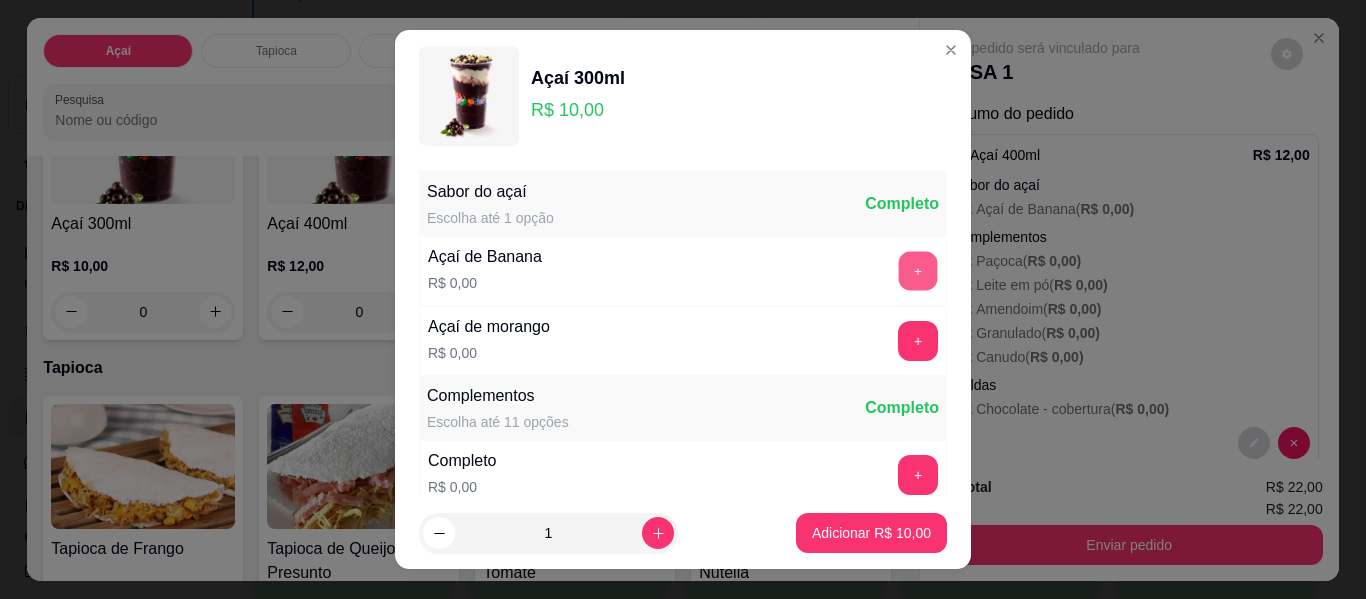 click on "+" at bounding box center [918, 271] 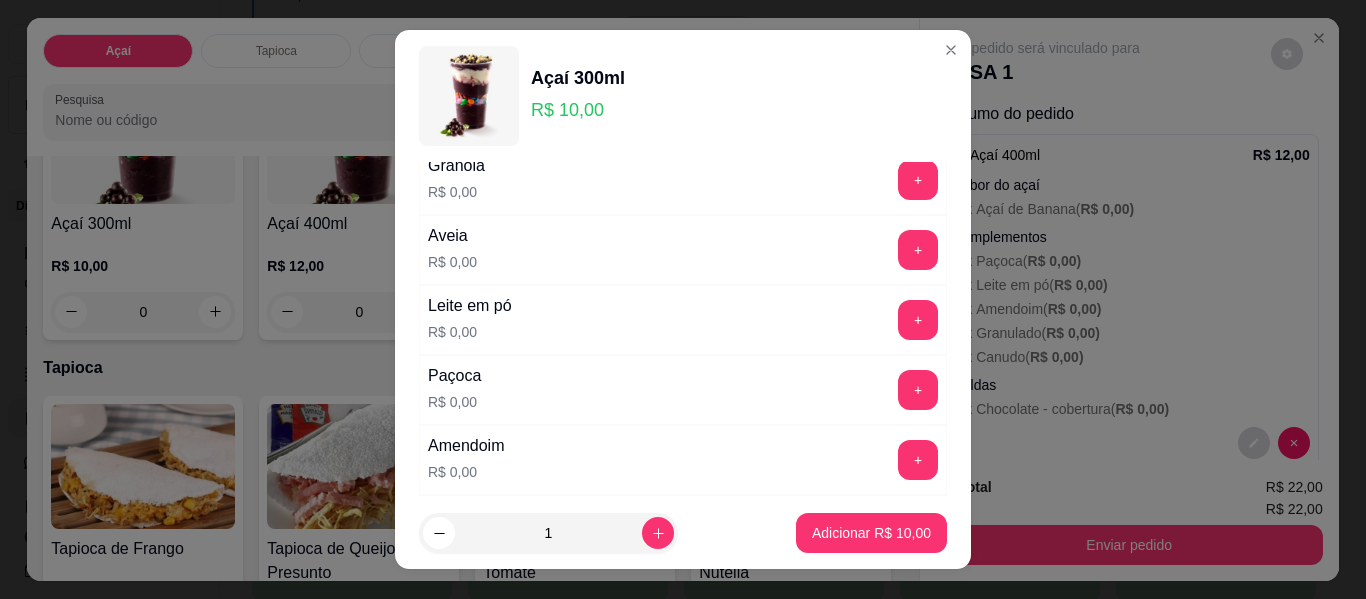 scroll, scrollTop: 400, scrollLeft: 0, axis: vertical 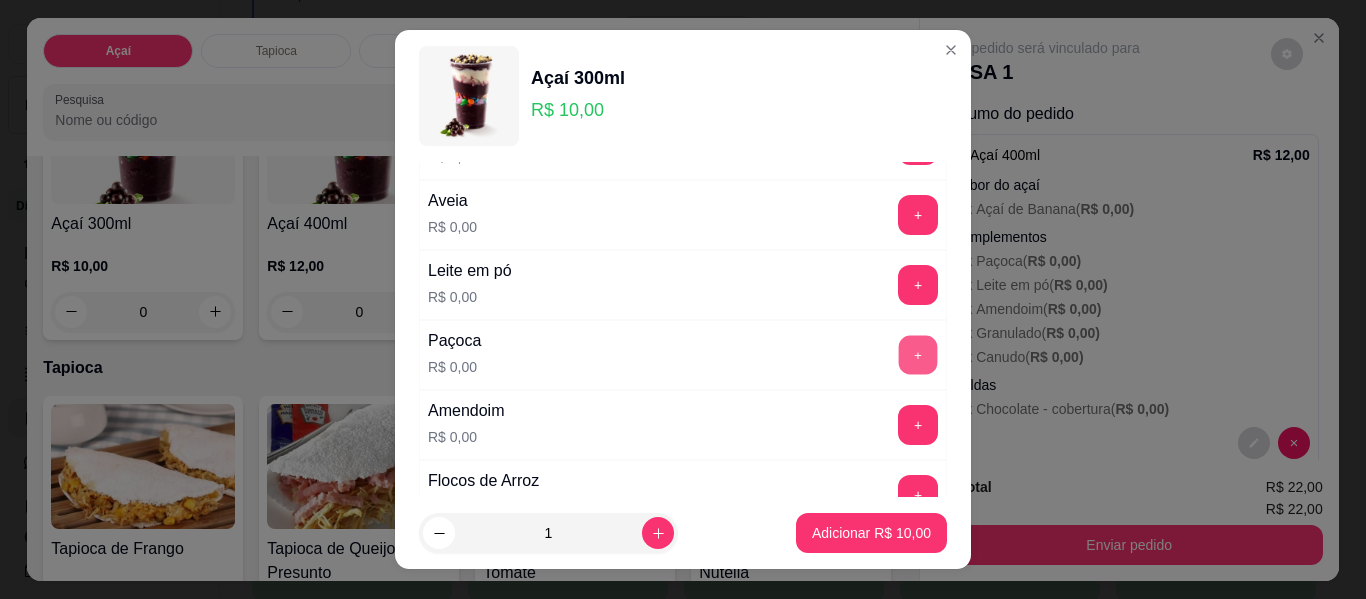 click on "+" at bounding box center [918, 355] 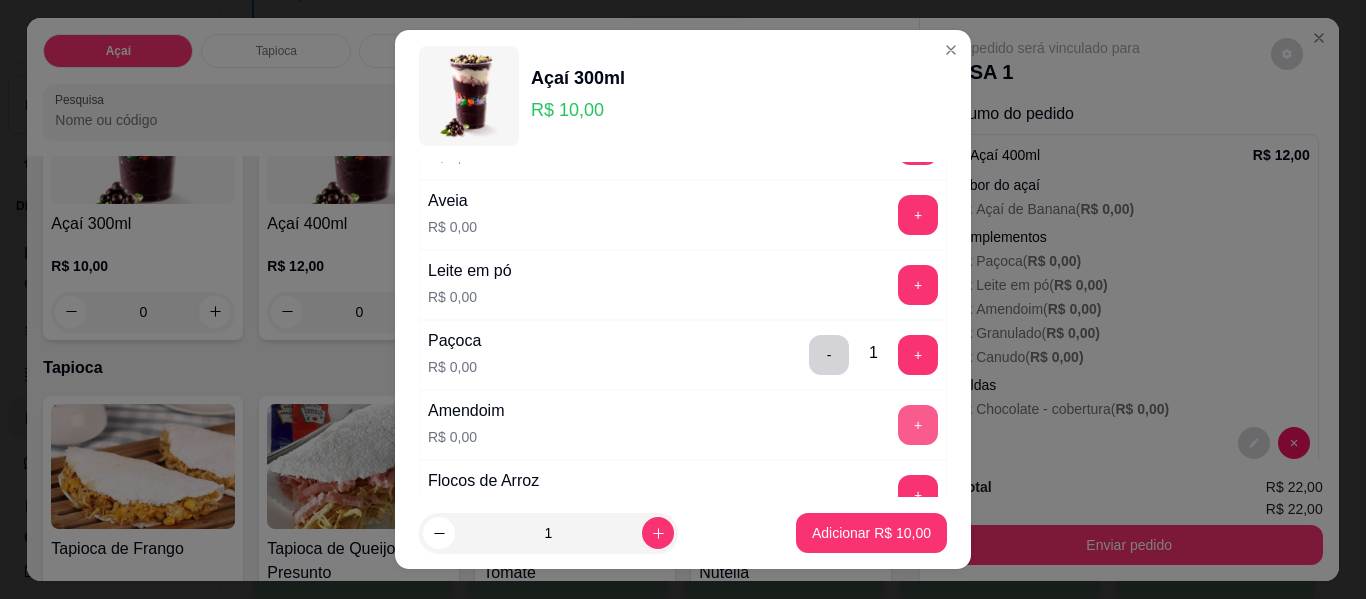 click on "+" at bounding box center (918, 425) 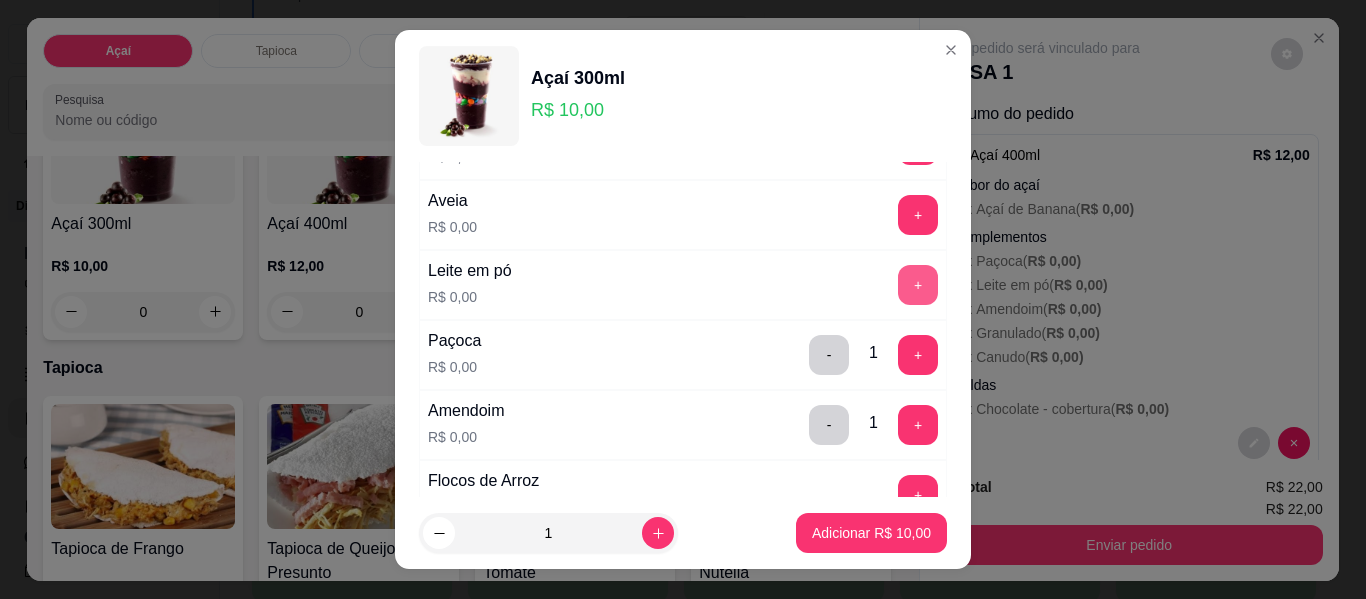 click on "+" at bounding box center (918, 285) 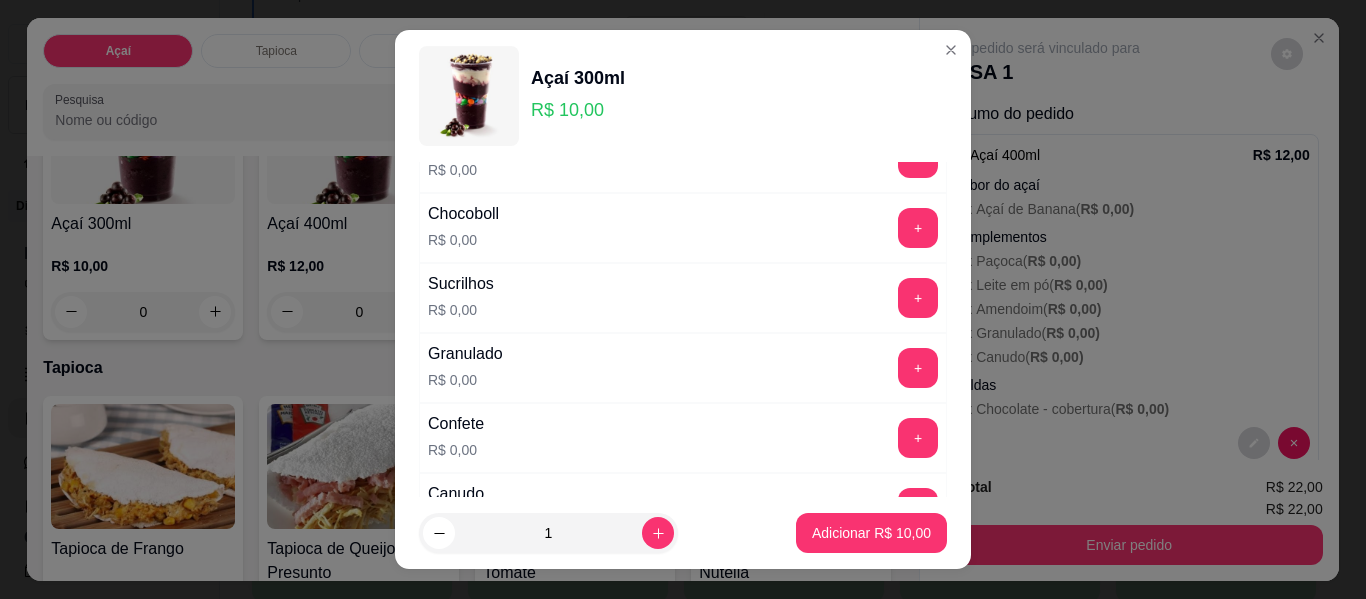 scroll, scrollTop: 800, scrollLeft: 0, axis: vertical 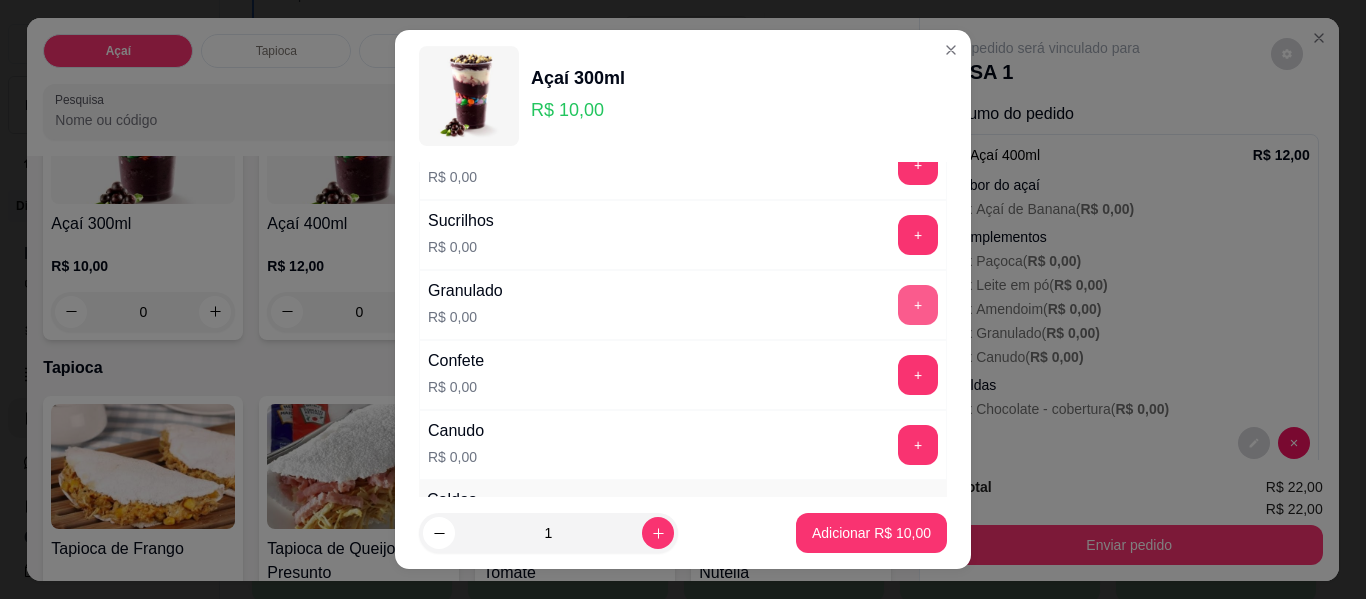 click on "+" at bounding box center [918, 305] 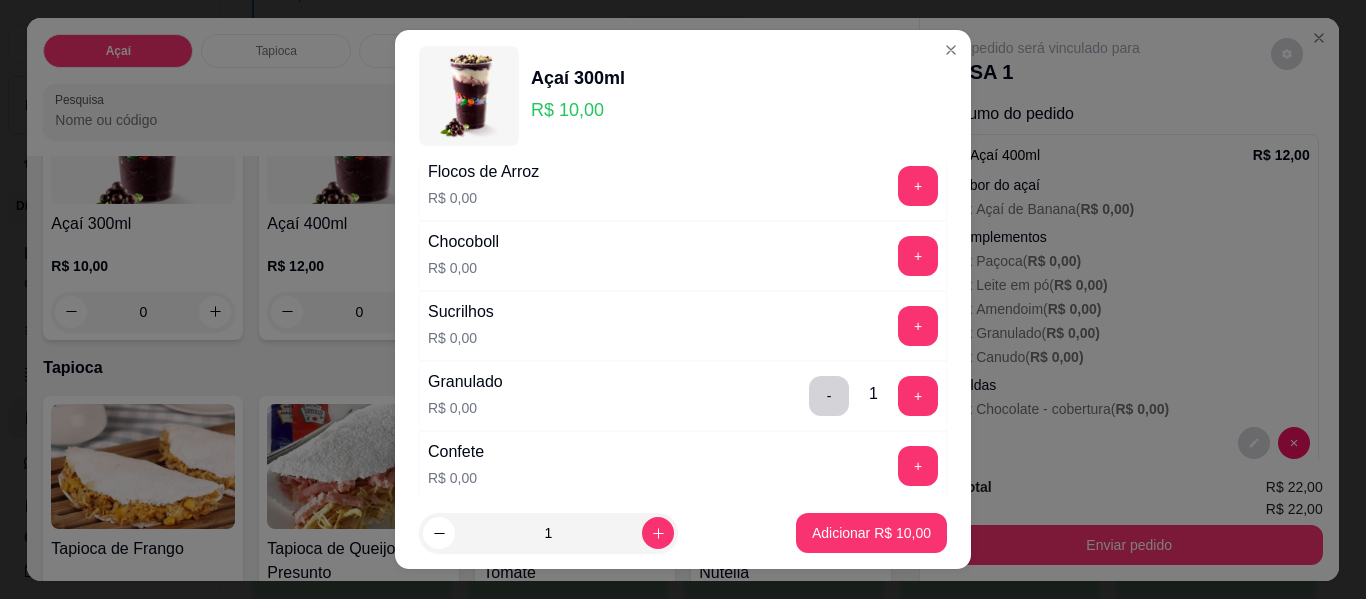 scroll, scrollTop: 700, scrollLeft: 0, axis: vertical 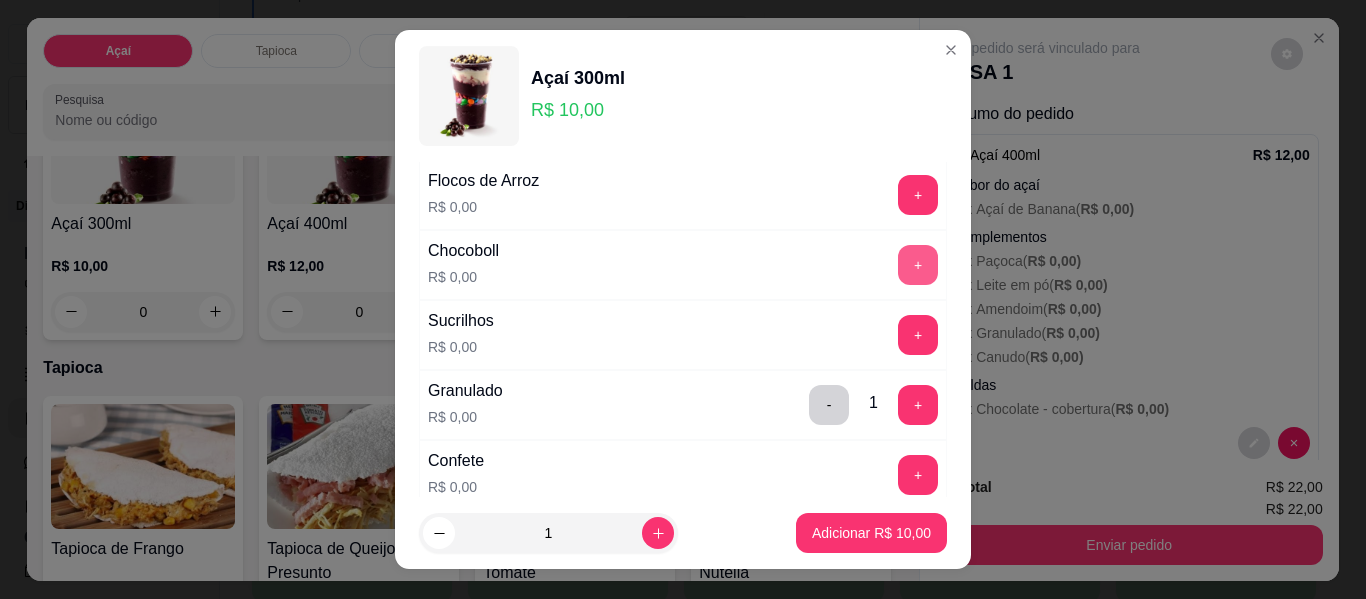 click on "+" at bounding box center [918, 265] 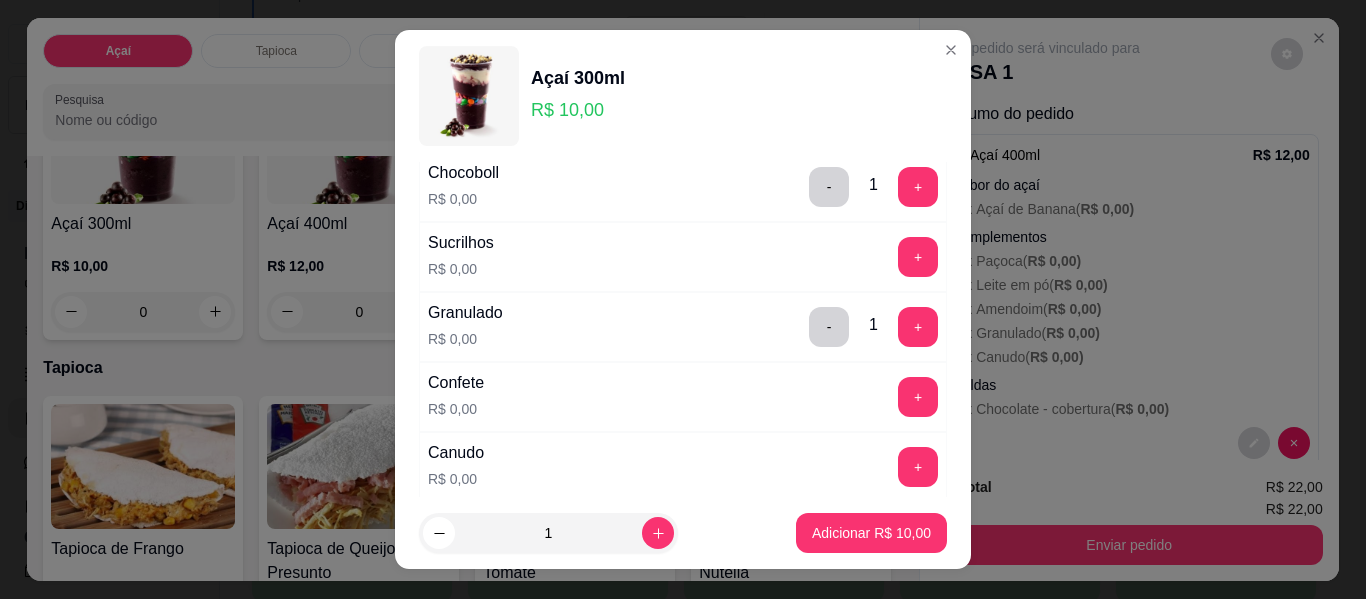 scroll, scrollTop: 800, scrollLeft: 0, axis: vertical 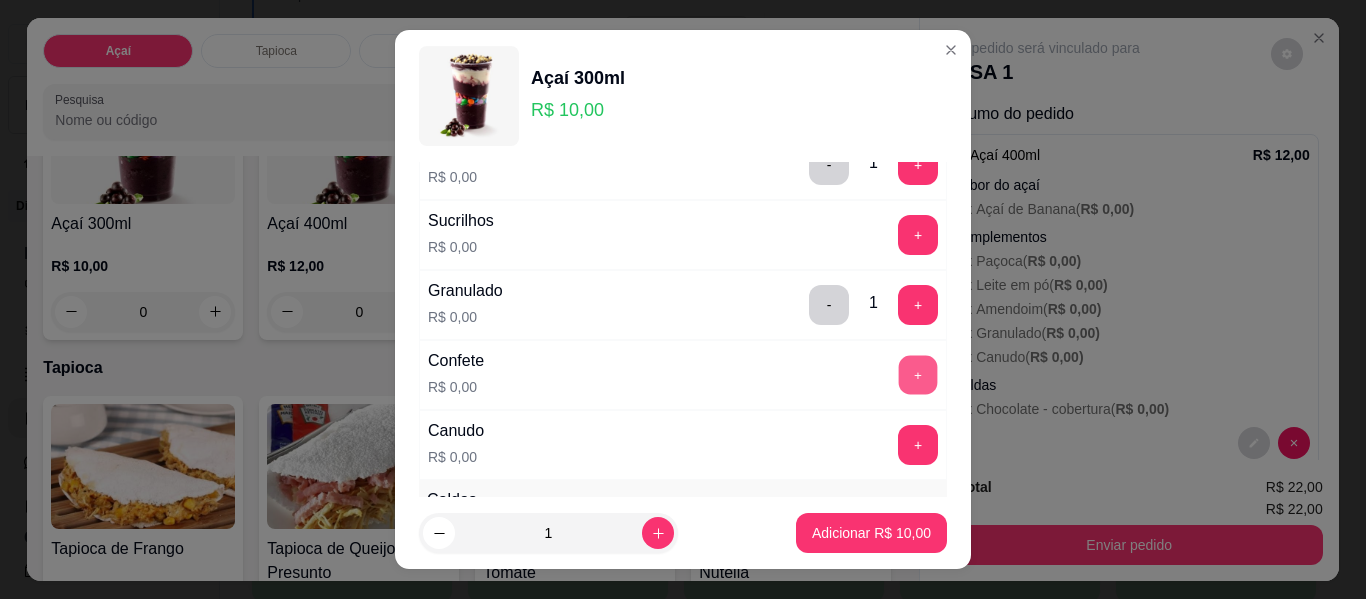 click on "+" at bounding box center [918, 375] 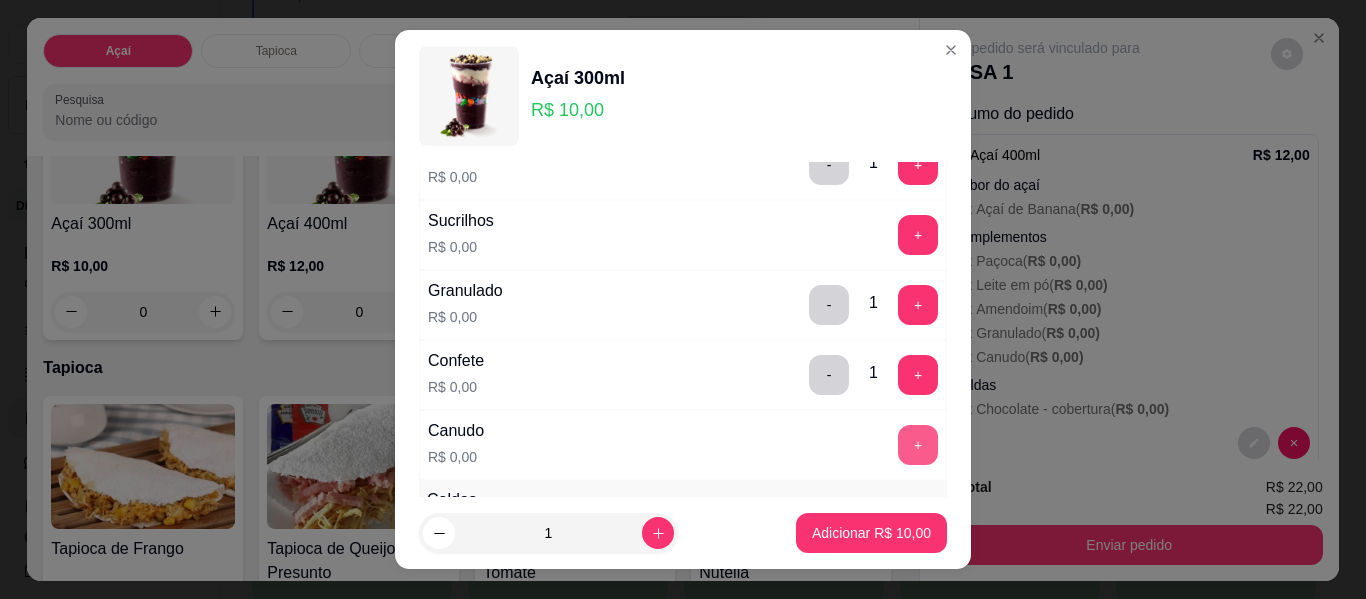 click on "+" at bounding box center (918, 445) 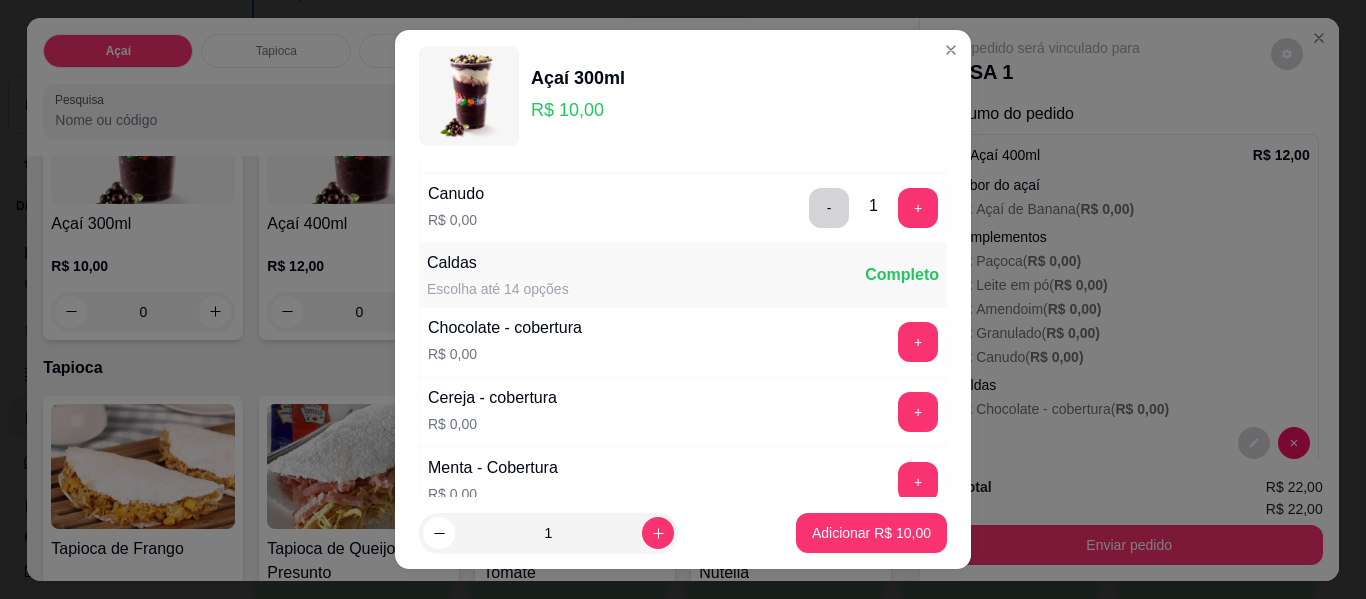 scroll, scrollTop: 1100, scrollLeft: 0, axis: vertical 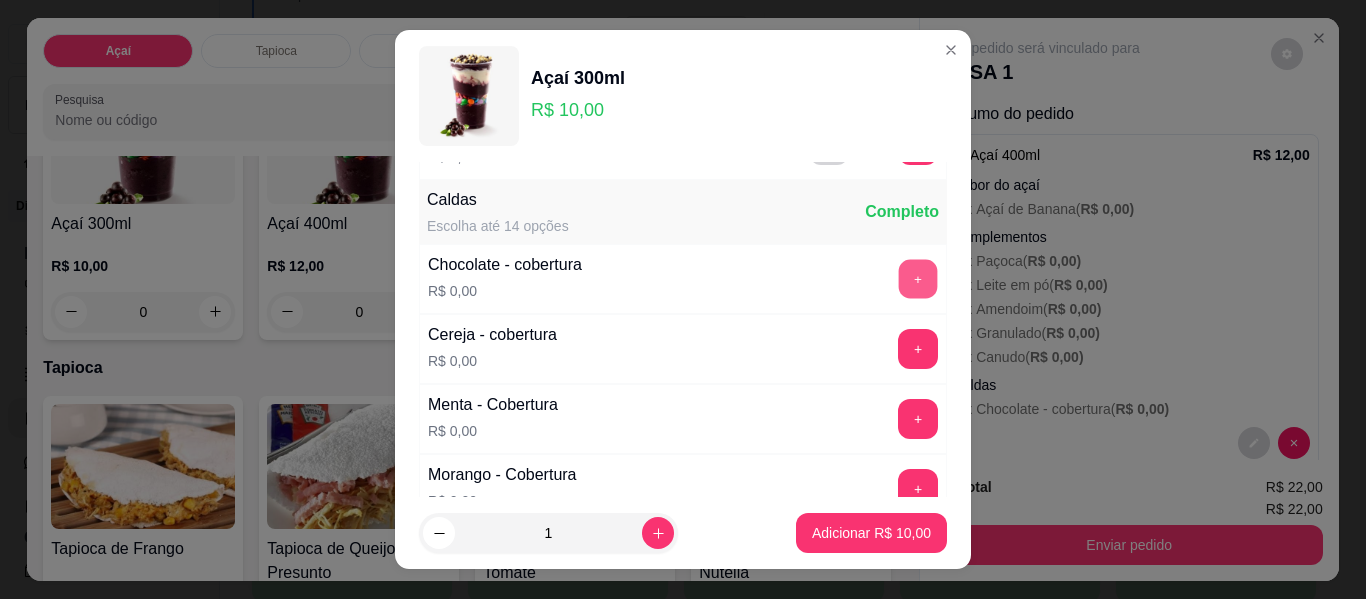 click on "+" at bounding box center (918, 279) 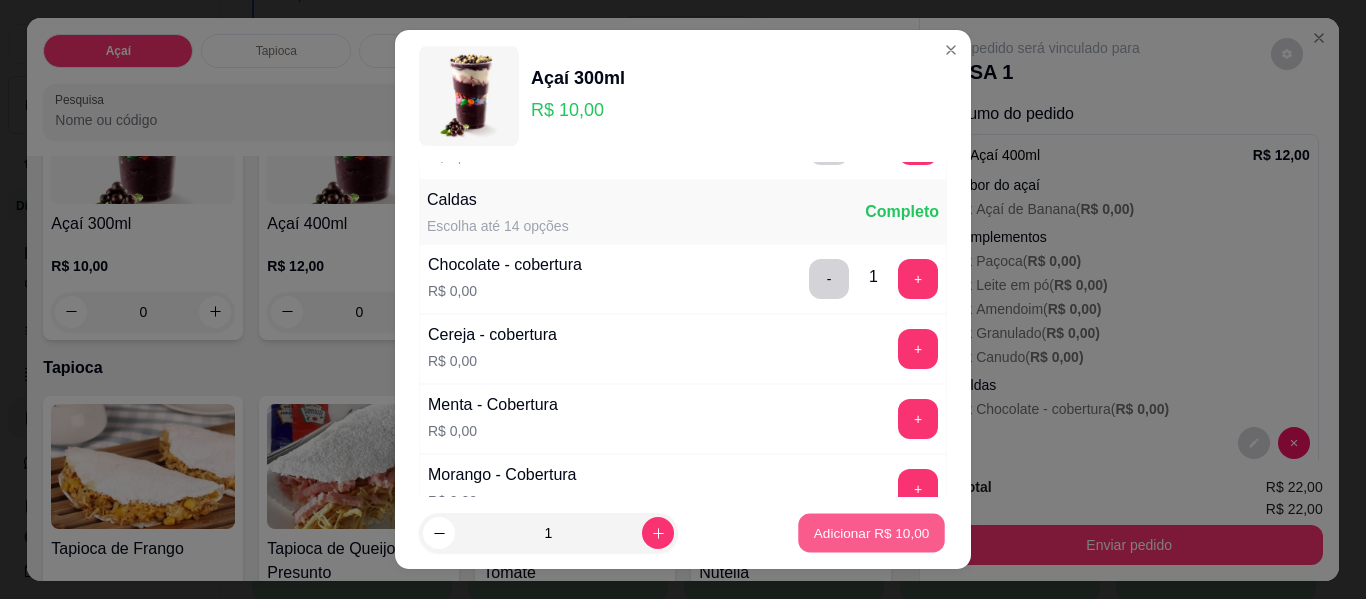 click on "Adicionar   R$ 10,00" at bounding box center [872, 532] 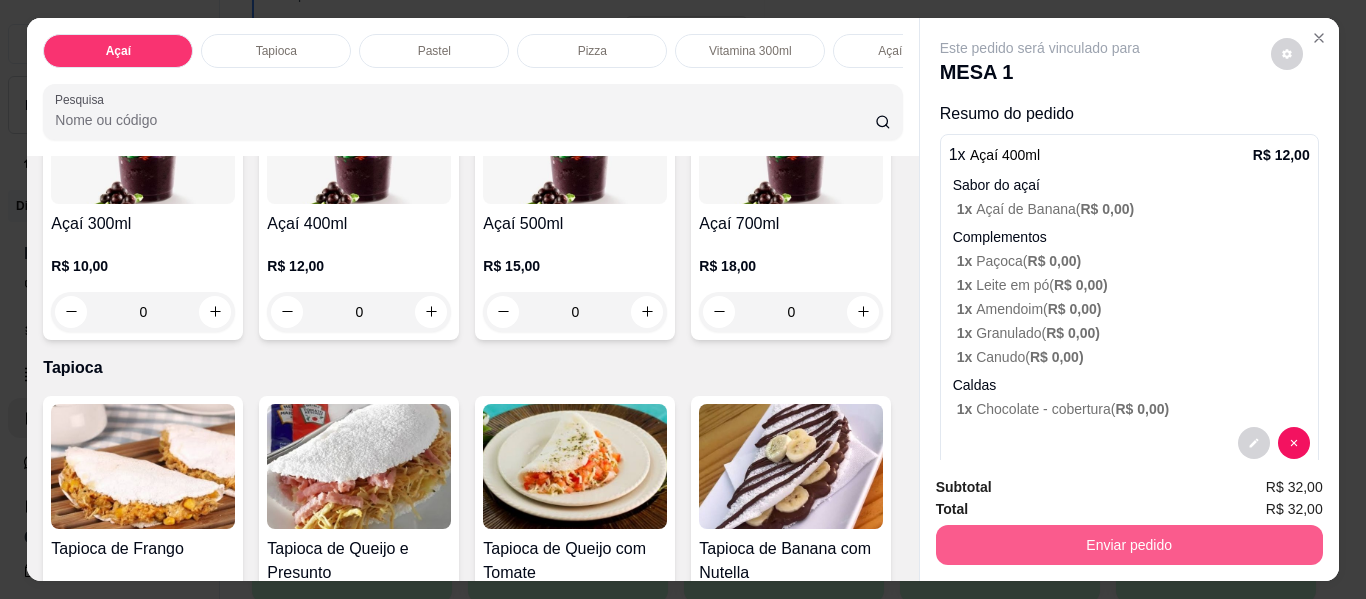 click on "Enviar pedido" at bounding box center [1129, 545] 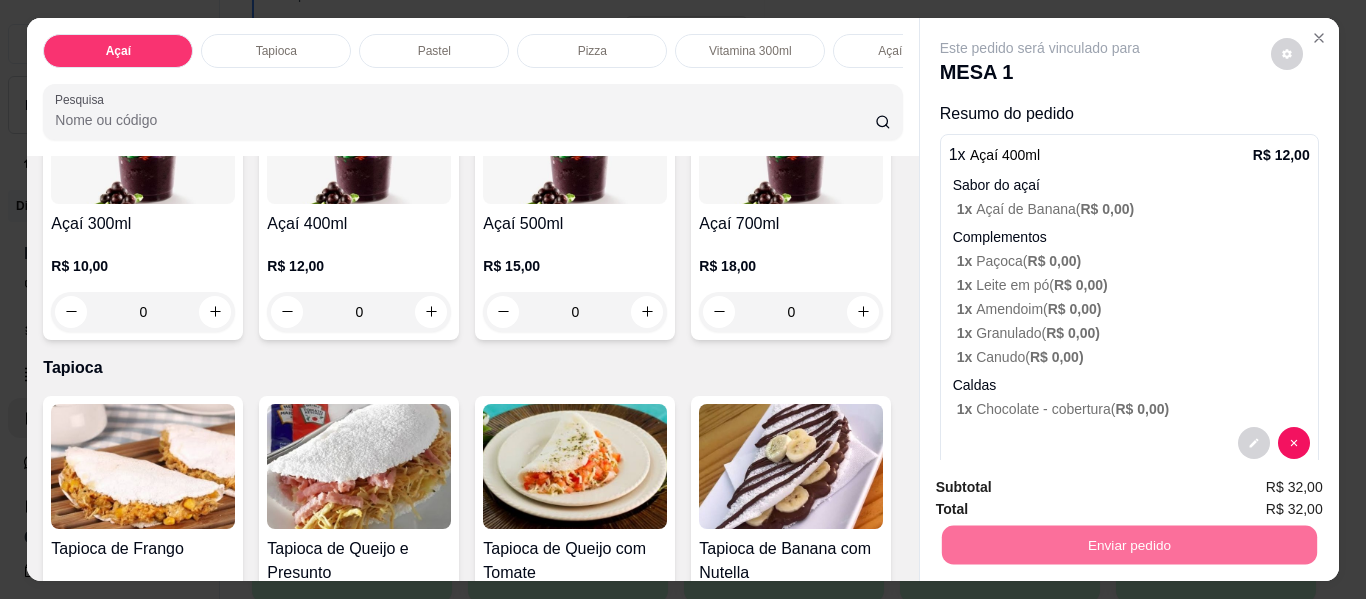 click on "Não registrar e enviar pedido" at bounding box center [1063, 488] 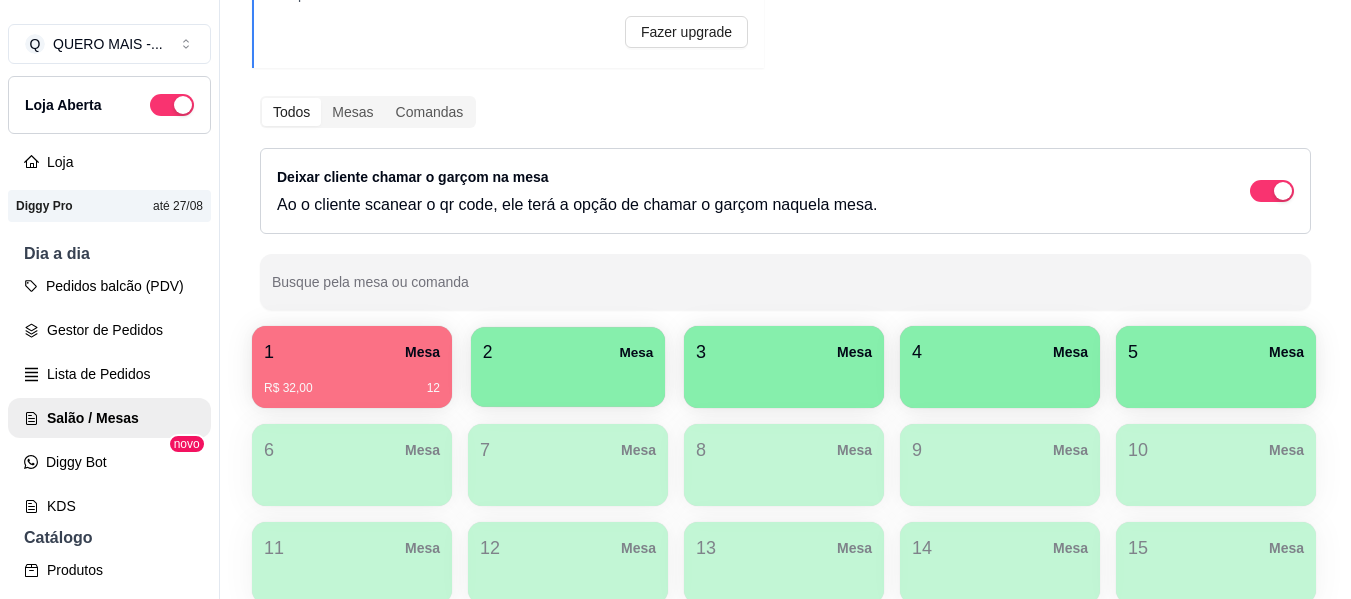 click at bounding box center [568, 380] 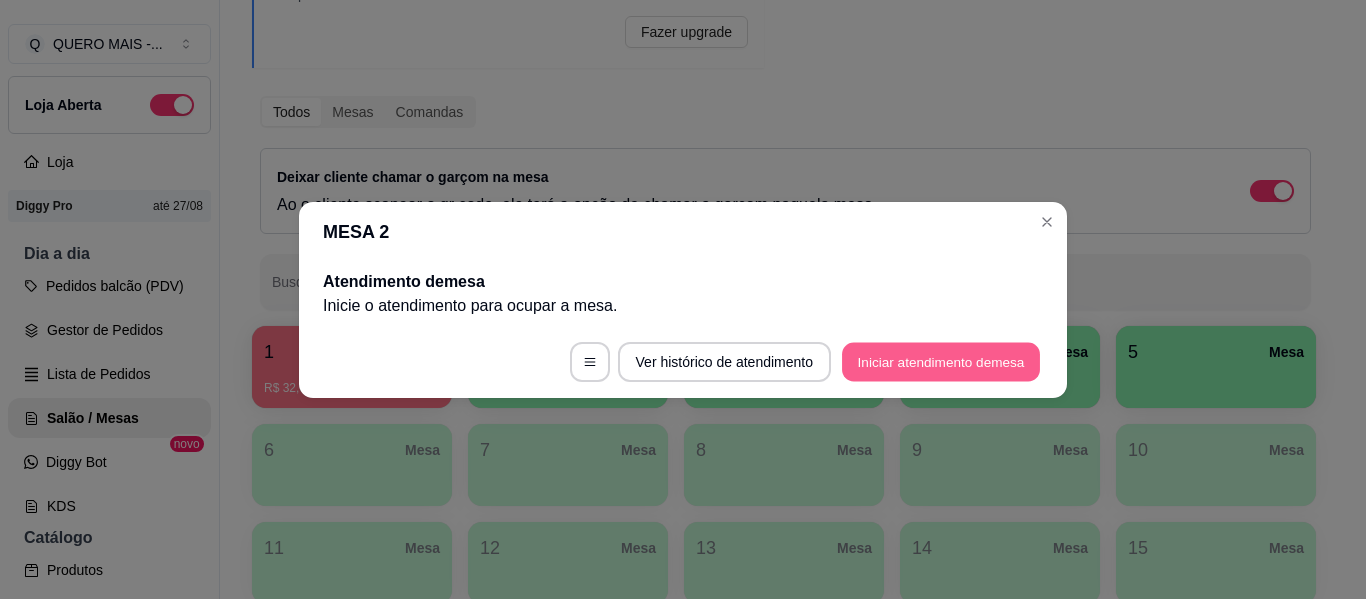 click on "Iniciar atendimento de  mesa" at bounding box center [941, 361] 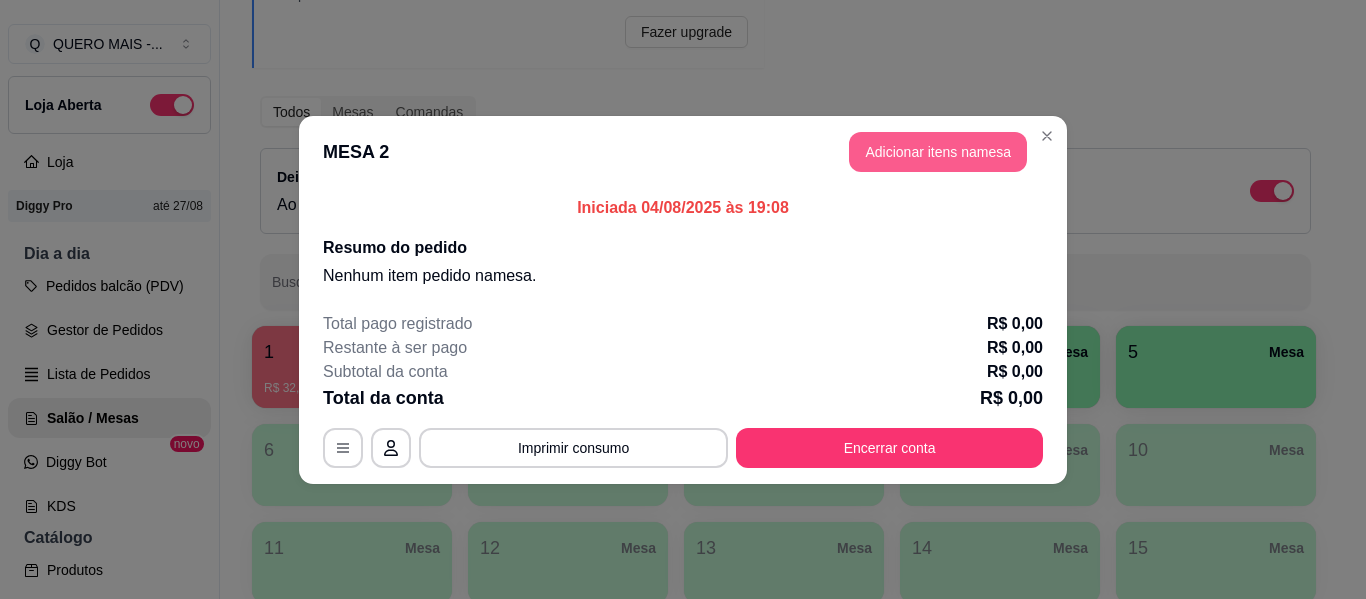 click on "MESA 2 Adicionar itens na  mesa" at bounding box center [683, 152] 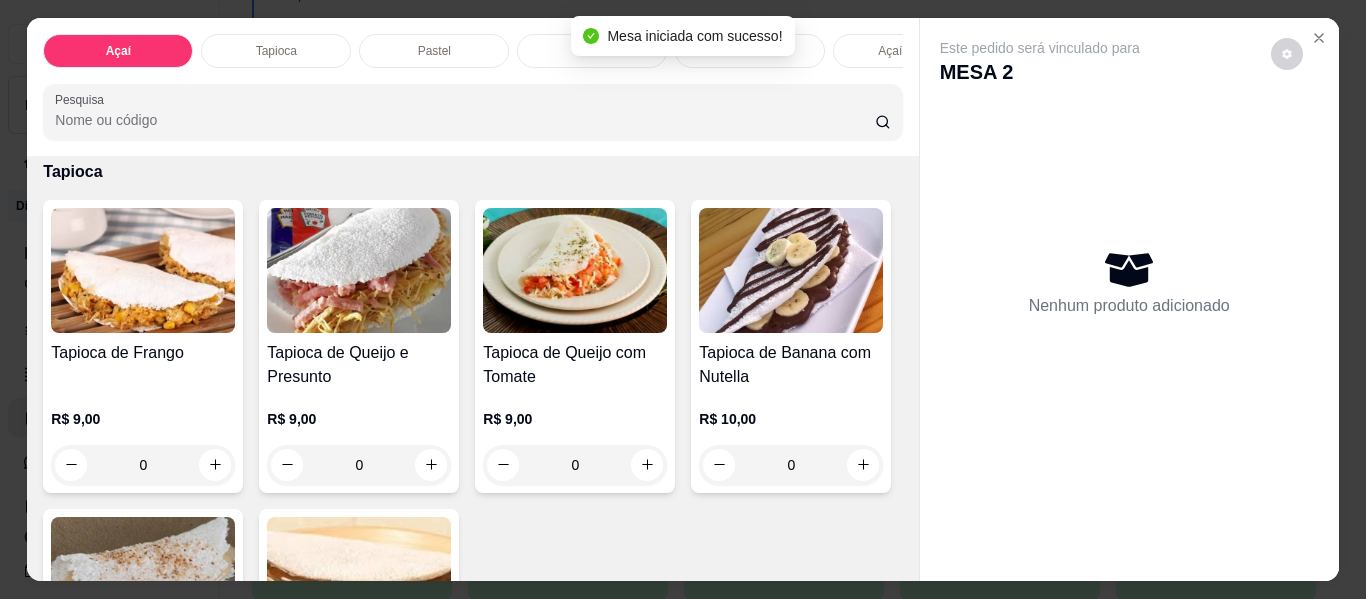 scroll, scrollTop: 700, scrollLeft: 0, axis: vertical 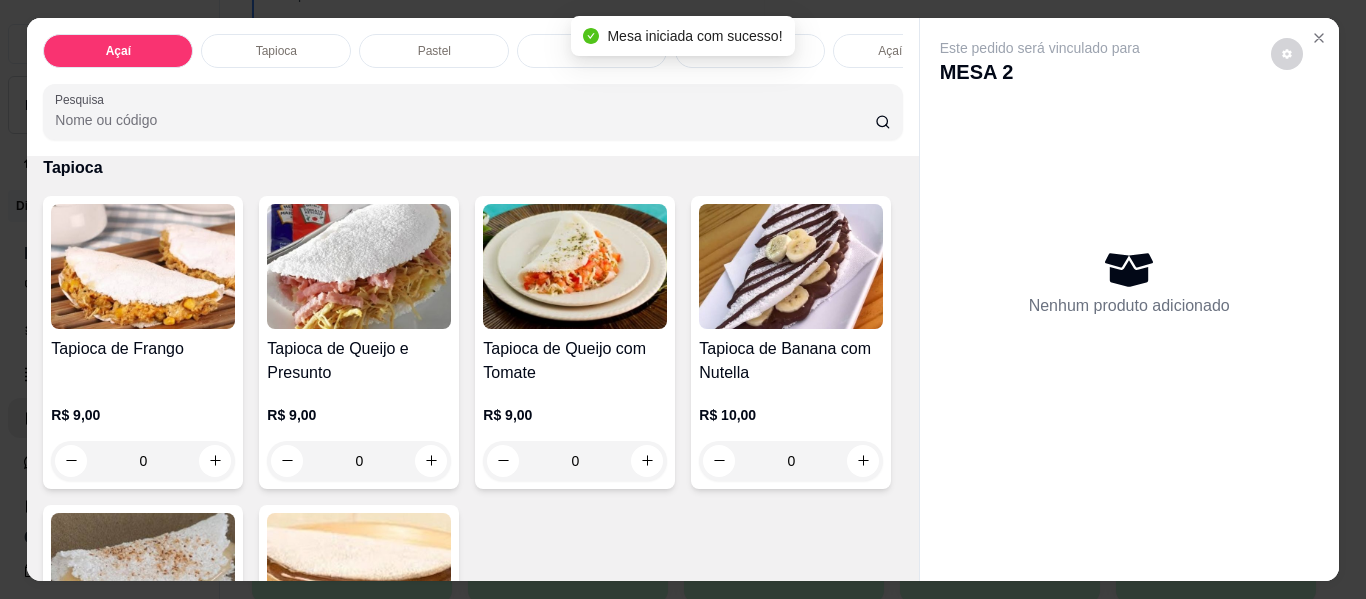 click on "0" at bounding box center (575, 112) 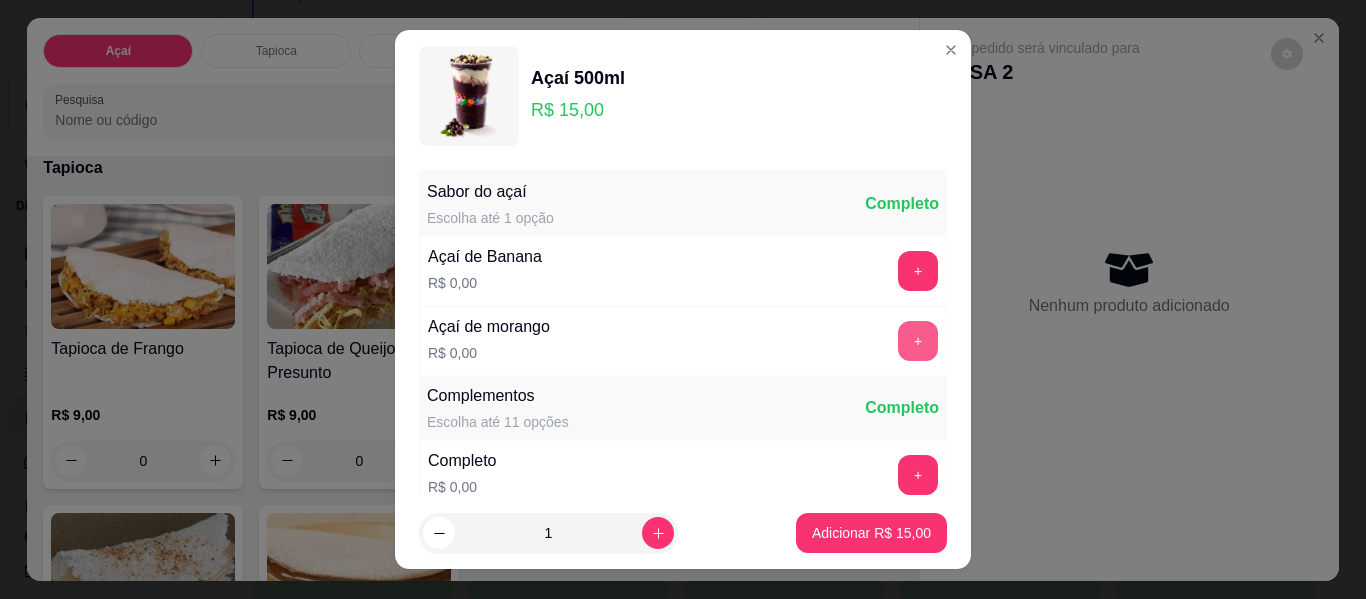 click on "+" at bounding box center [918, 341] 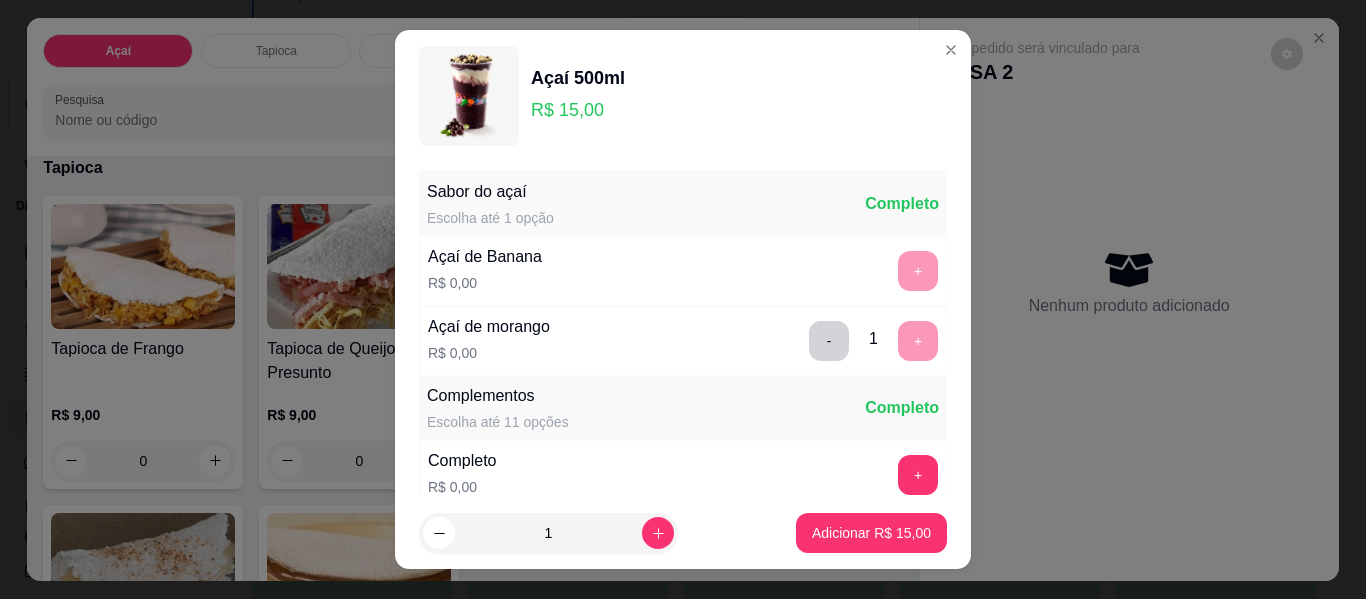 scroll, scrollTop: 100, scrollLeft: 0, axis: vertical 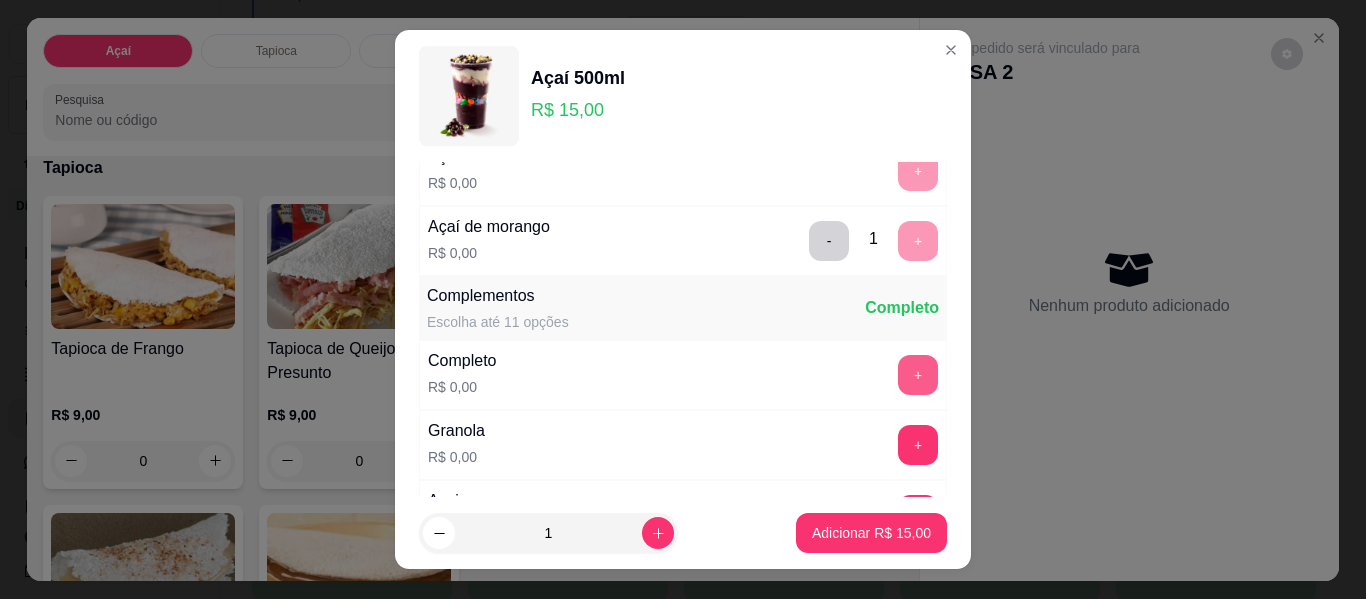 click on "+" at bounding box center (918, 375) 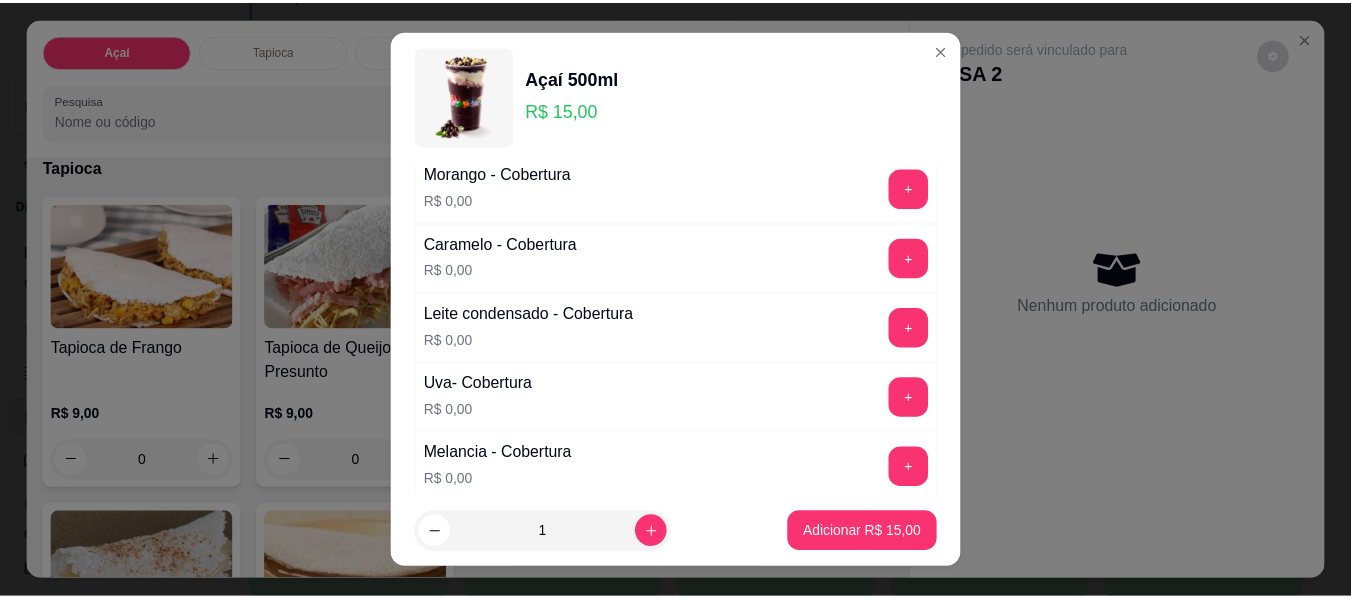 scroll, scrollTop: 1300, scrollLeft: 0, axis: vertical 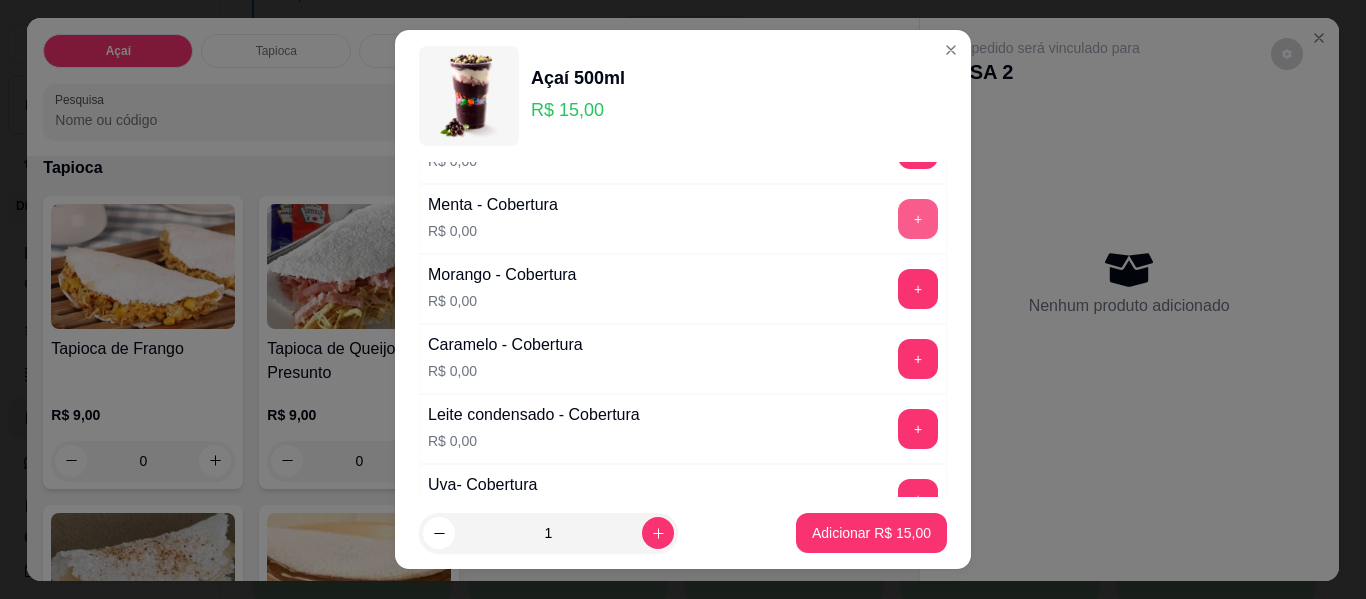 click on "+" at bounding box center (918, 219) 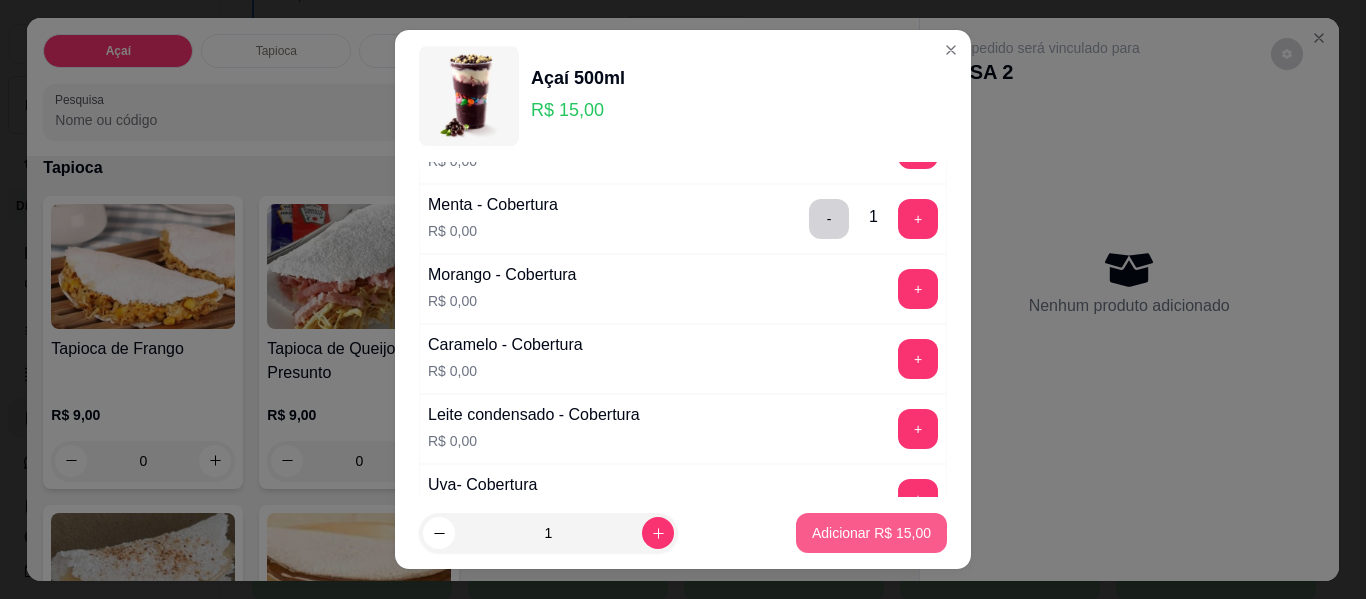 click on "Adicionar   R$ 15,00" at bounding box center (871, 533) 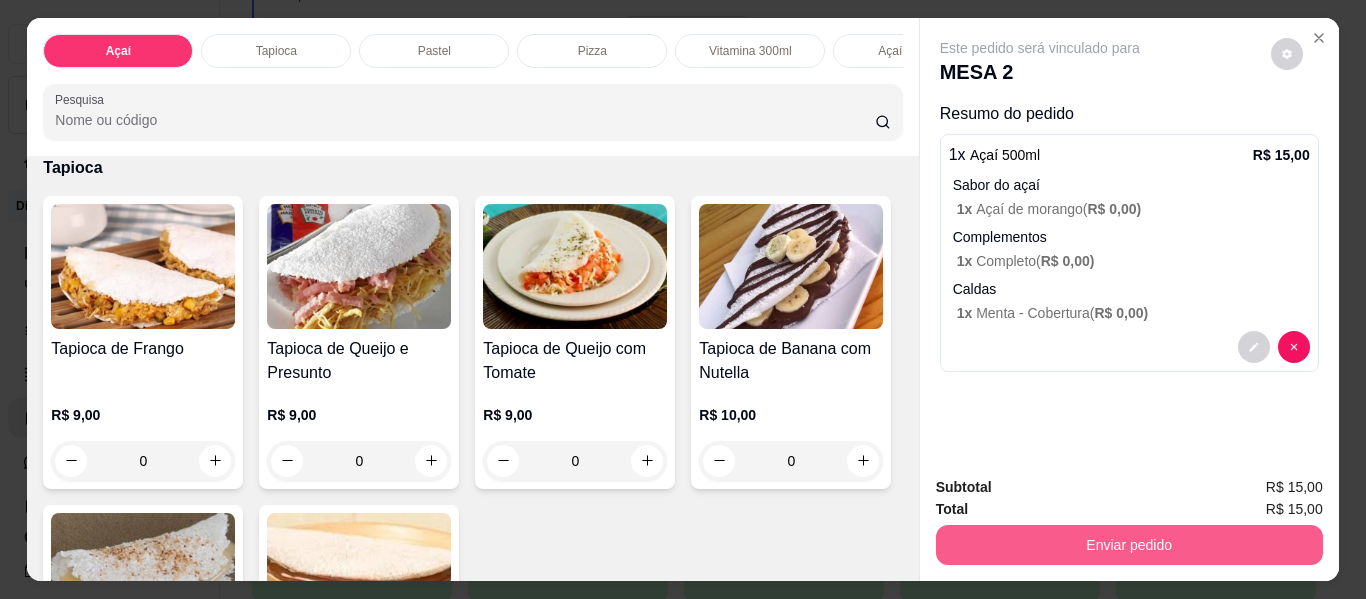 click on "Enviar pedido" at bounding box center (1129, 545) 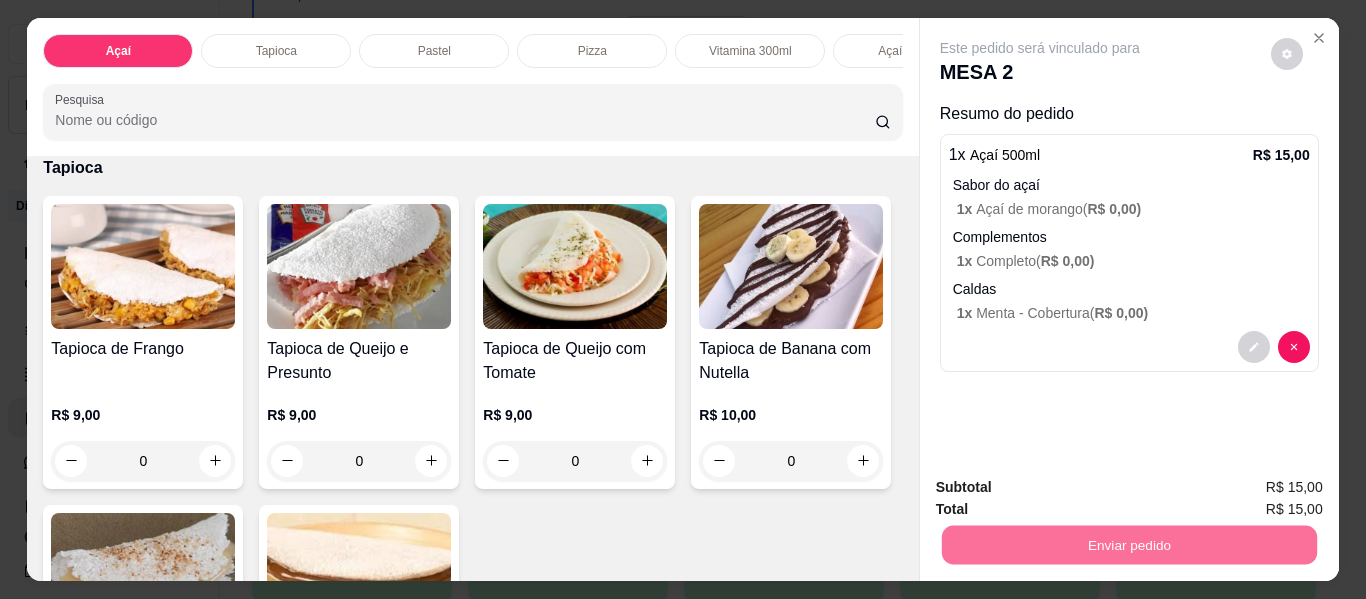 click on "Não registrar e enviar pedido" at bounding box center [1063, 488] 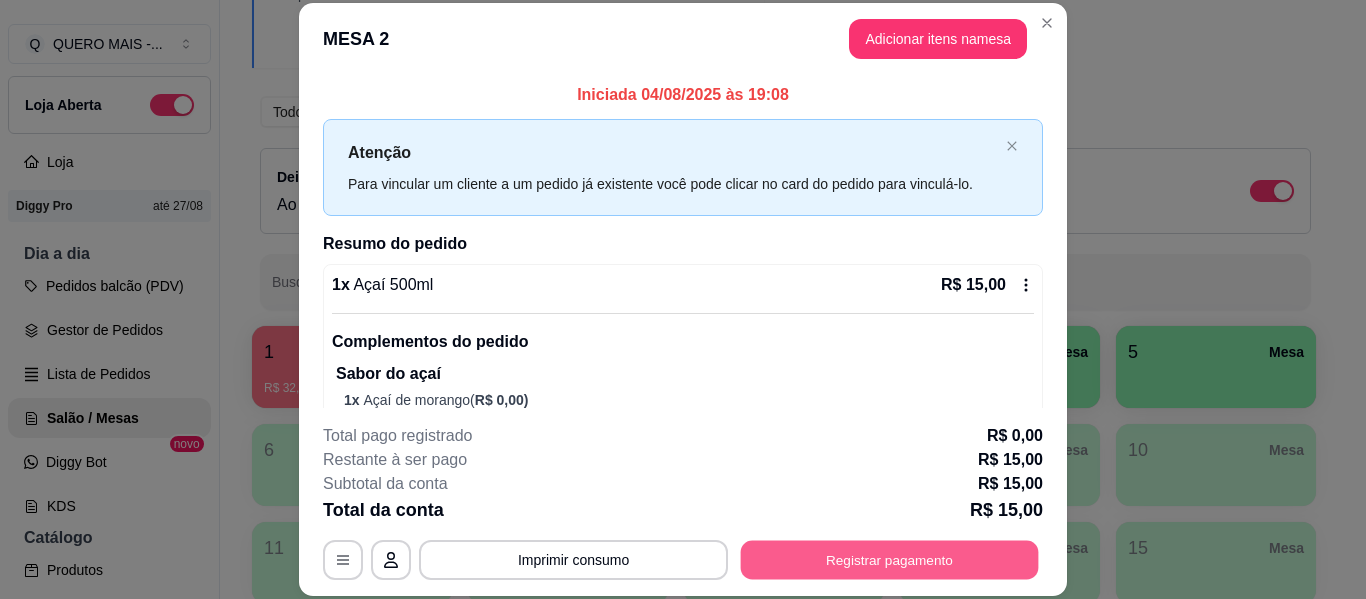 click on "Registrar pagamento" at bounding box center (890, 560) 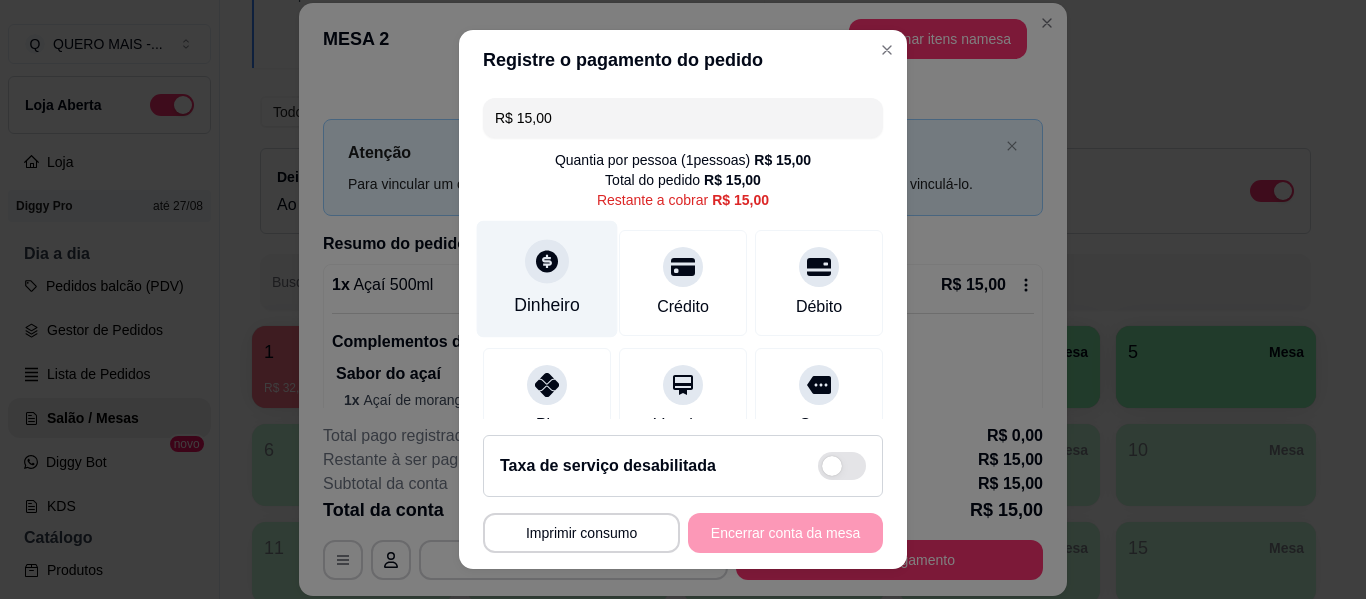 click on "Dinheiro" at bounding box center (547, 279) 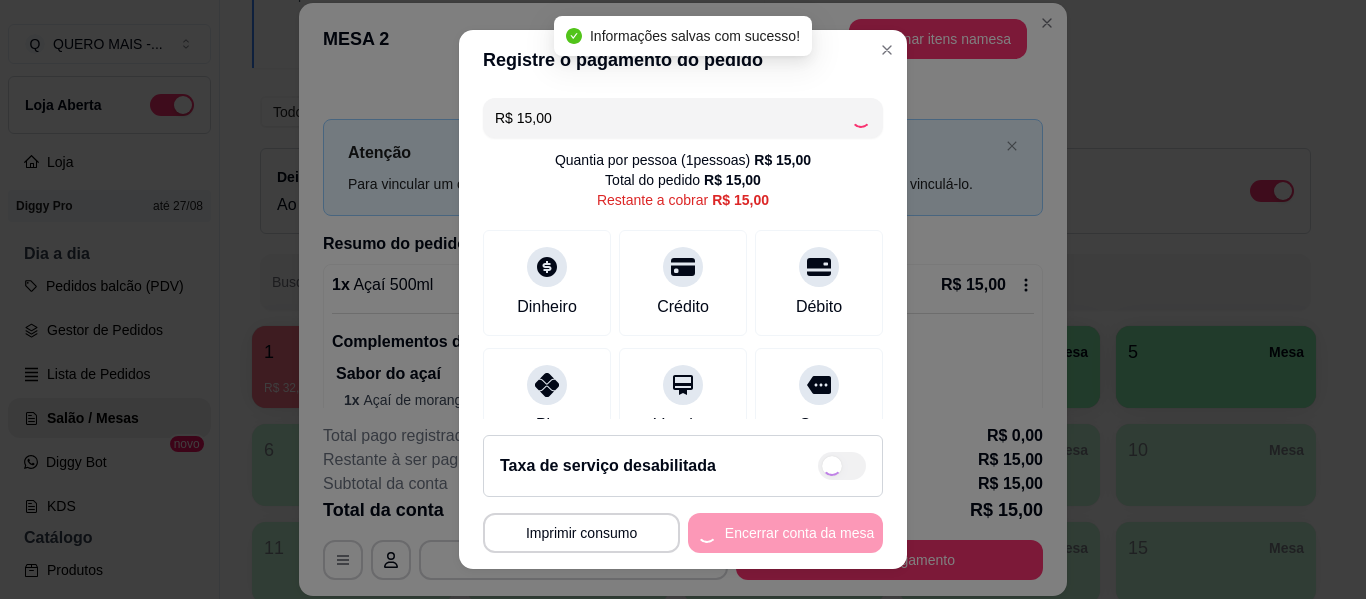 type on "R$ 0,00" 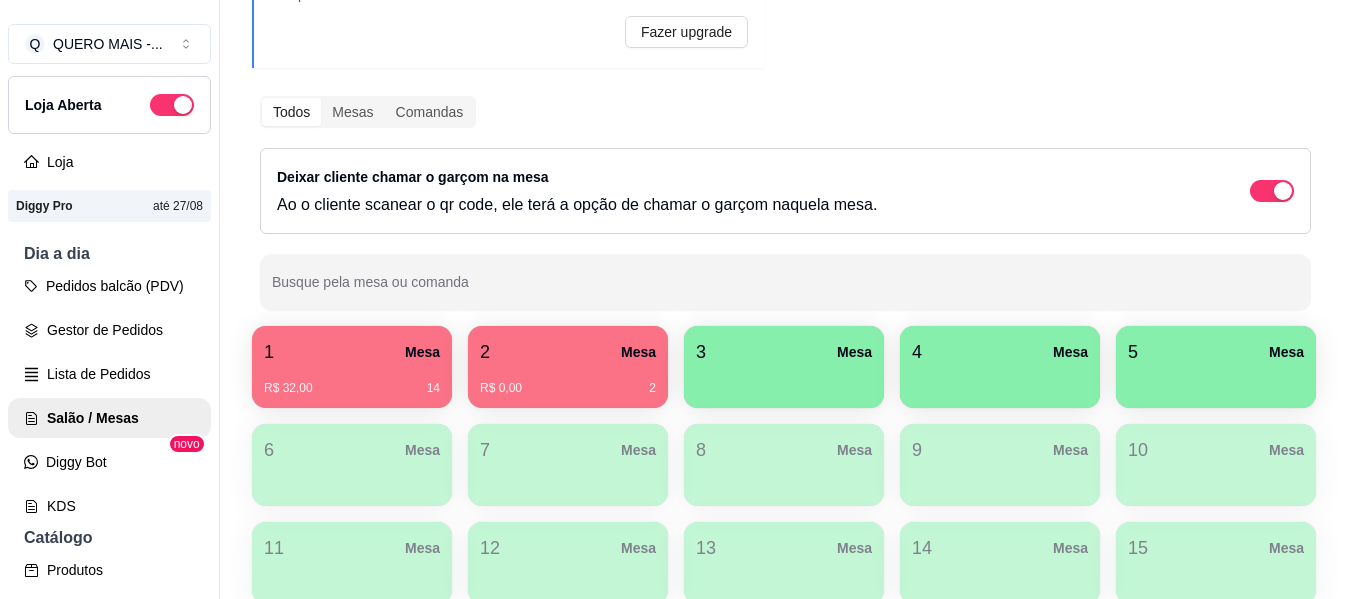 click on "R$ 32,00 14" at bounding box center (352, 381) 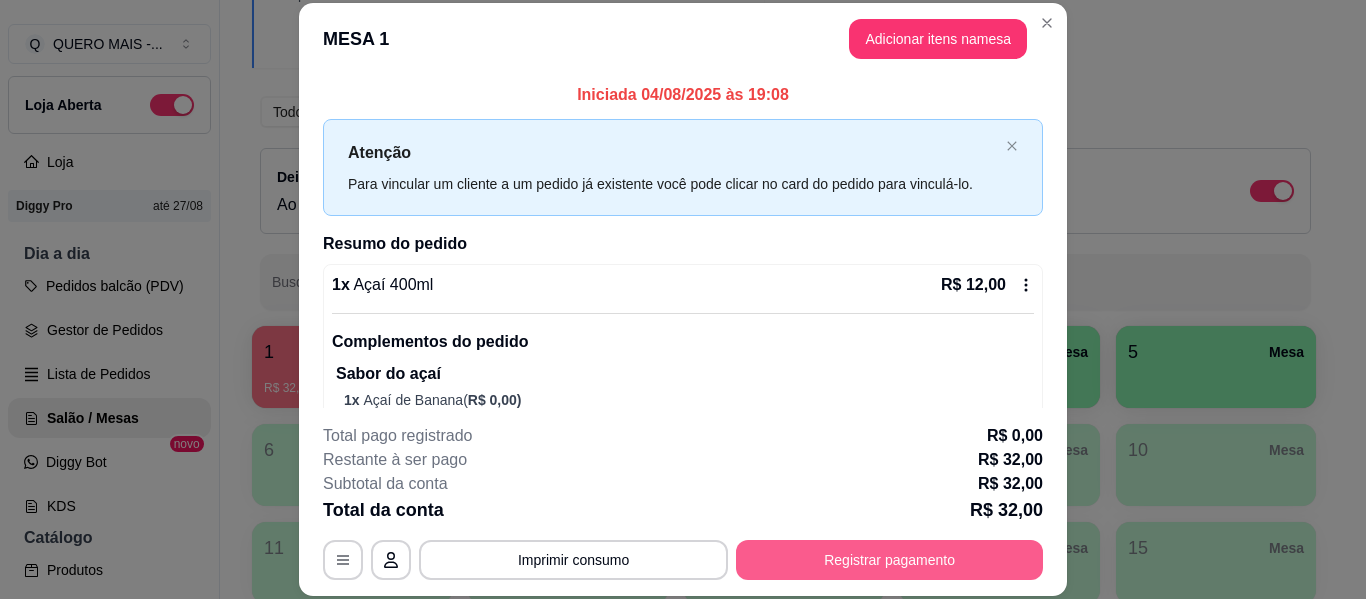 click on "Registrar pagamento" at bounding box center [889, 560] 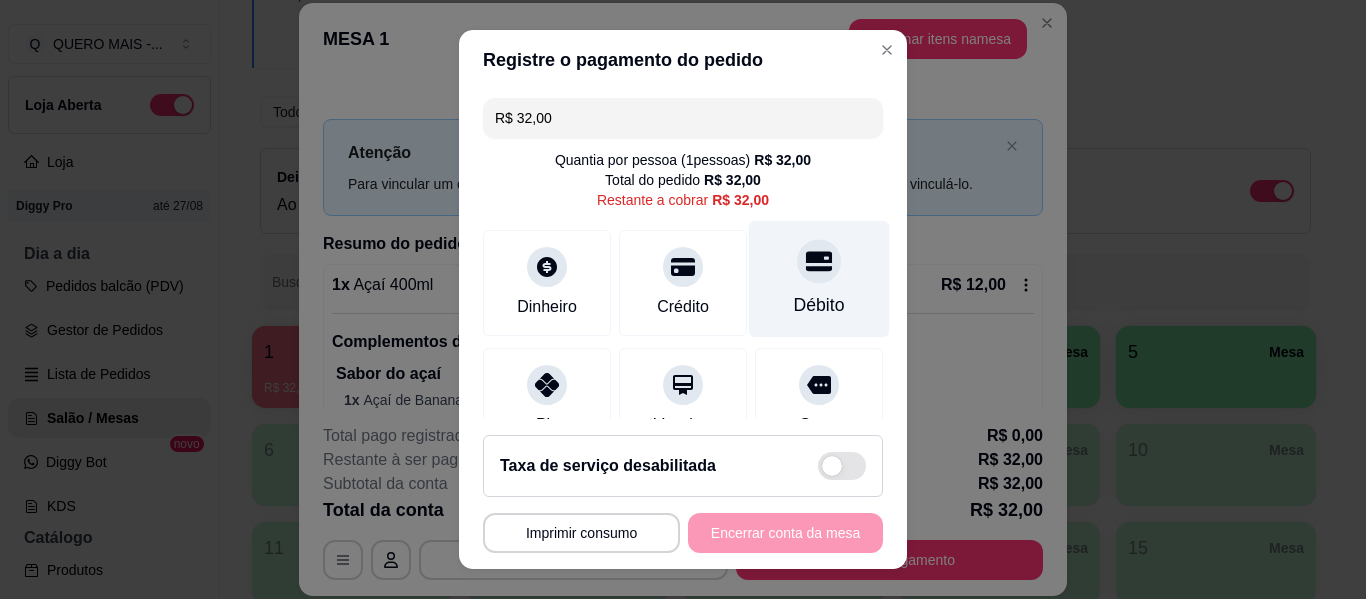 click at bounding box center (819, 261) 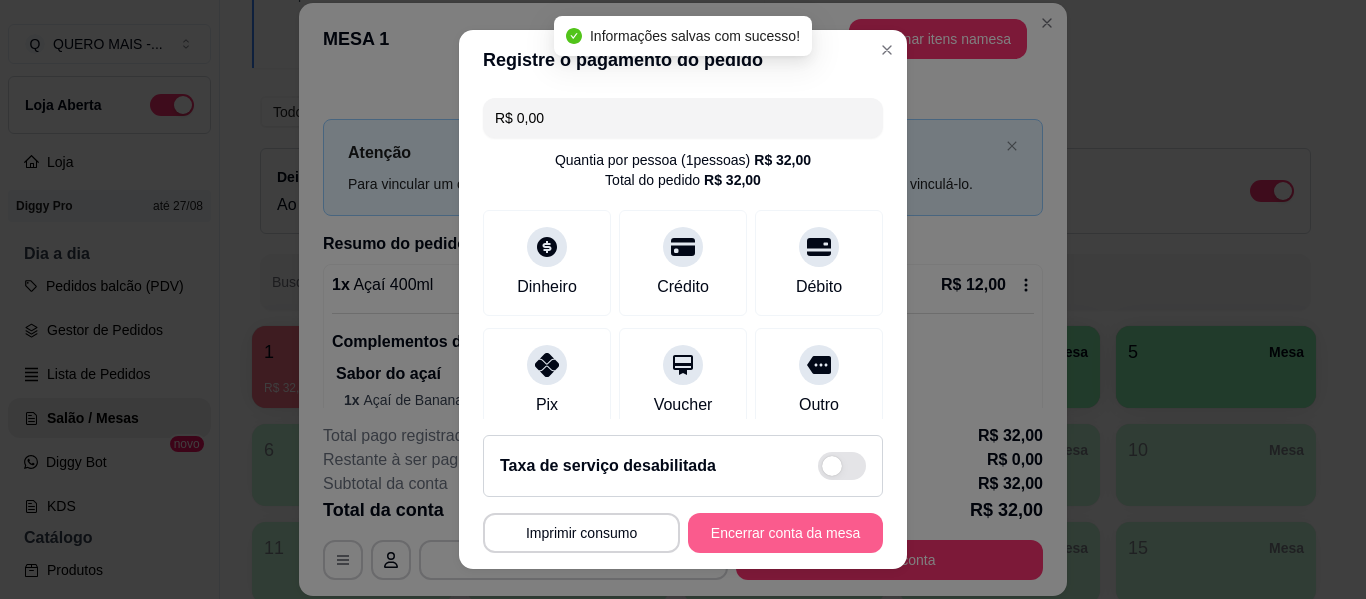 type on "R$ 0,00" 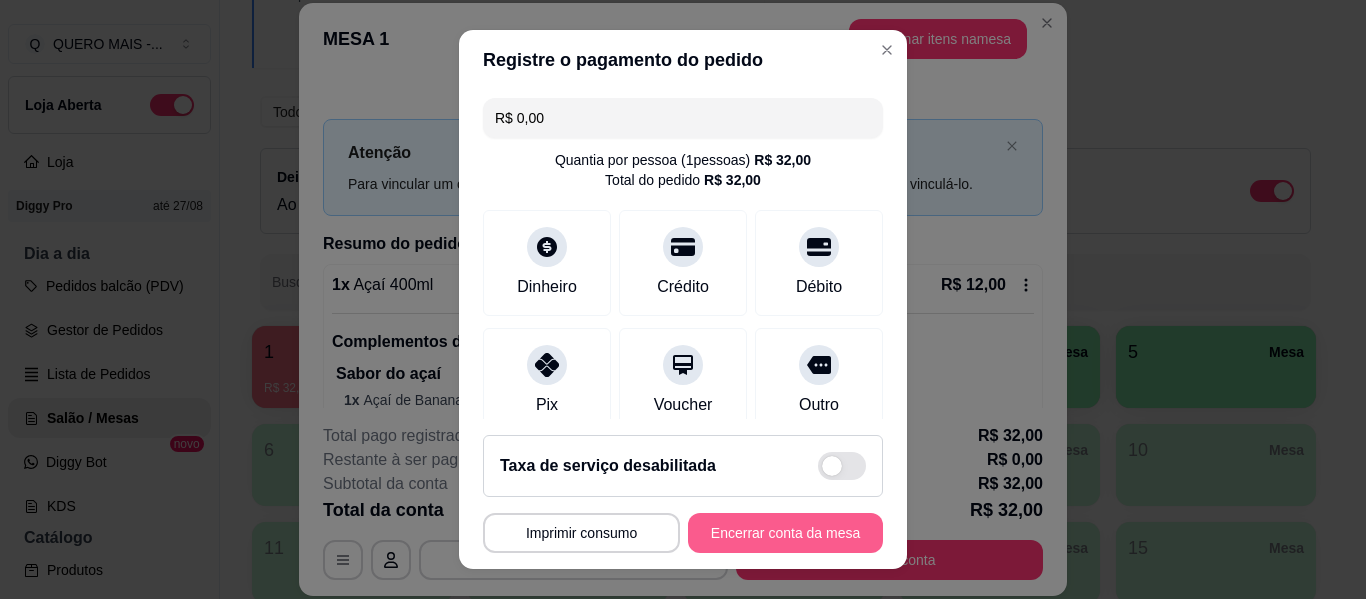 click on "Encerrar conta da mesa" at bounding box center [785, 533] 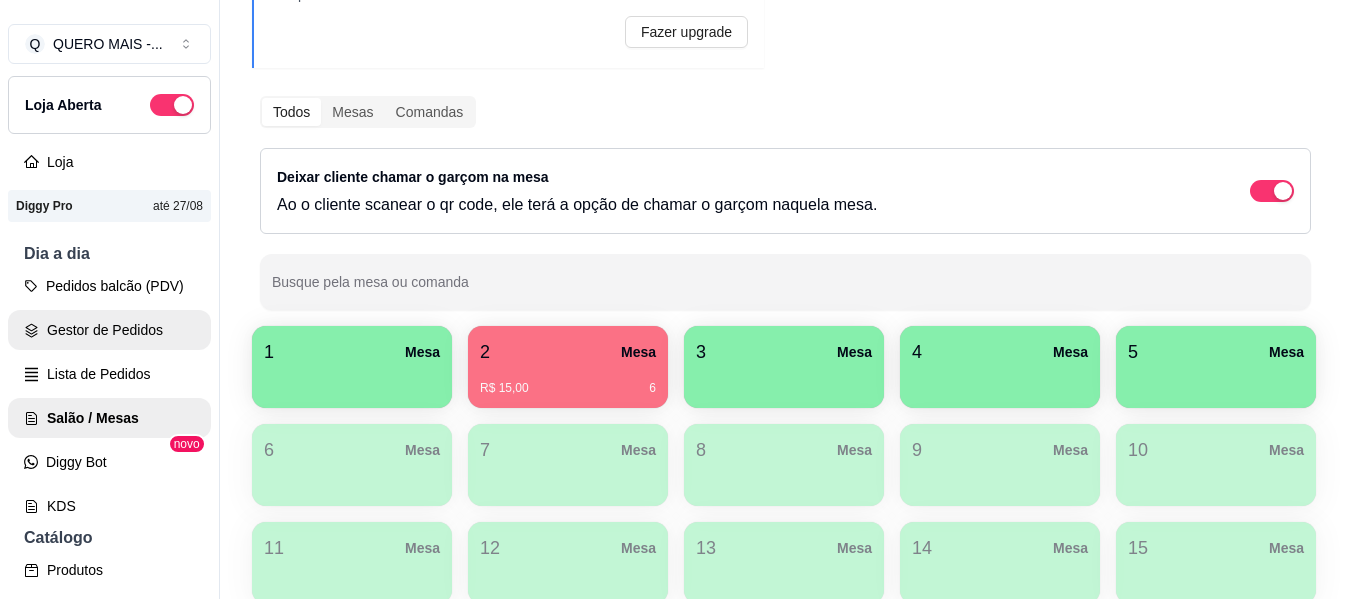 click on "Gestor de Pedidos" at bounding box center (109, 330) 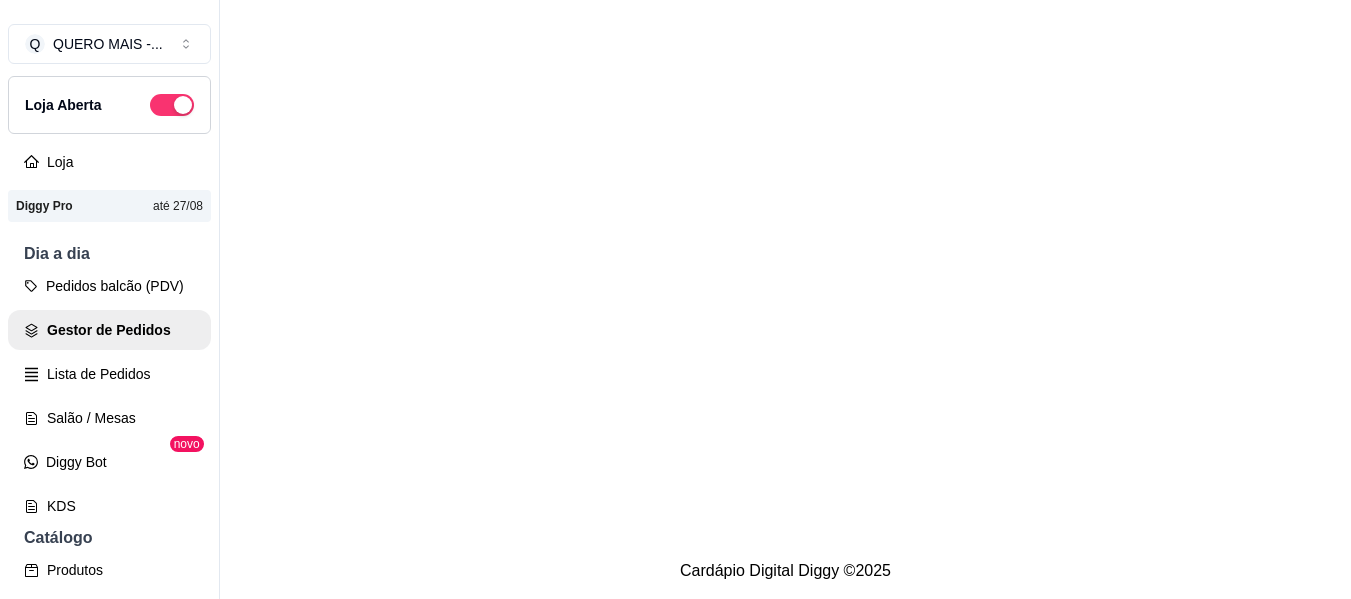 scroll, scrollTop: 0, scrollLeft: 0, axis: both 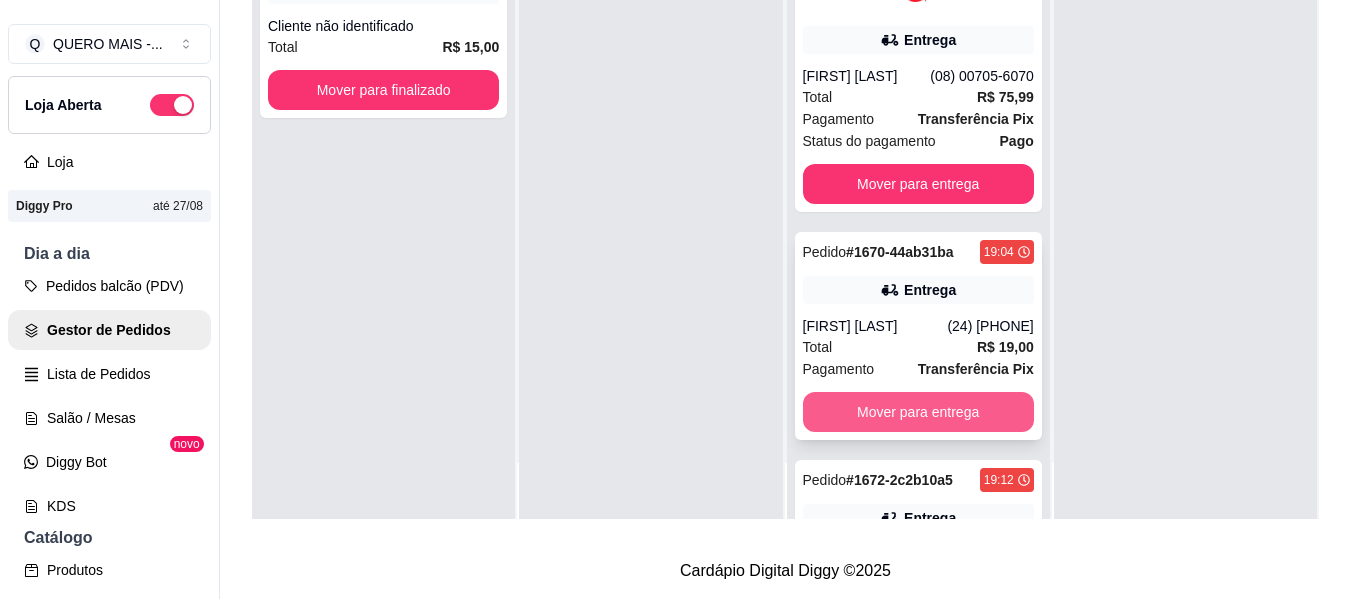 click on "Mover para entrega" at bounding box center (918, 412) 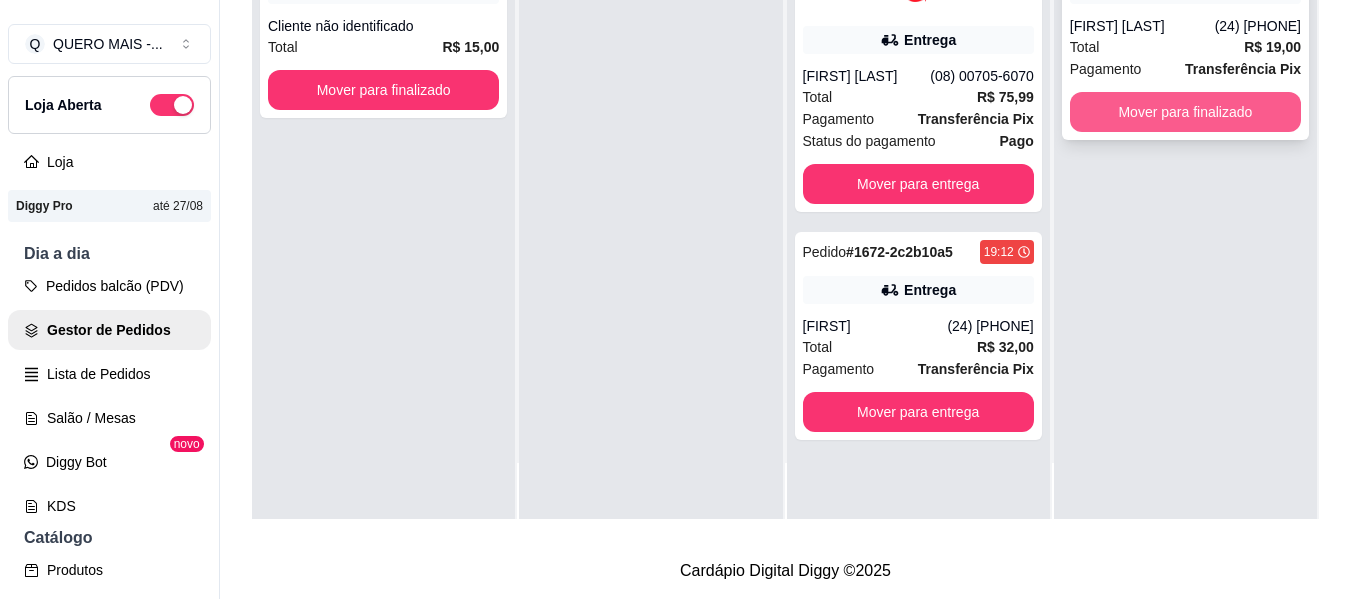 click on "Mover para finalizado" at bounding box center (1185, 112) 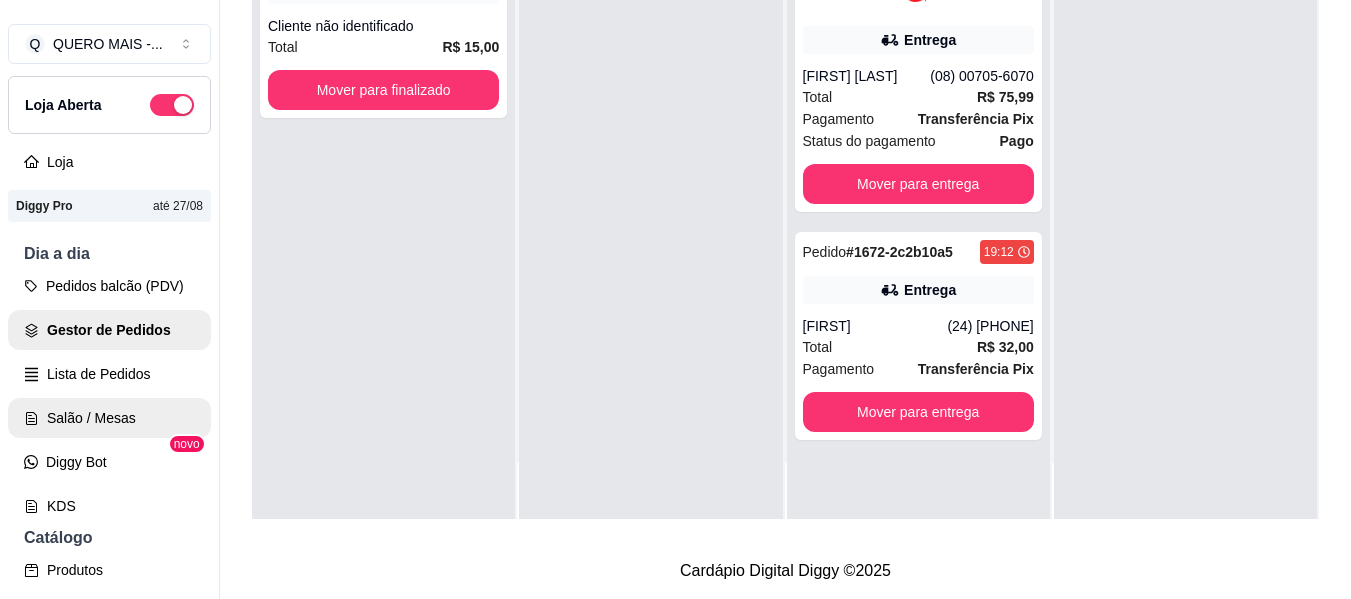 click on "Salão / Mesas" at bounding box center (109, 418) 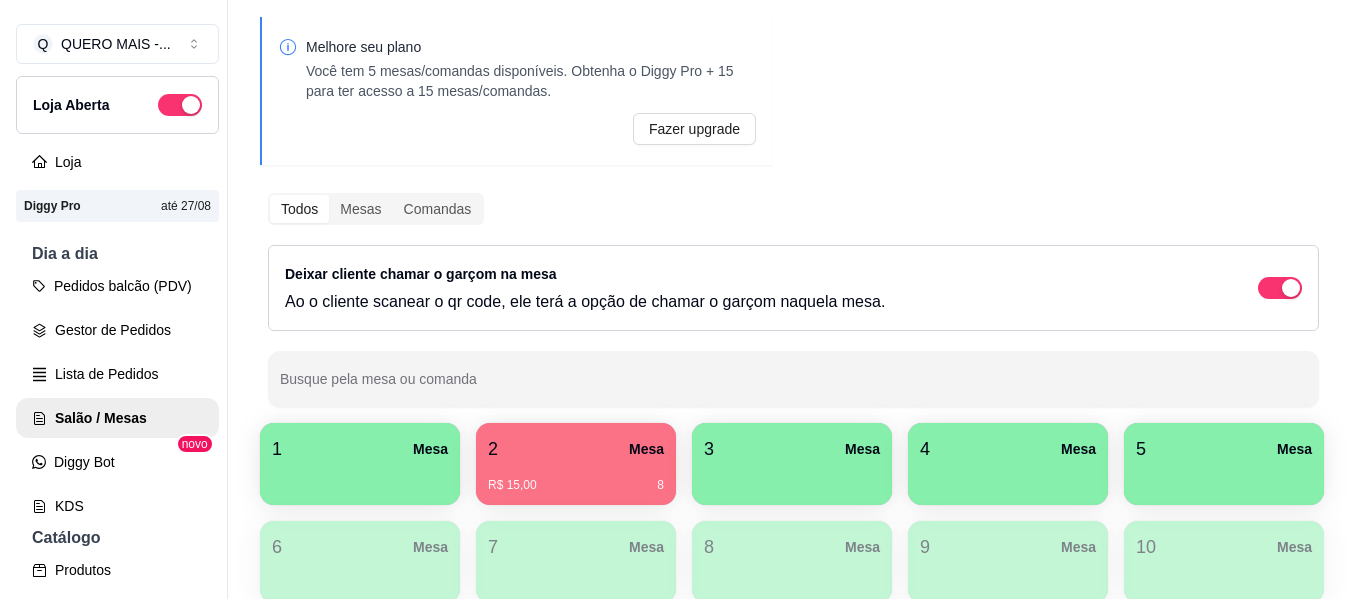 scroll, scrollTop: 200, scrollLeft: 0, axis: vertical 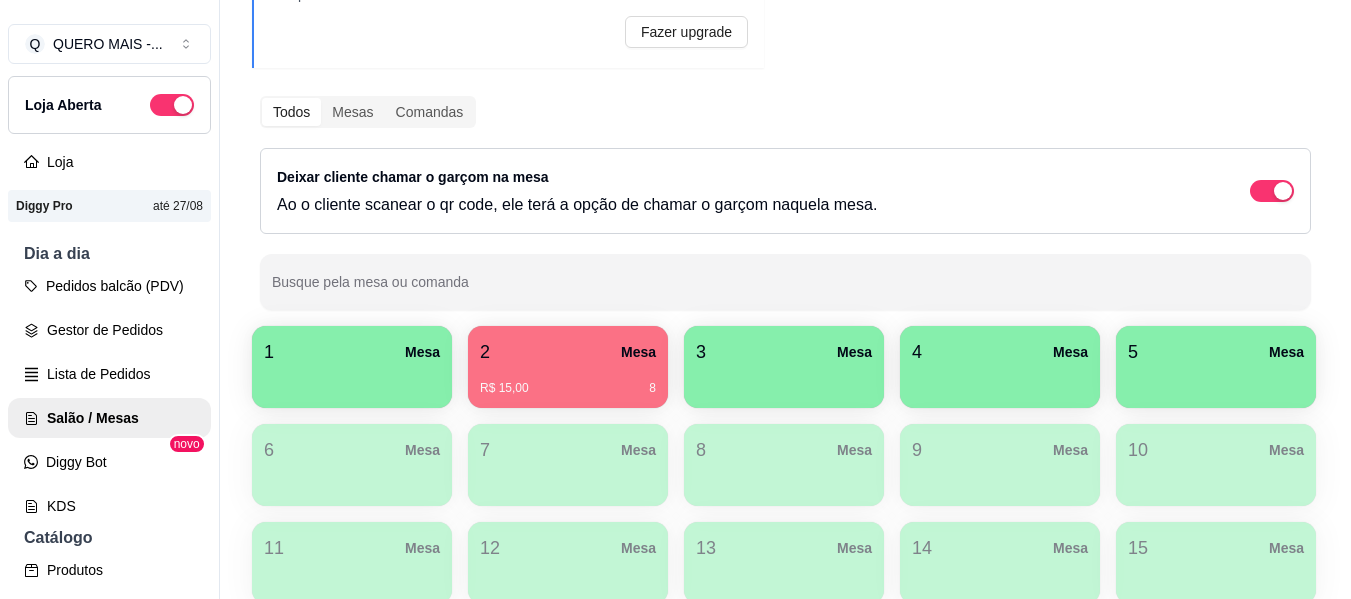 click at bounding box center (352, 381) 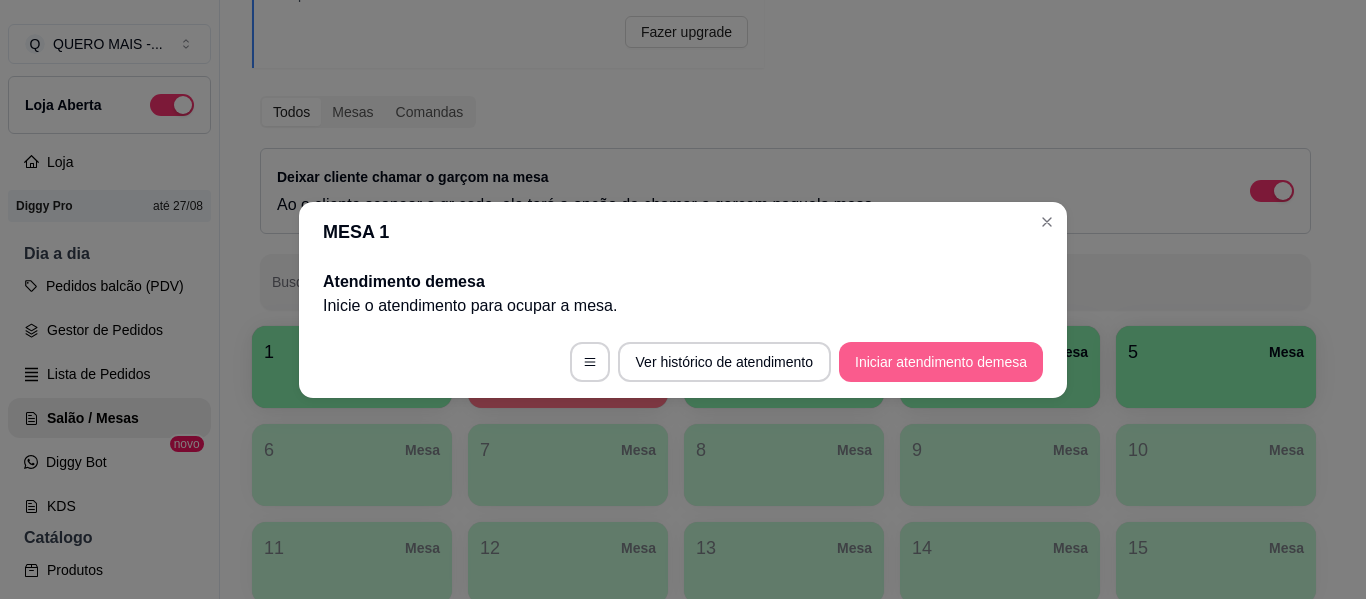 click on "Iniciar atendimento de  mesa" at bounding box center [941, 362] 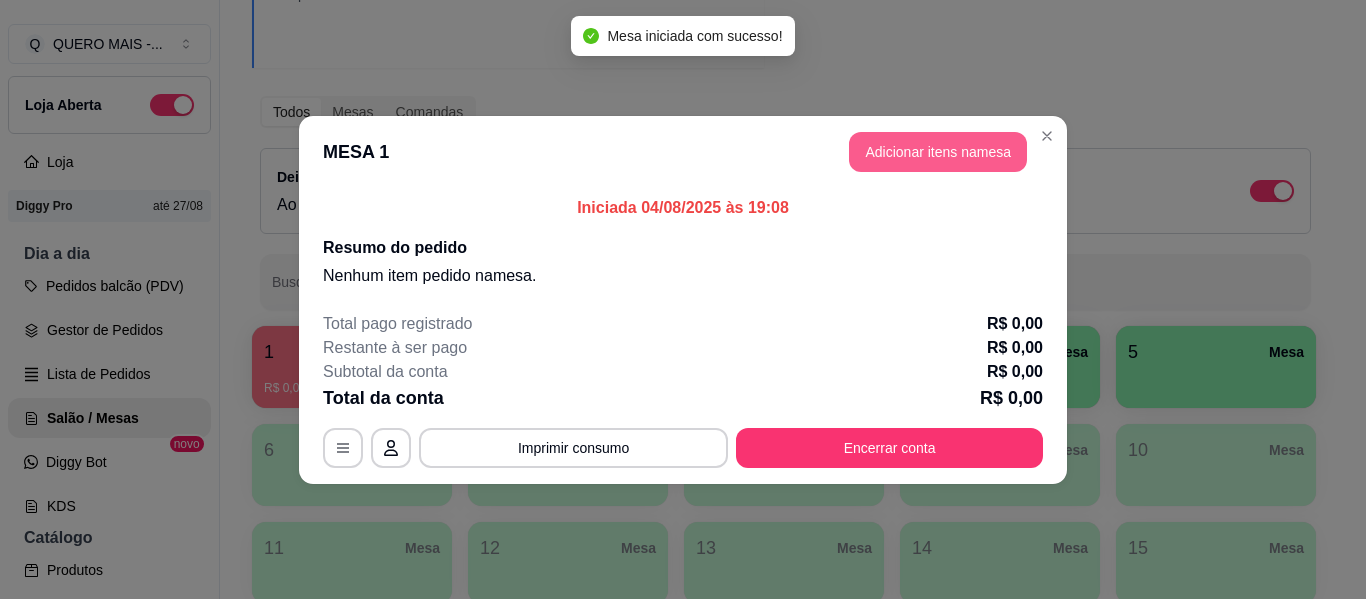 click on "Adicionar itens na  mesa" at bounding box center (938, 152) 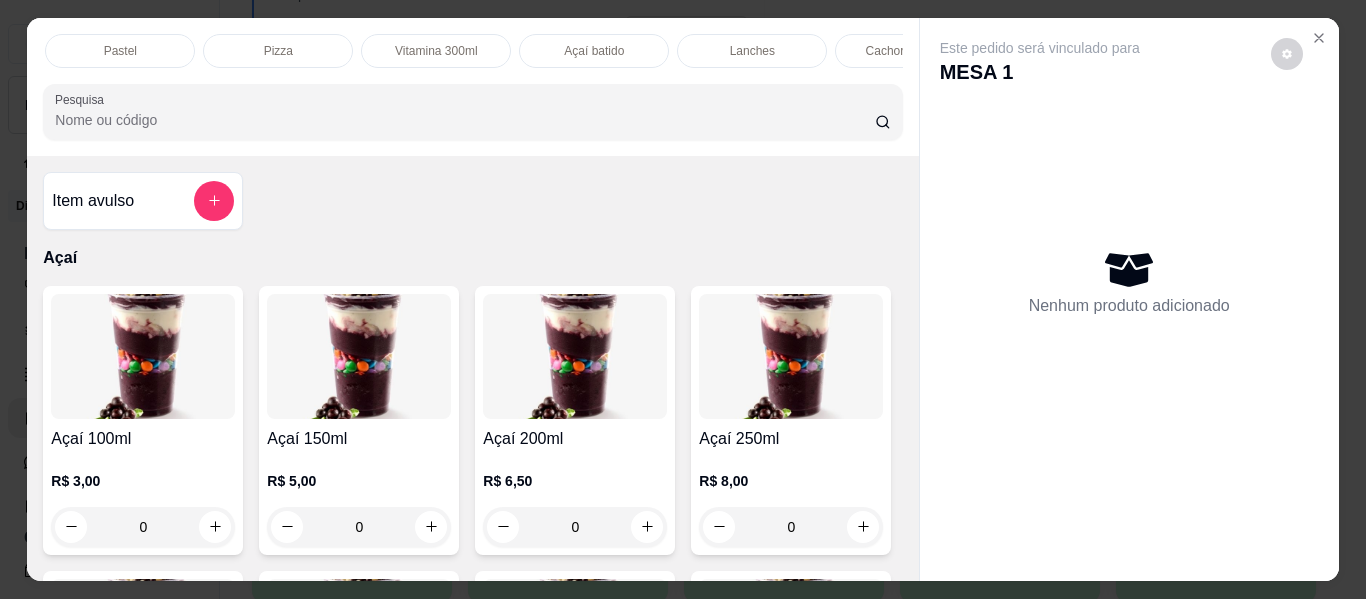 scroll, scrollTop: 0, scrollLeft: 477, axis: horizontal 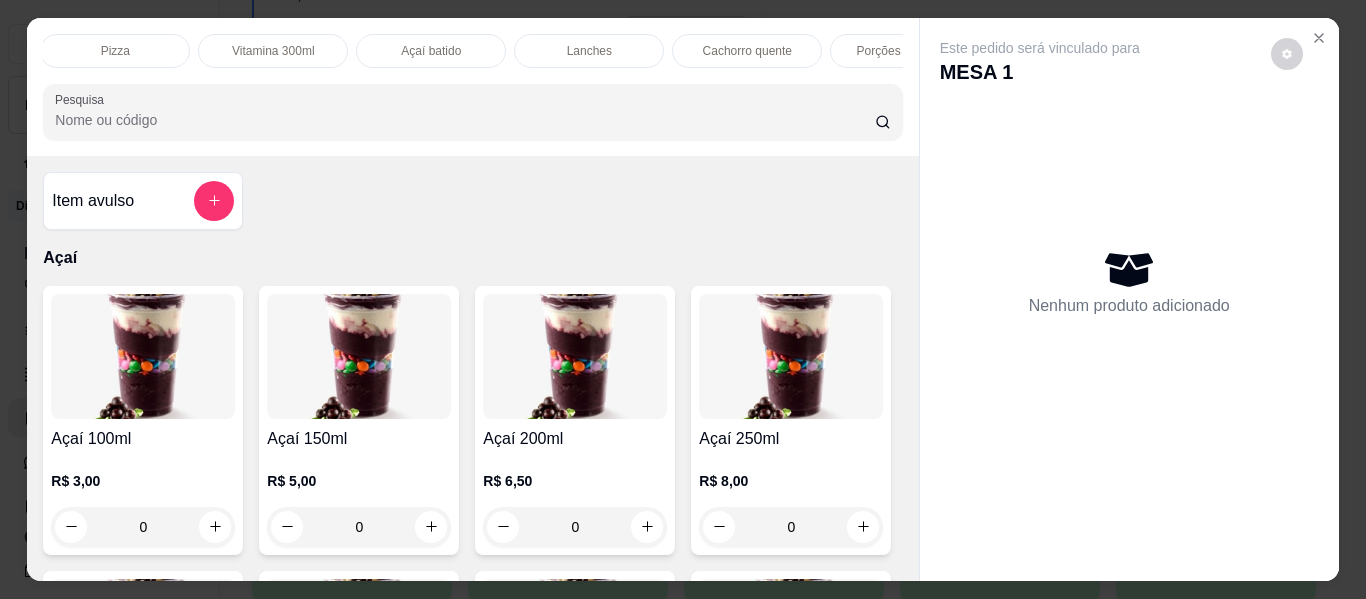 click on "Porções de batata" at bounding box center [905, 51] 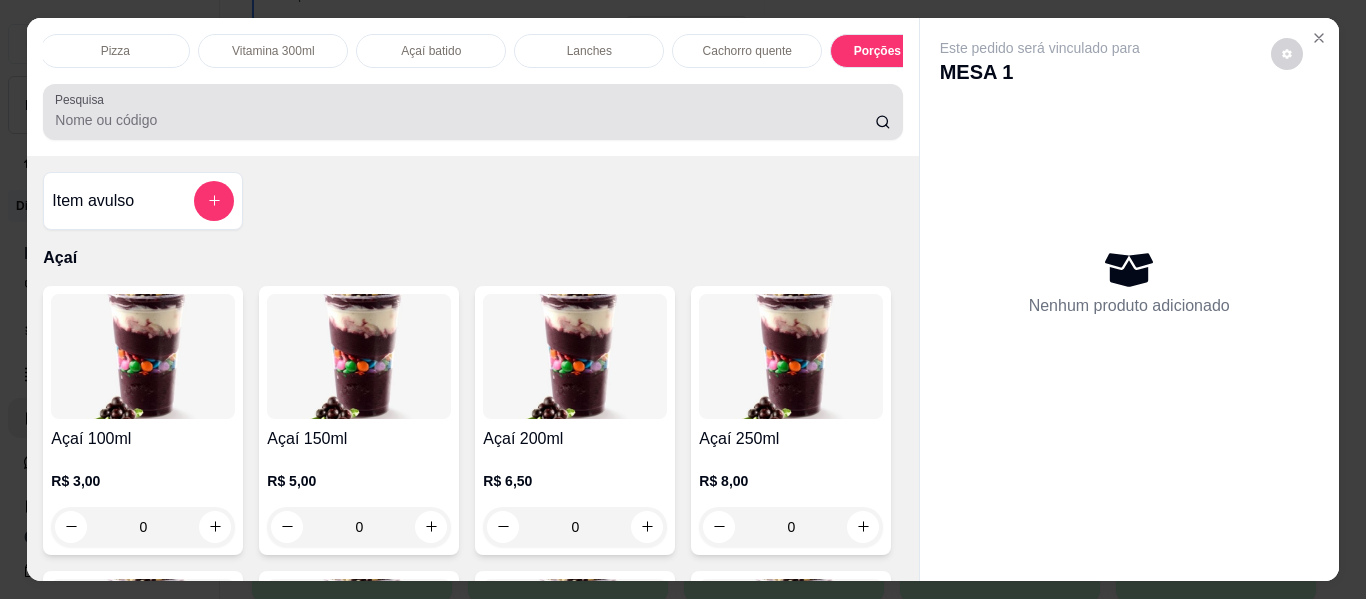 scroll, scrollTop: 5066, scrollLeft: 0, axis: vertical 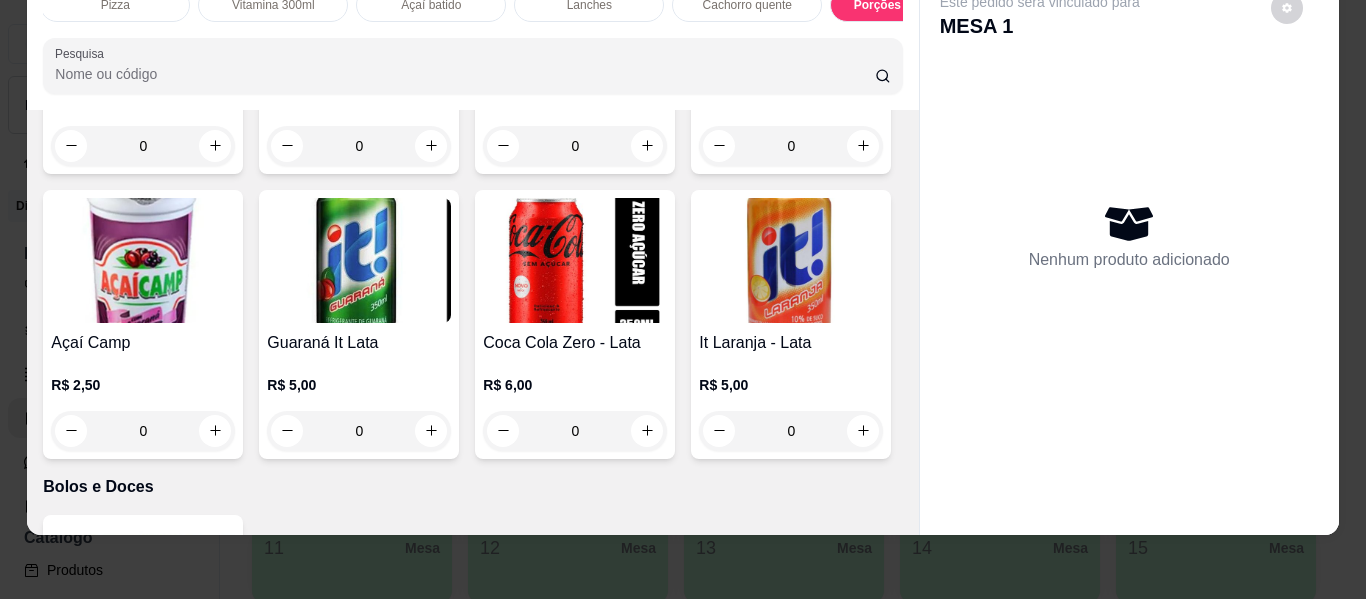 click 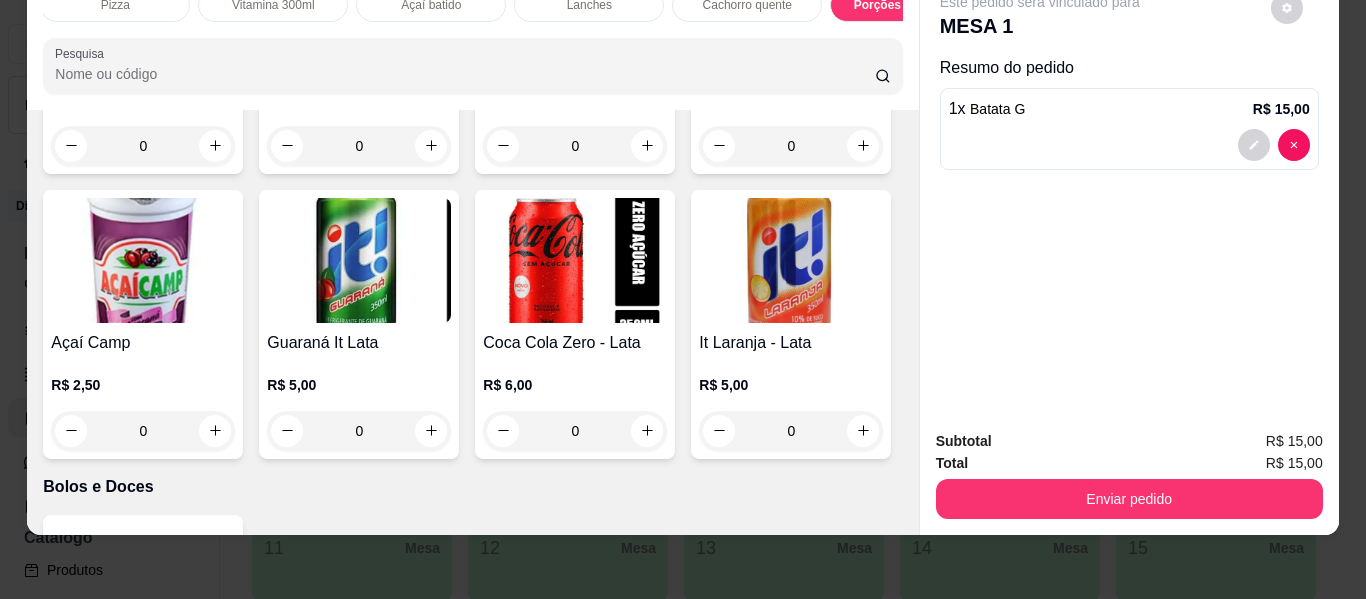 scroll, scrollTop: 0, scrollLeft: 0, axis: both 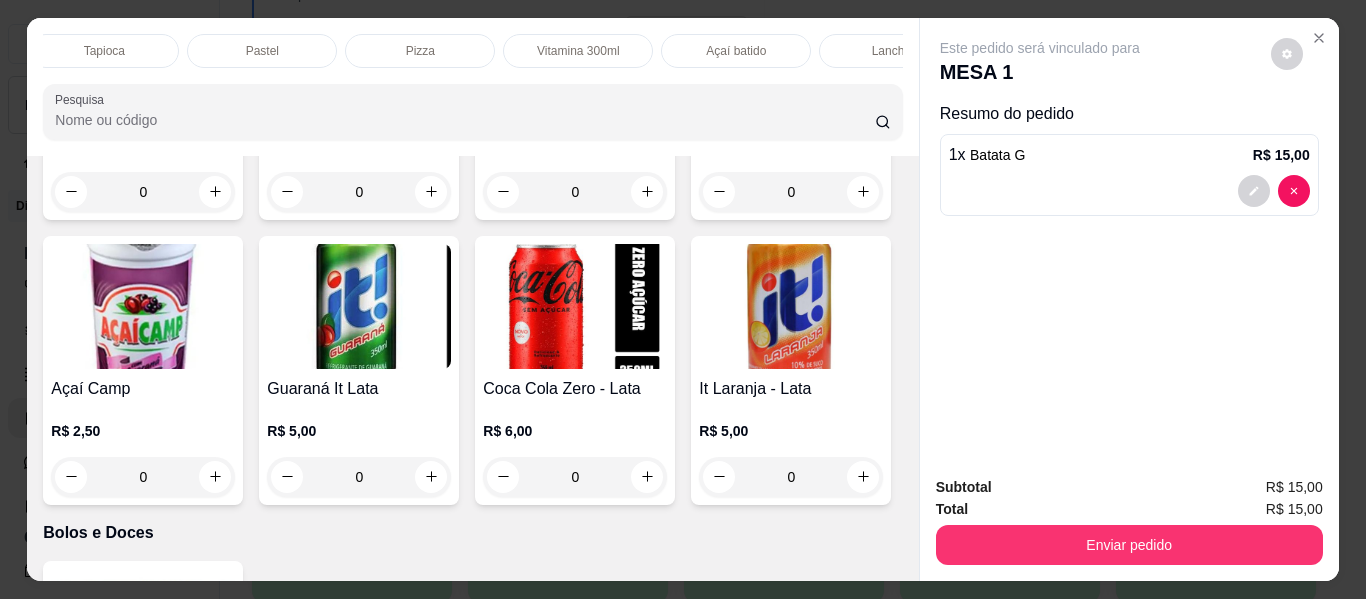 click on "Pastel" at bounding box center (262, 51) 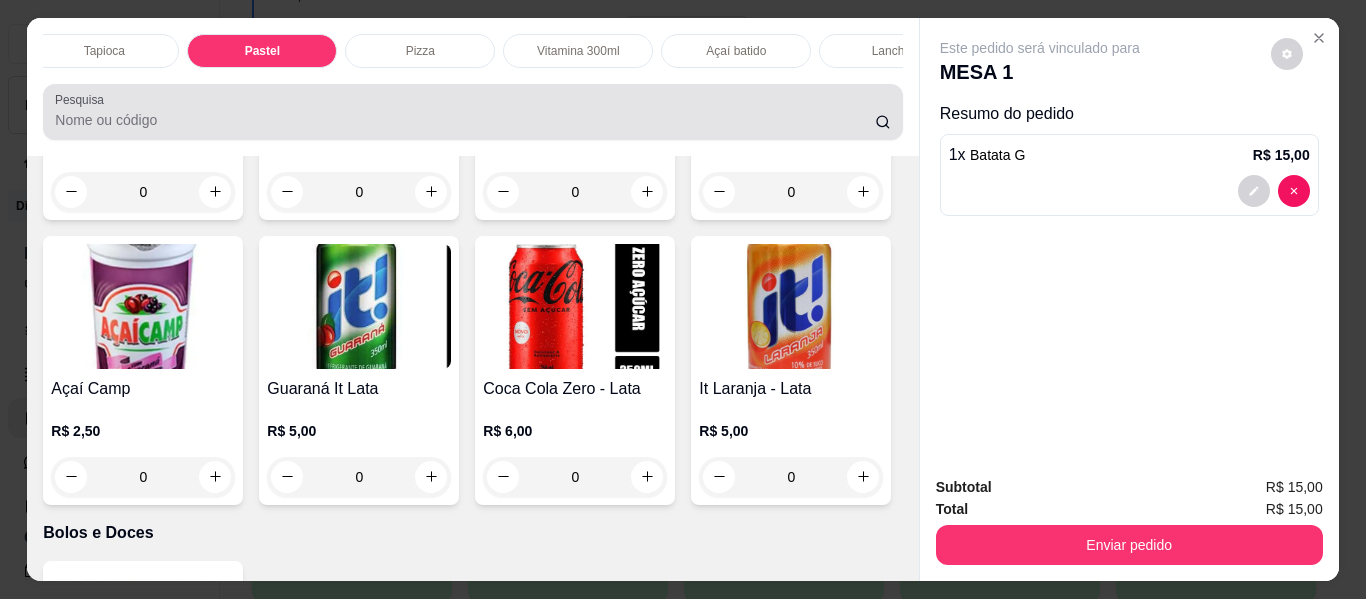 scroll, scrollTop: 1643, scrollLeft: 0, axis: vertical 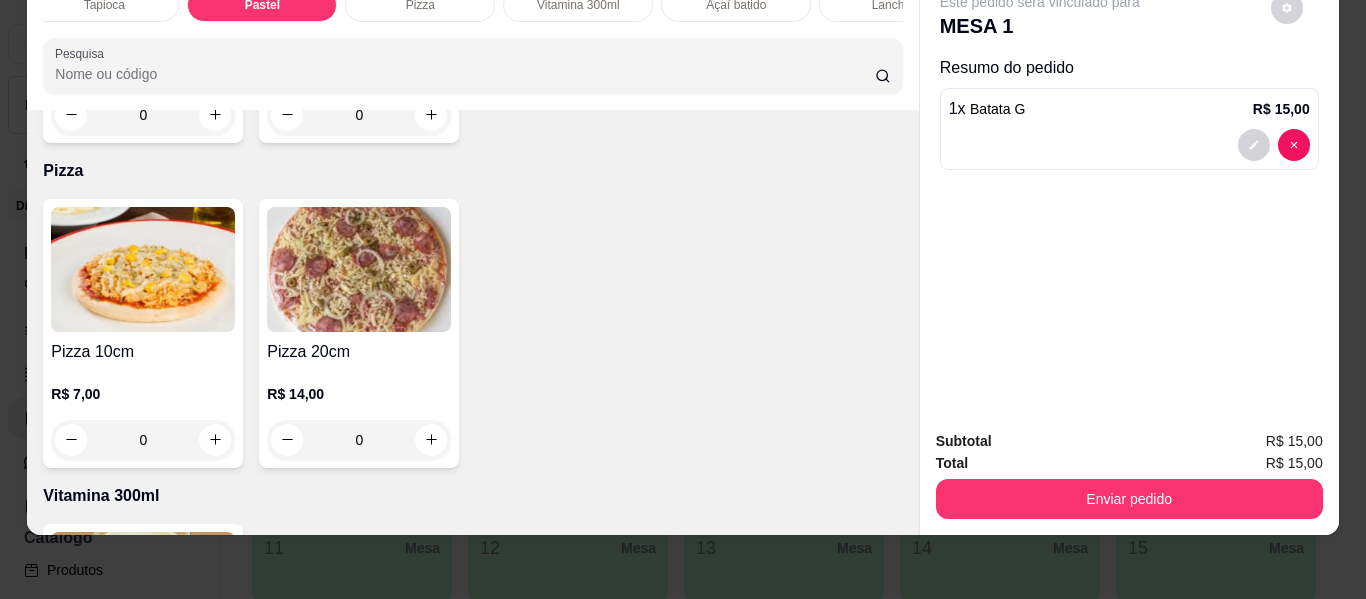 click on "0" at bounding box center [791, -170] 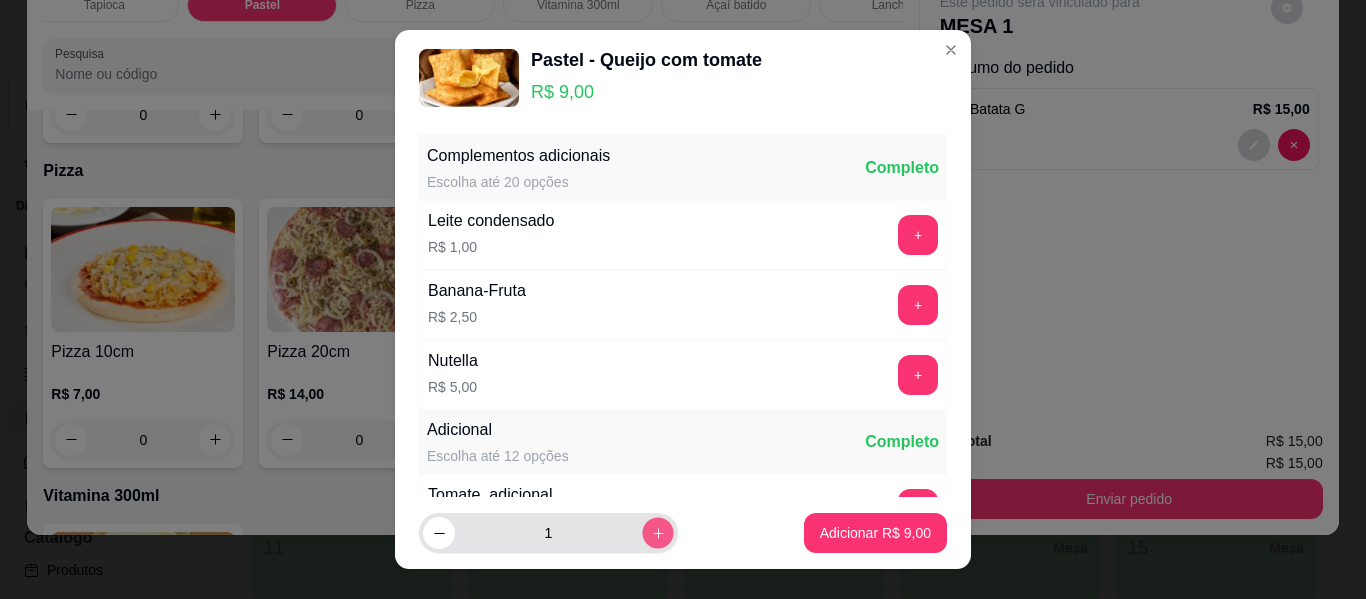 click 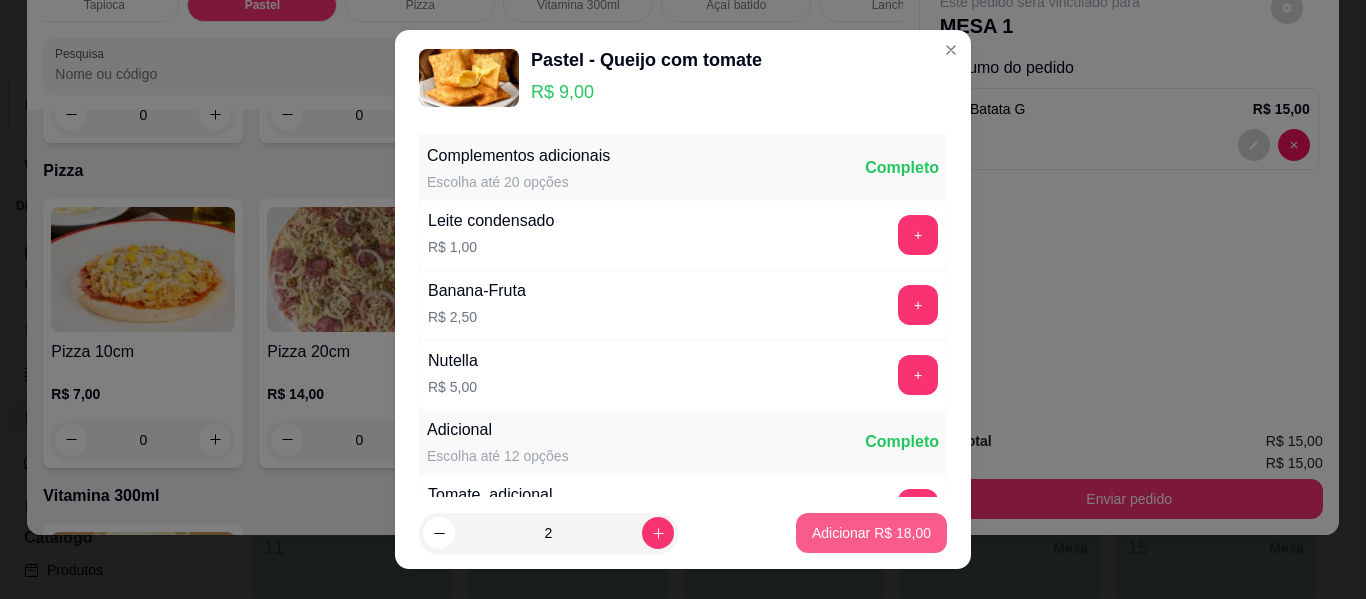 click on "Adicionar   R$ 18,00" at bounding box center [871, 533] 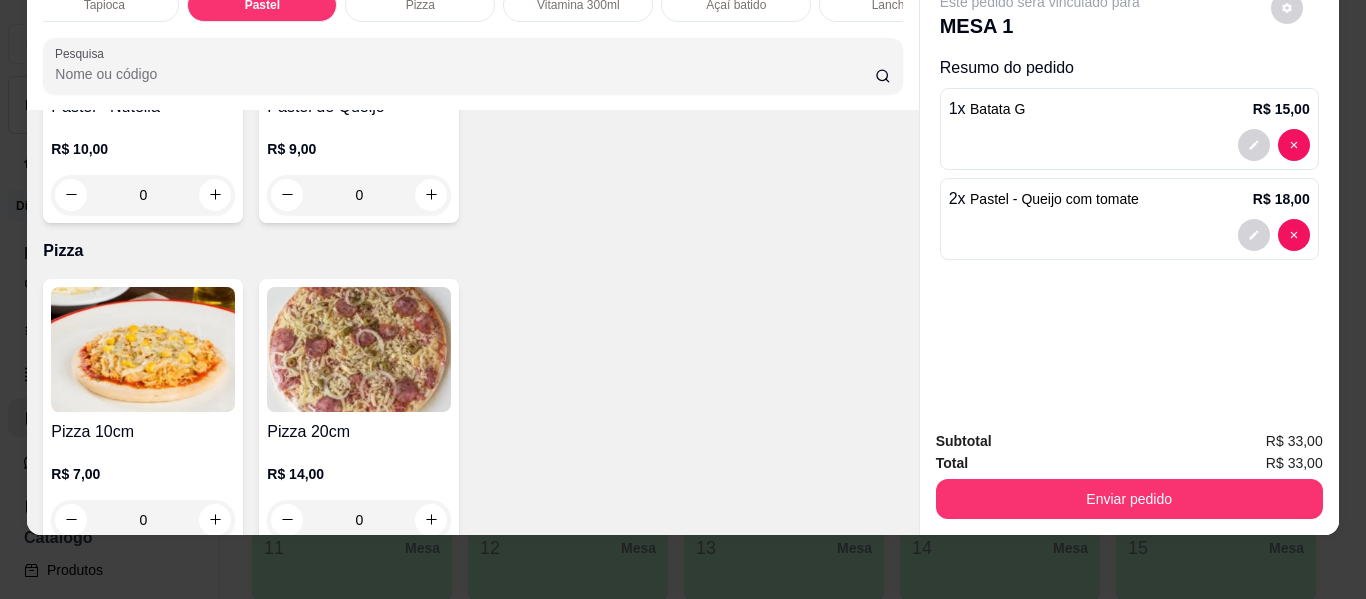 scroll, scrollTop: 1743, scrollLeft: 0, axis: vertical 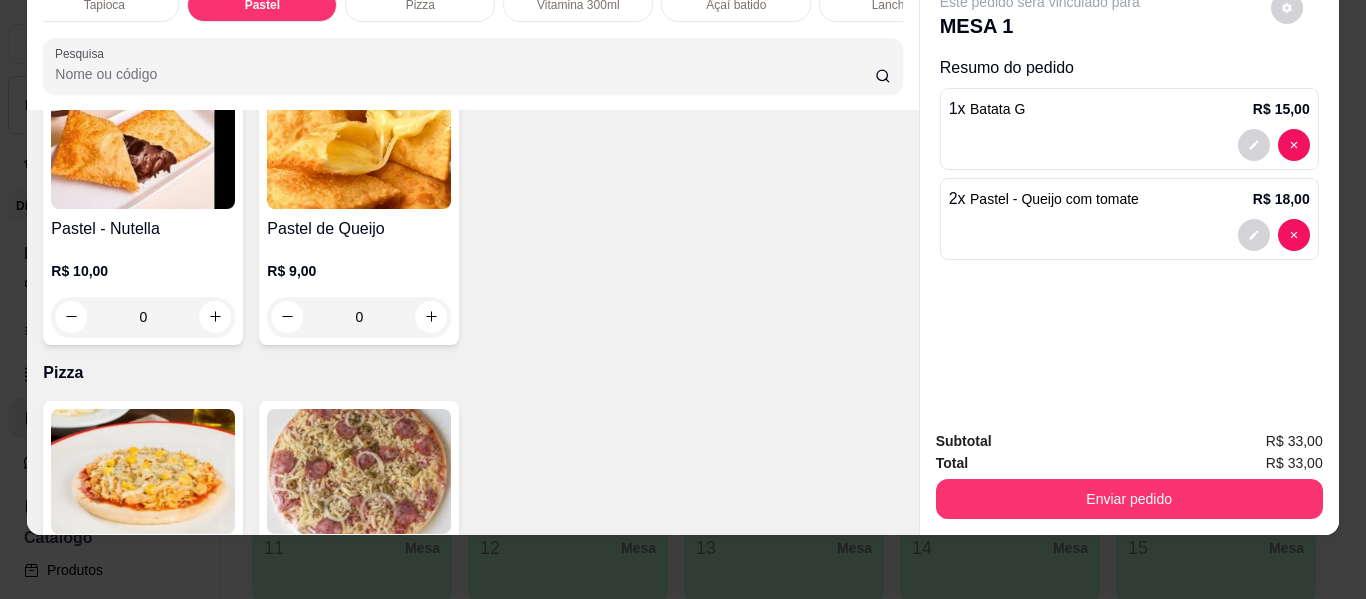 click on "0" at bounding box center [359, 32] 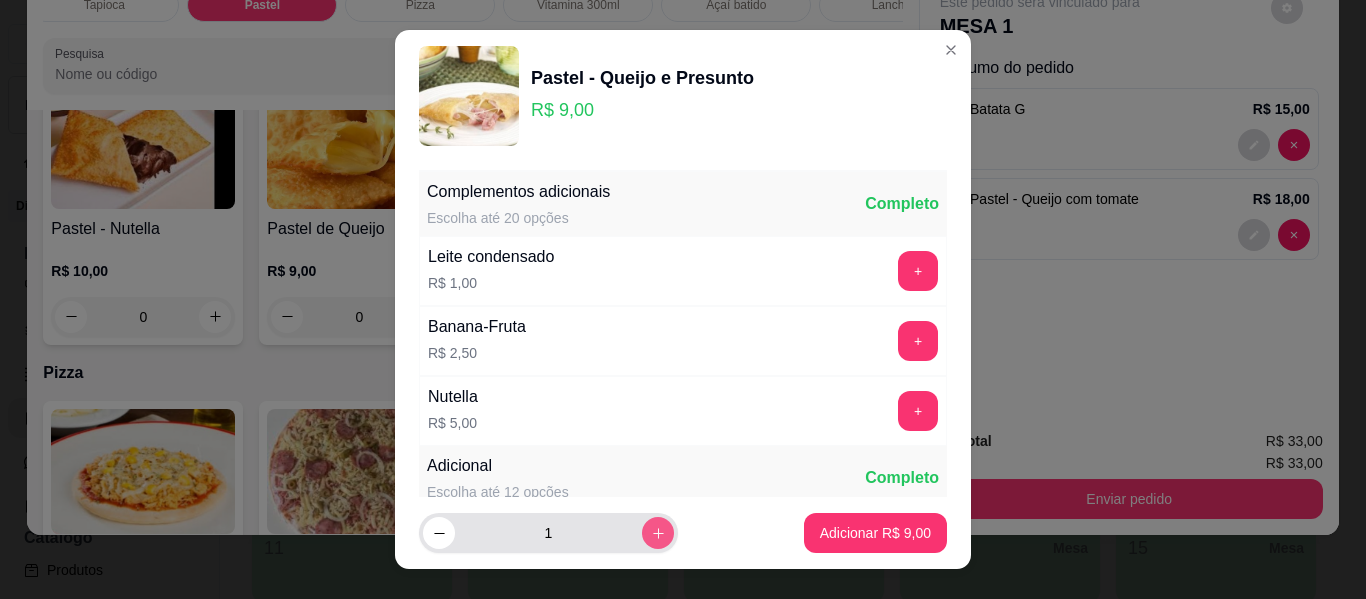 click 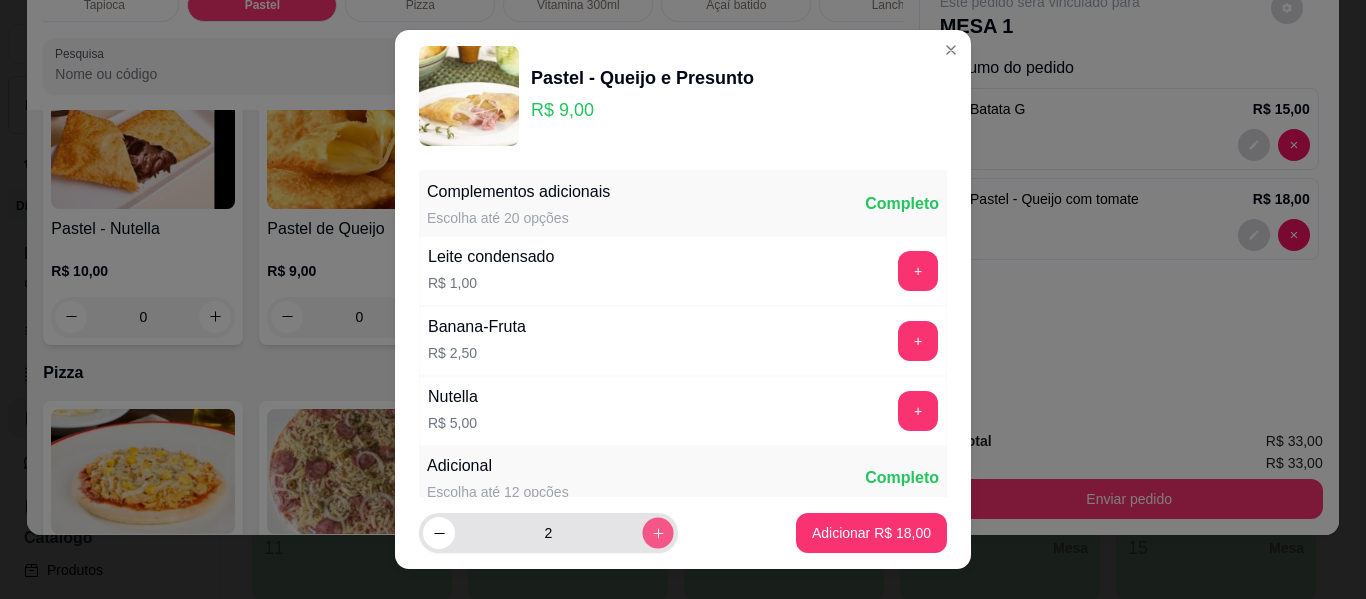 click 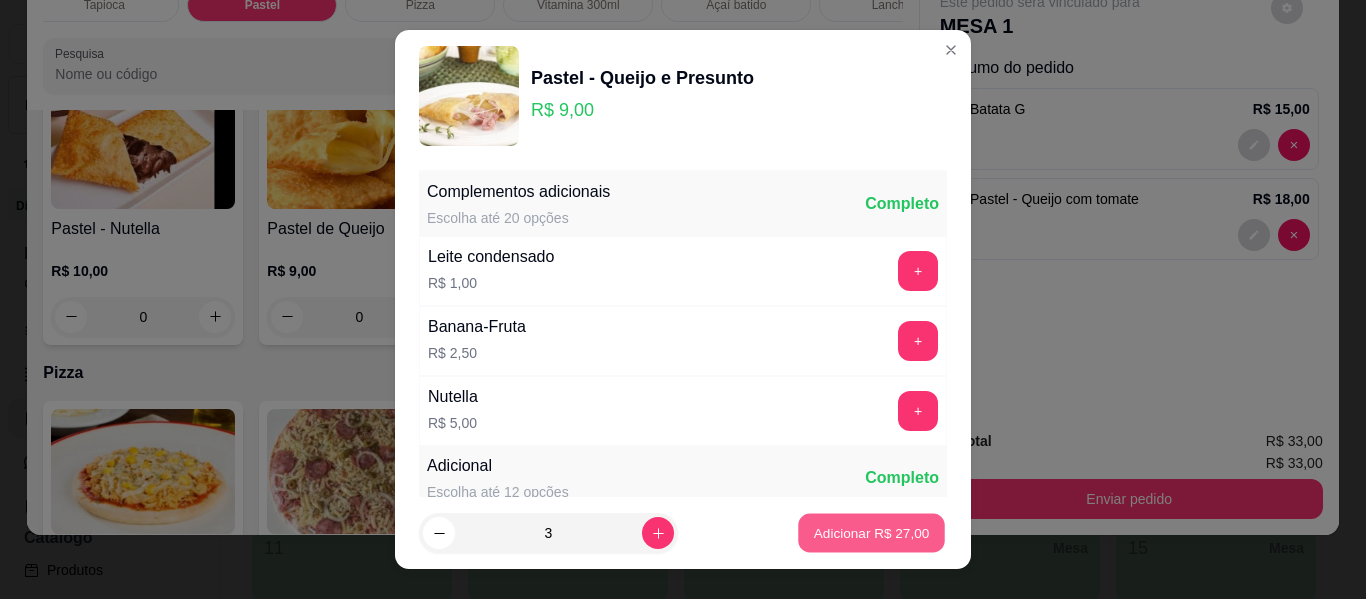click on "Adicionar   R$ 27,00" at bounding box center [872, 532] 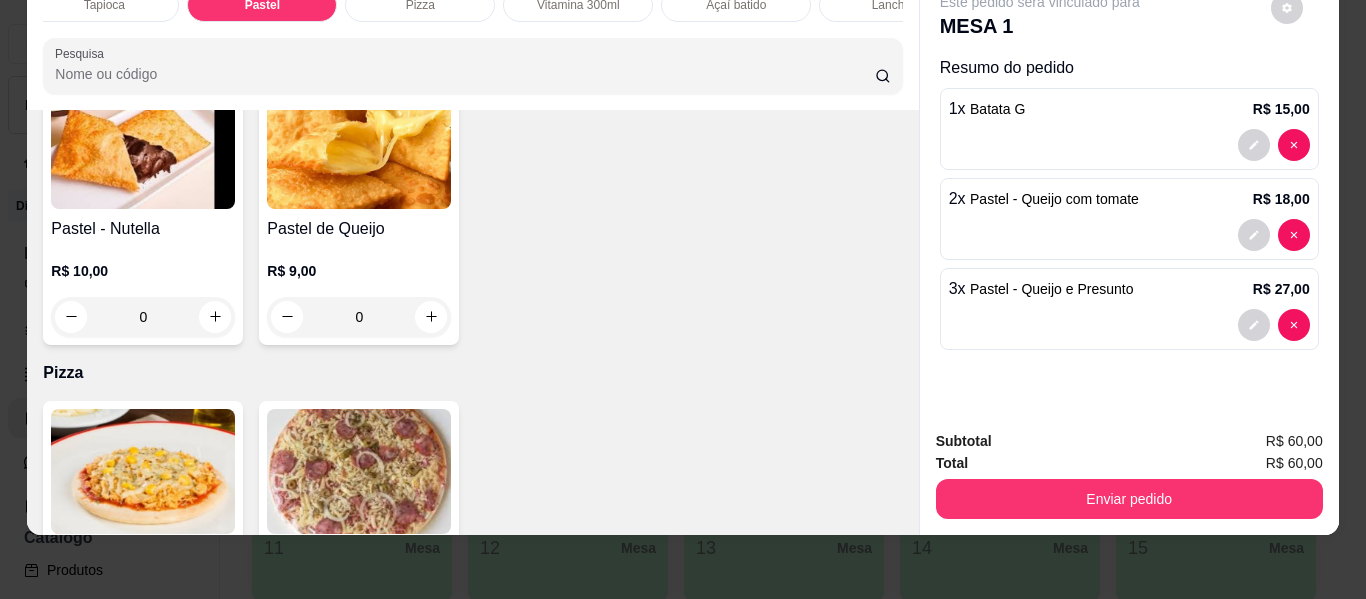 scroll, scrollTop: 0, scrollLeft: 0, axis: both 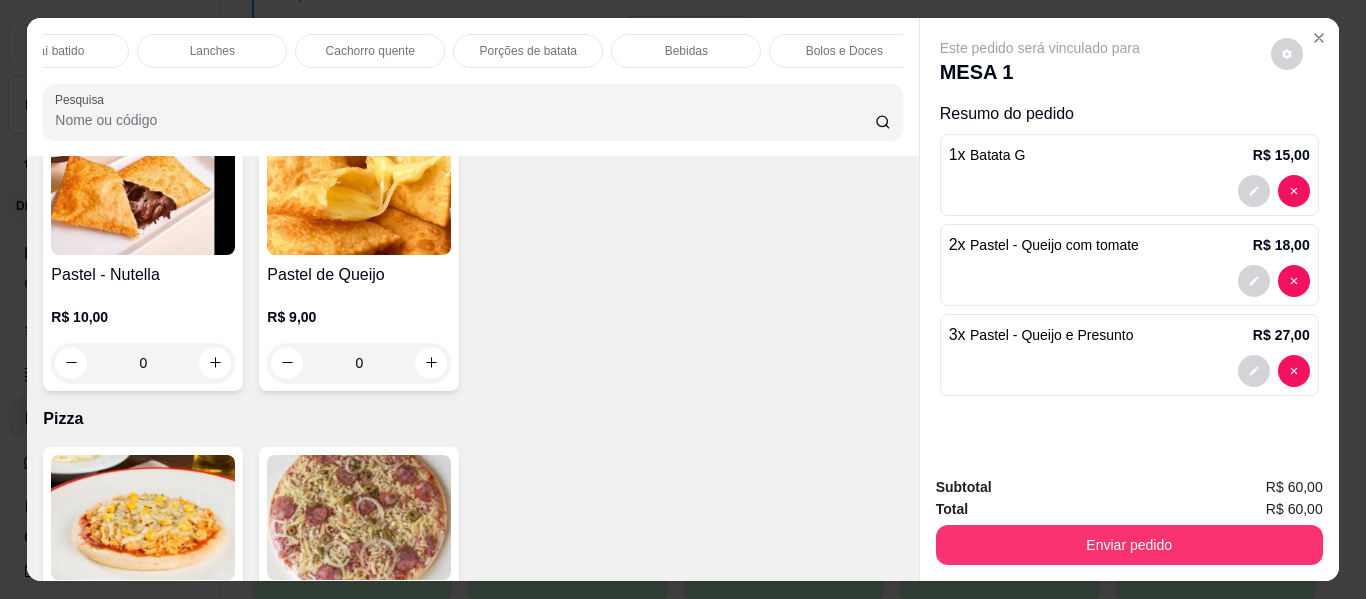 click on "Bebidas" at bounding box center (686, 51) 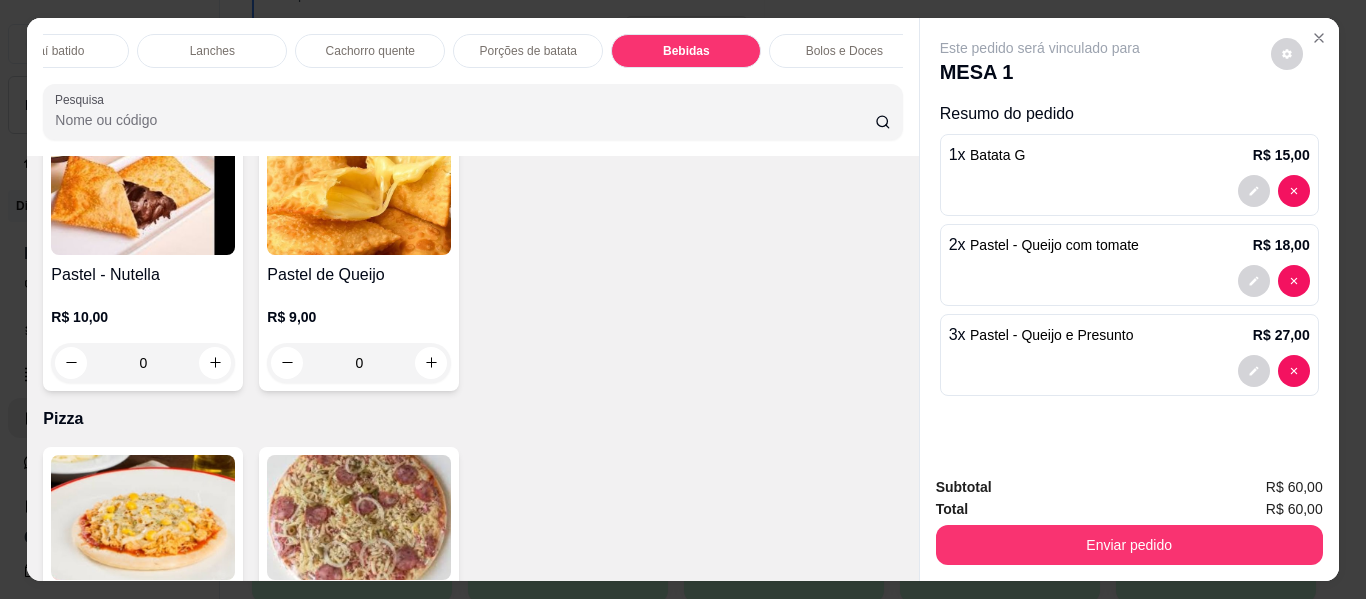 scroll, scrollTop: 5419, scrollLeft: 0, axis: vertical 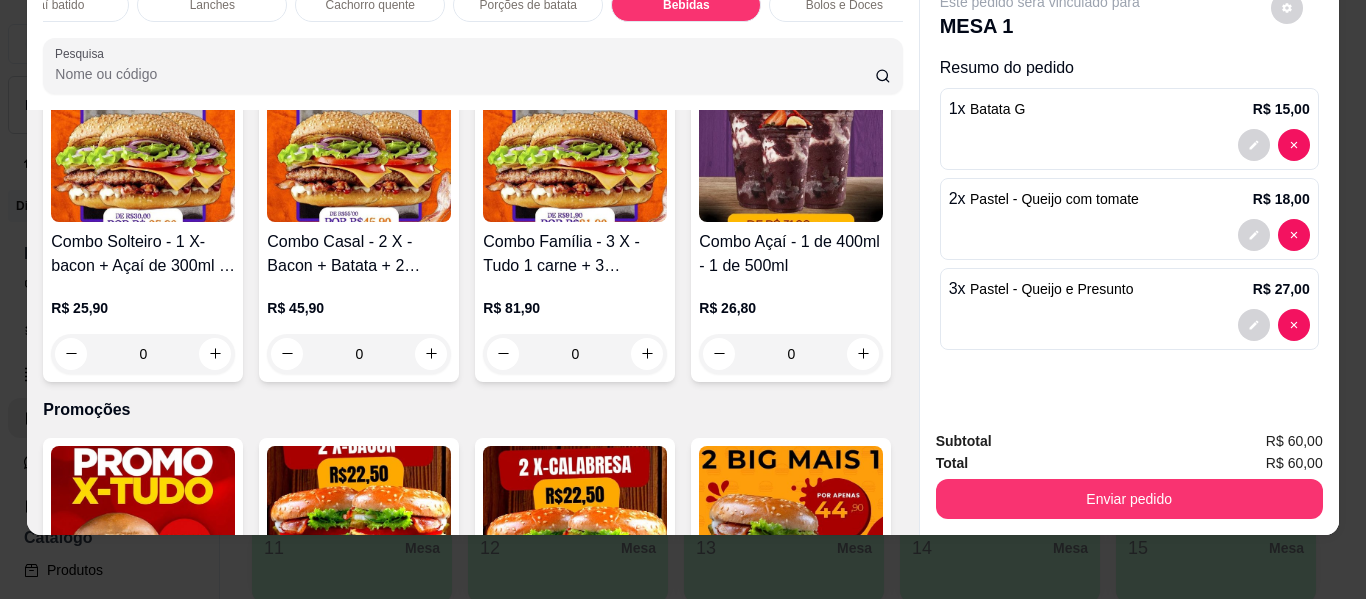 click 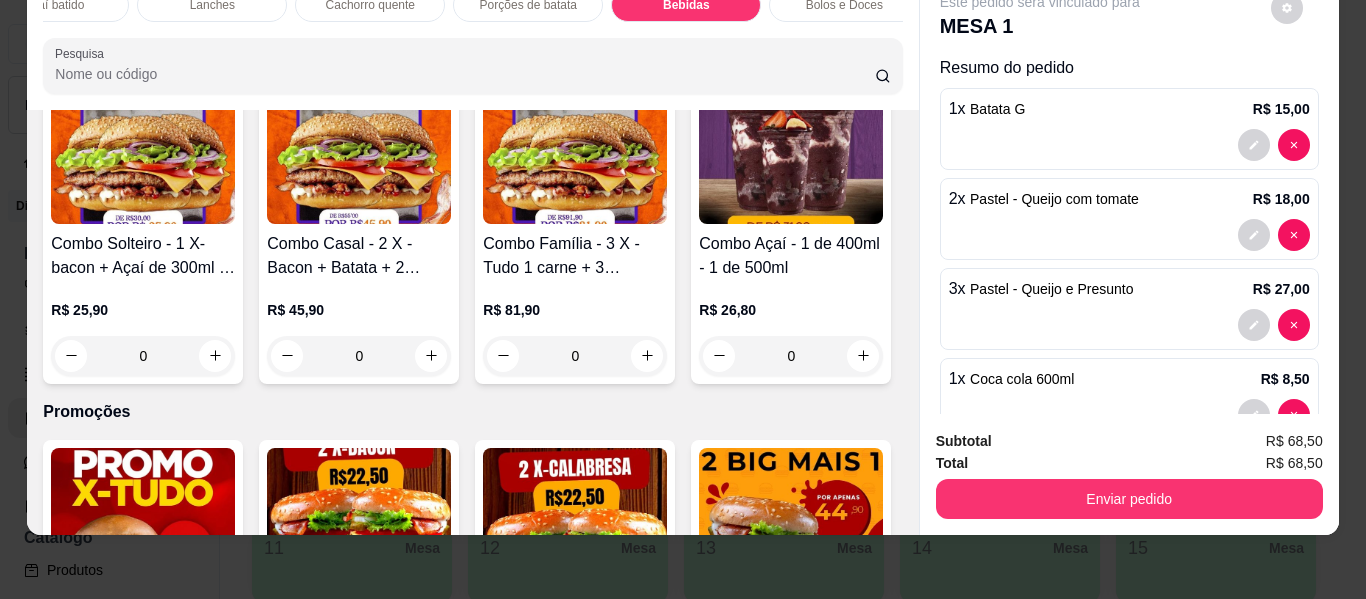 click 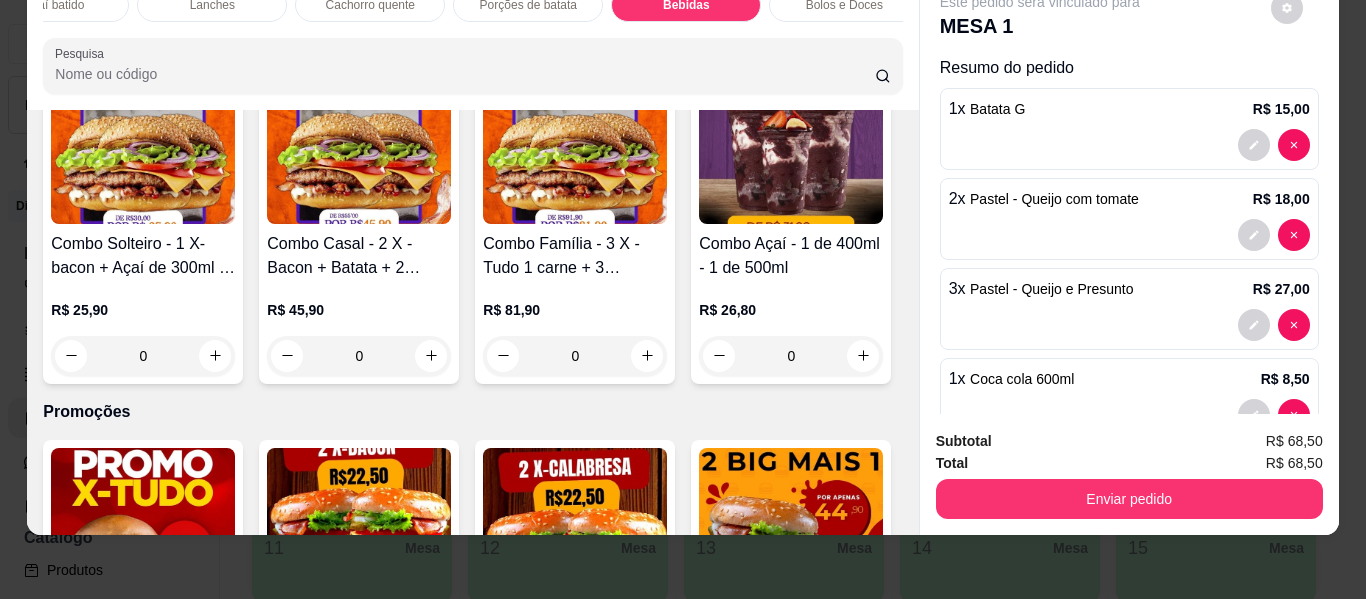 type on "2" 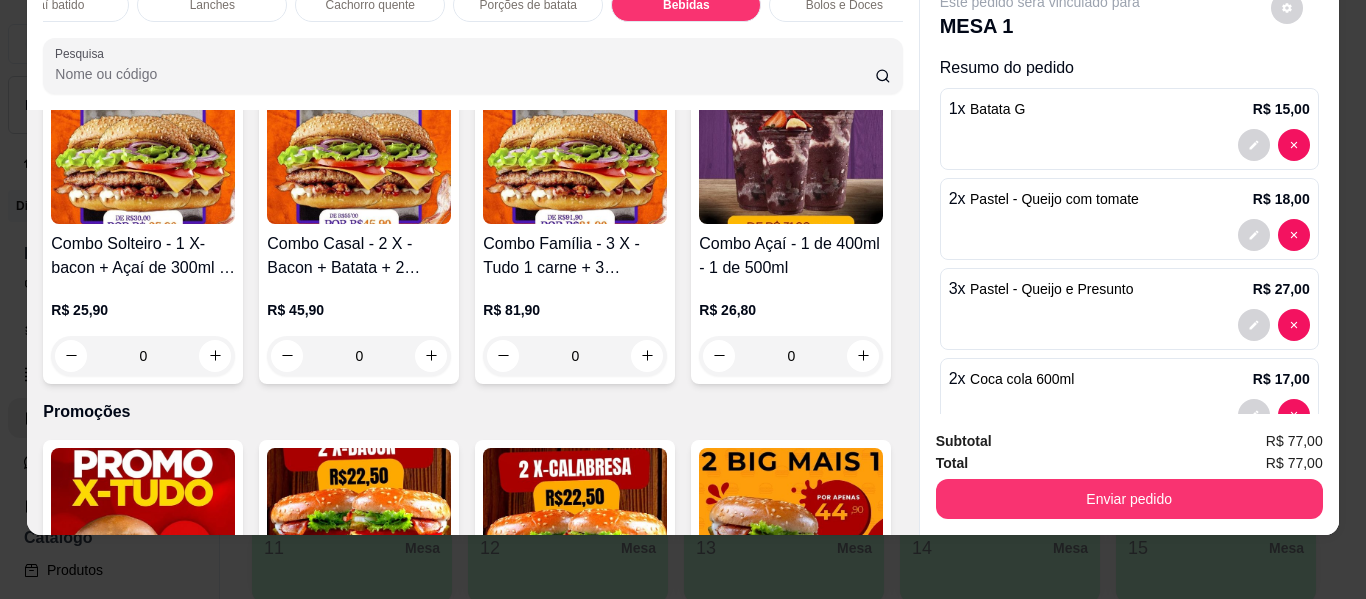 scroll, scrollTop: 0, scrollLeft: 0, axis: both 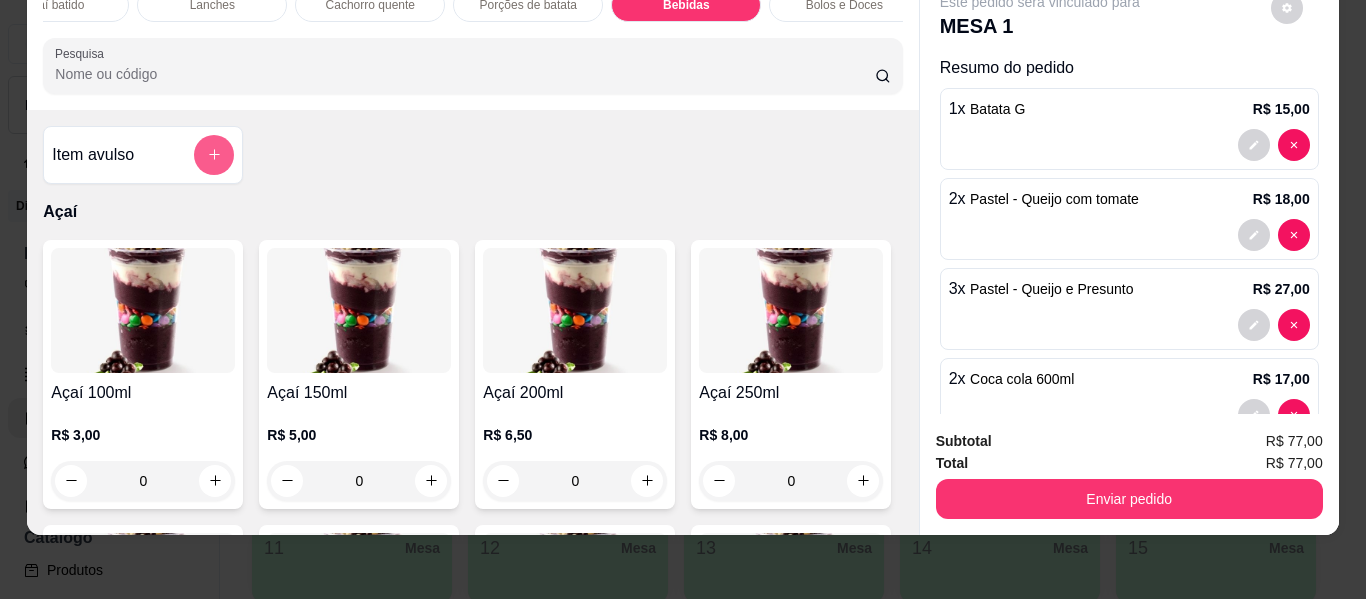 click 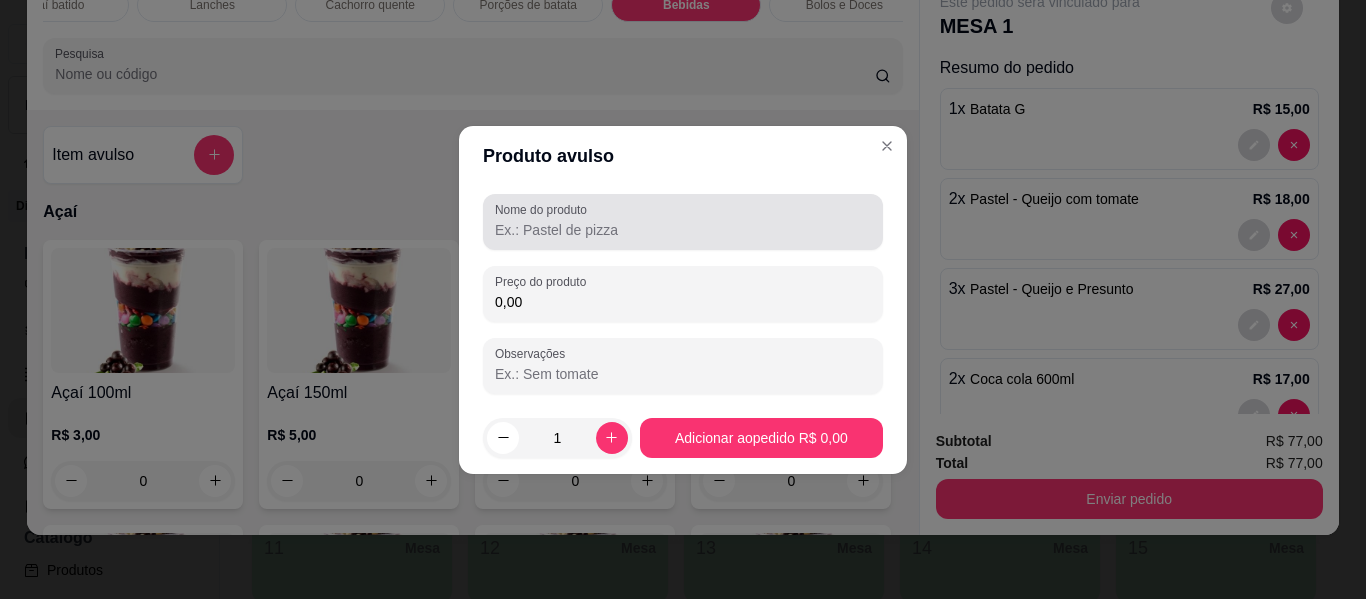 click at bounding box center (683, 222) 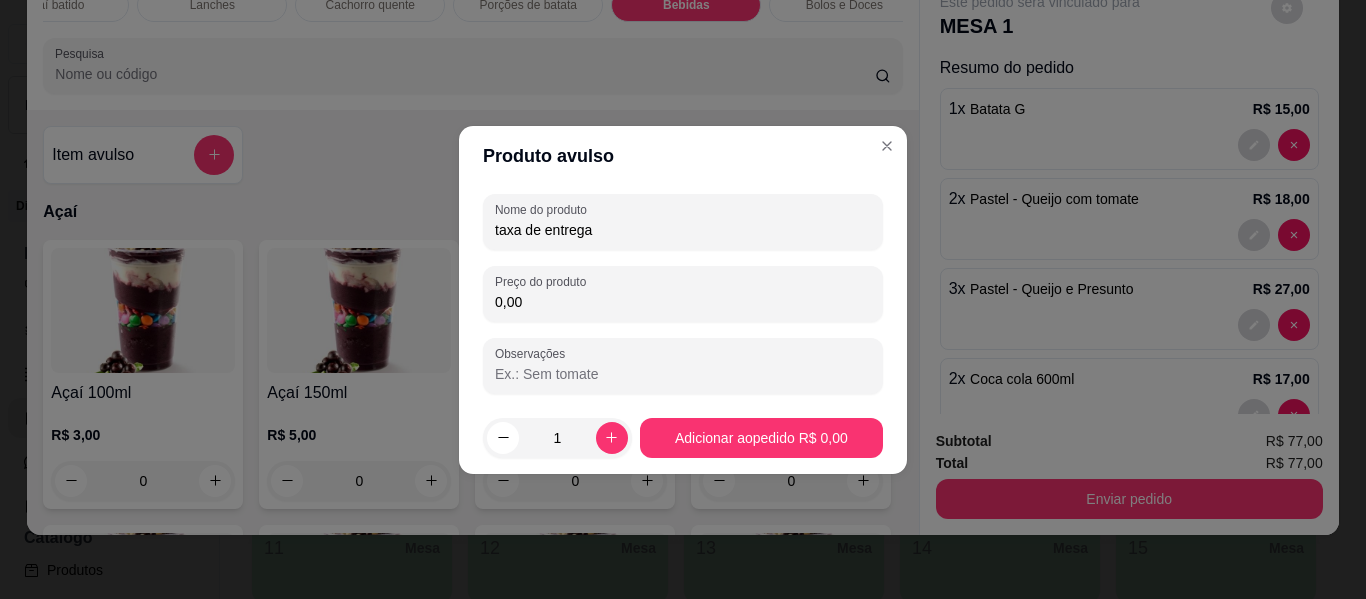 type on "taxa de entrega" 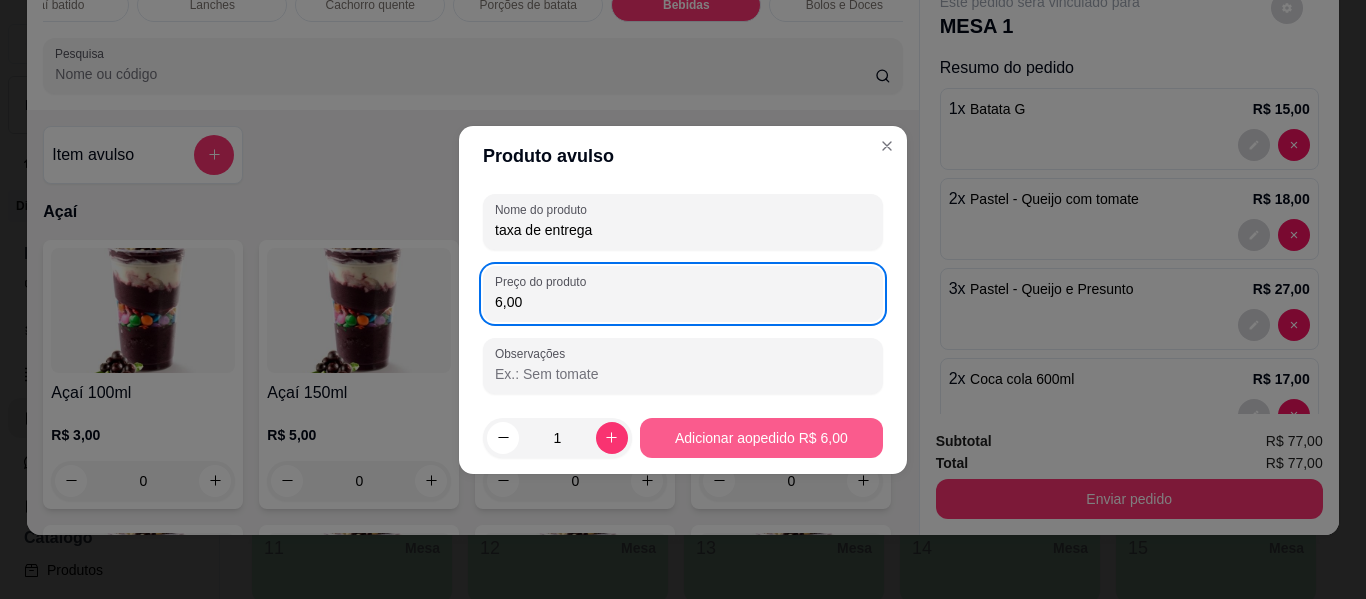 type on "6,00" 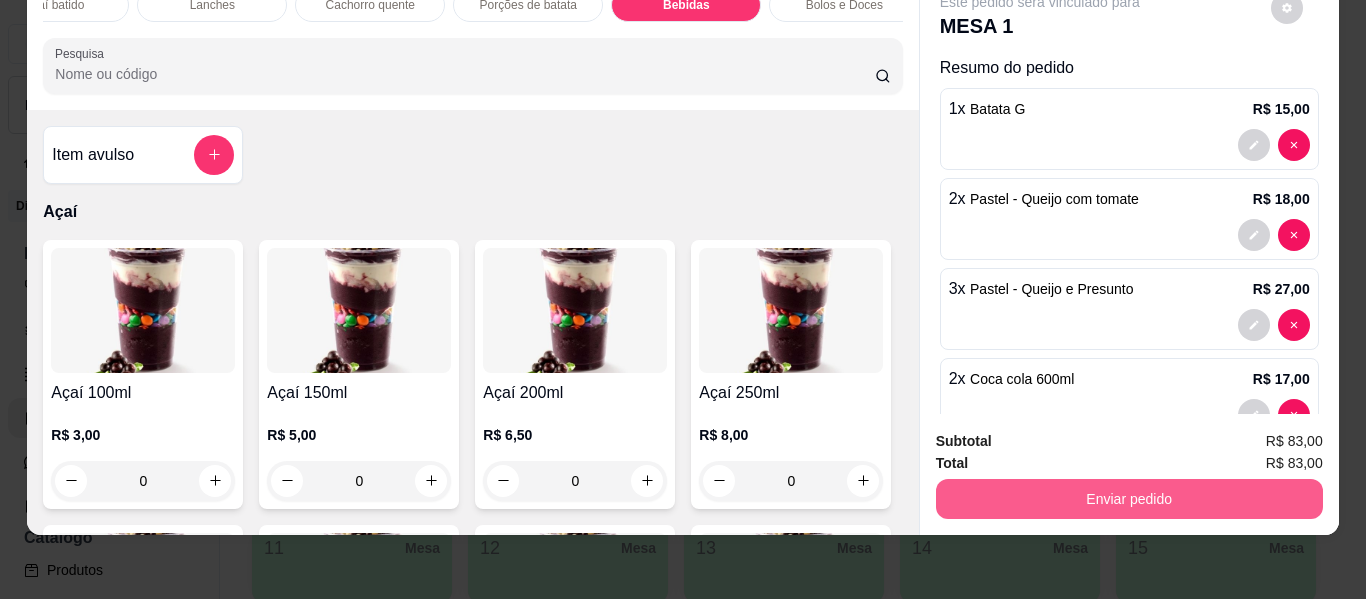 click on "Enviar pedido" at bounding box center (1129, 499) 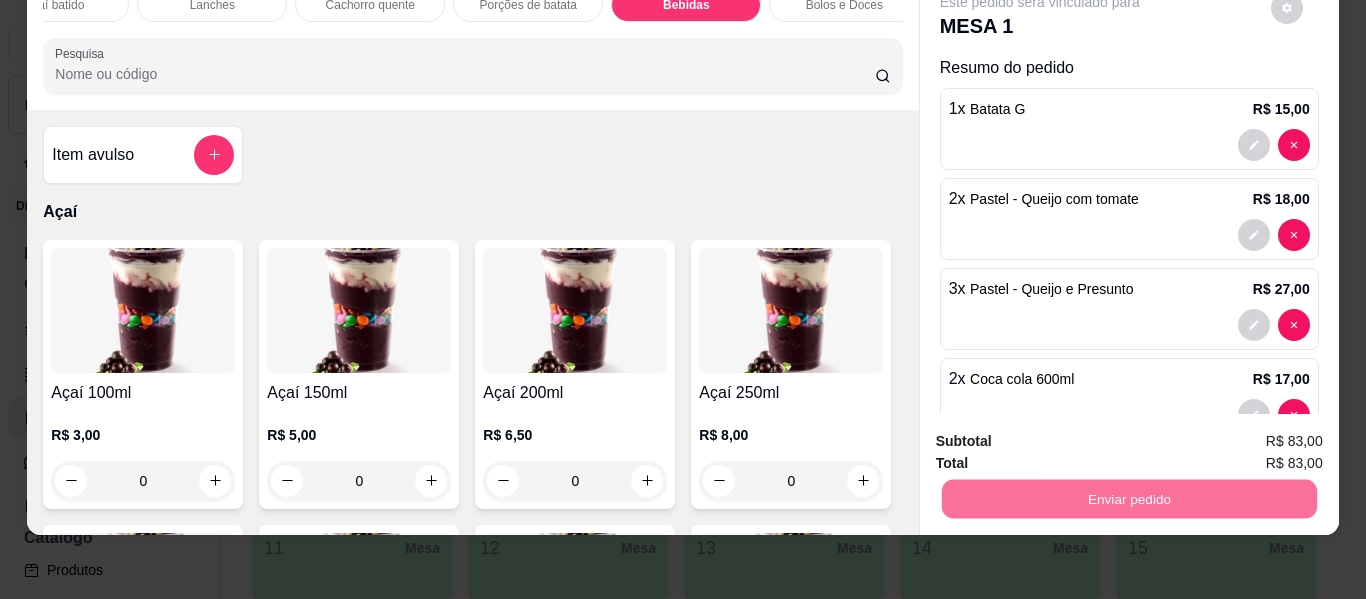 click on "Não registrar e enviar pedido" at bounding box center [1063, 434] 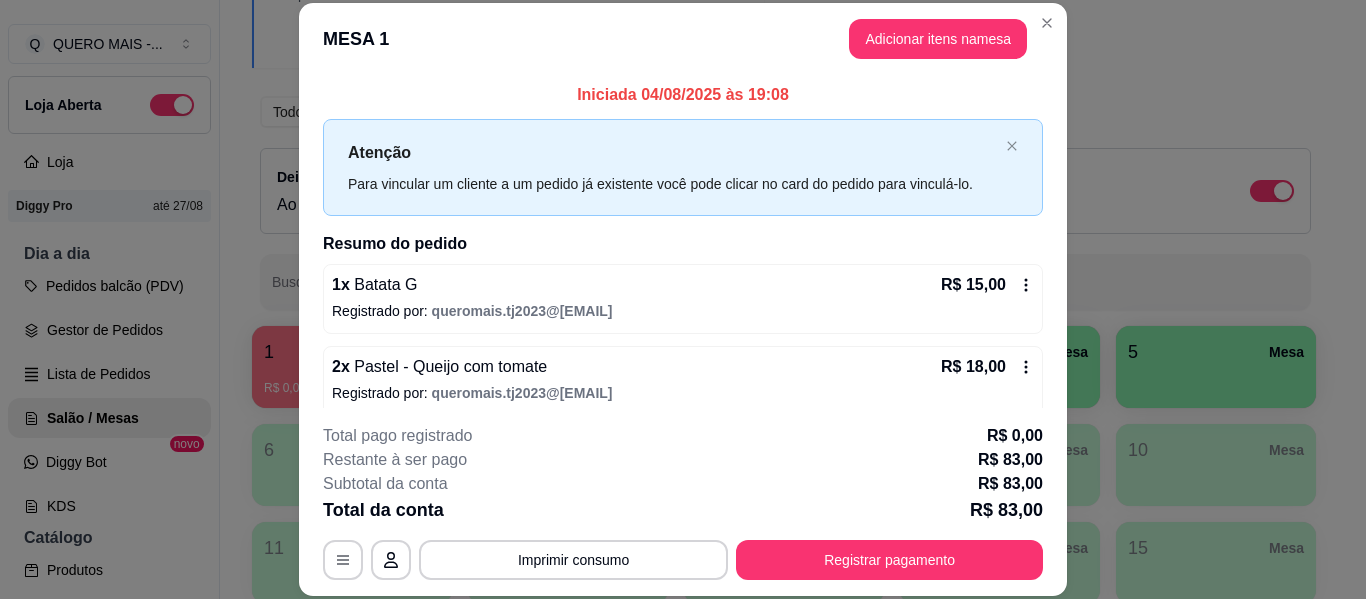 scroll, scrollTop: 262, scrollLeft: 0, axis: vertical 